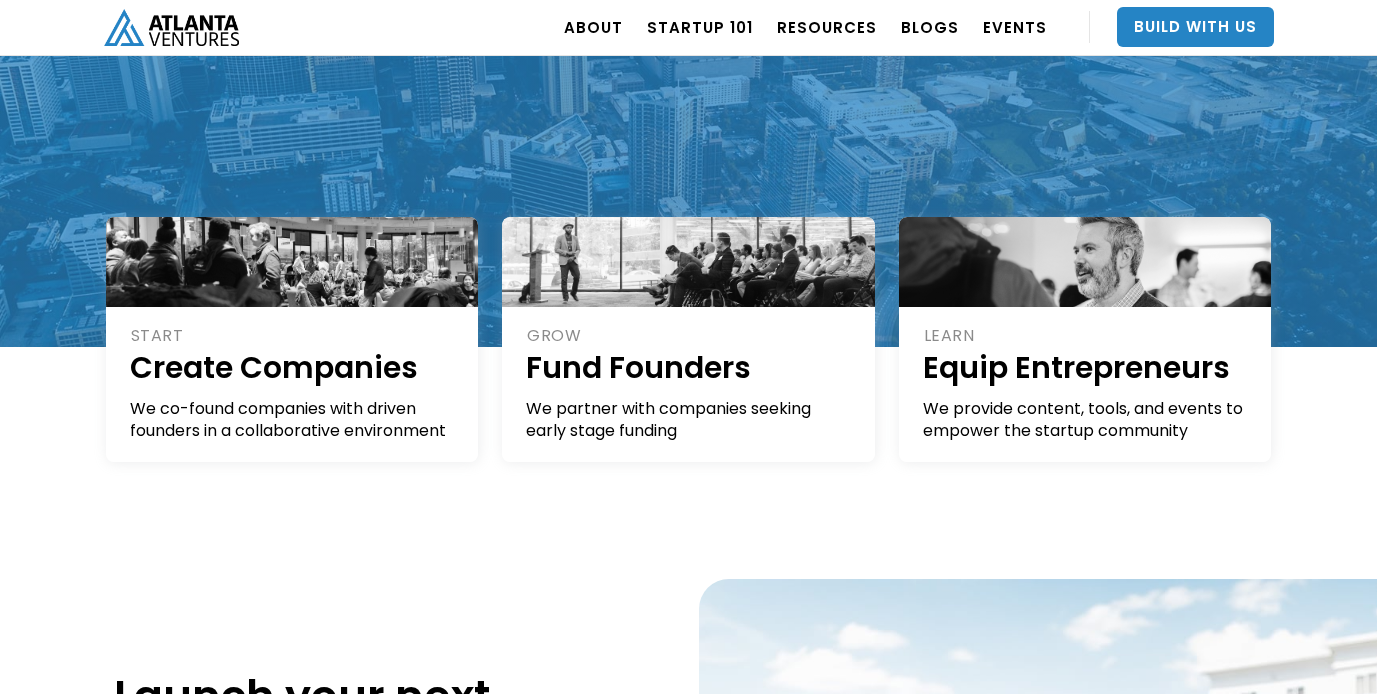 scroll, scrollTop: 327, scrollLeft: 0, axis: vertical 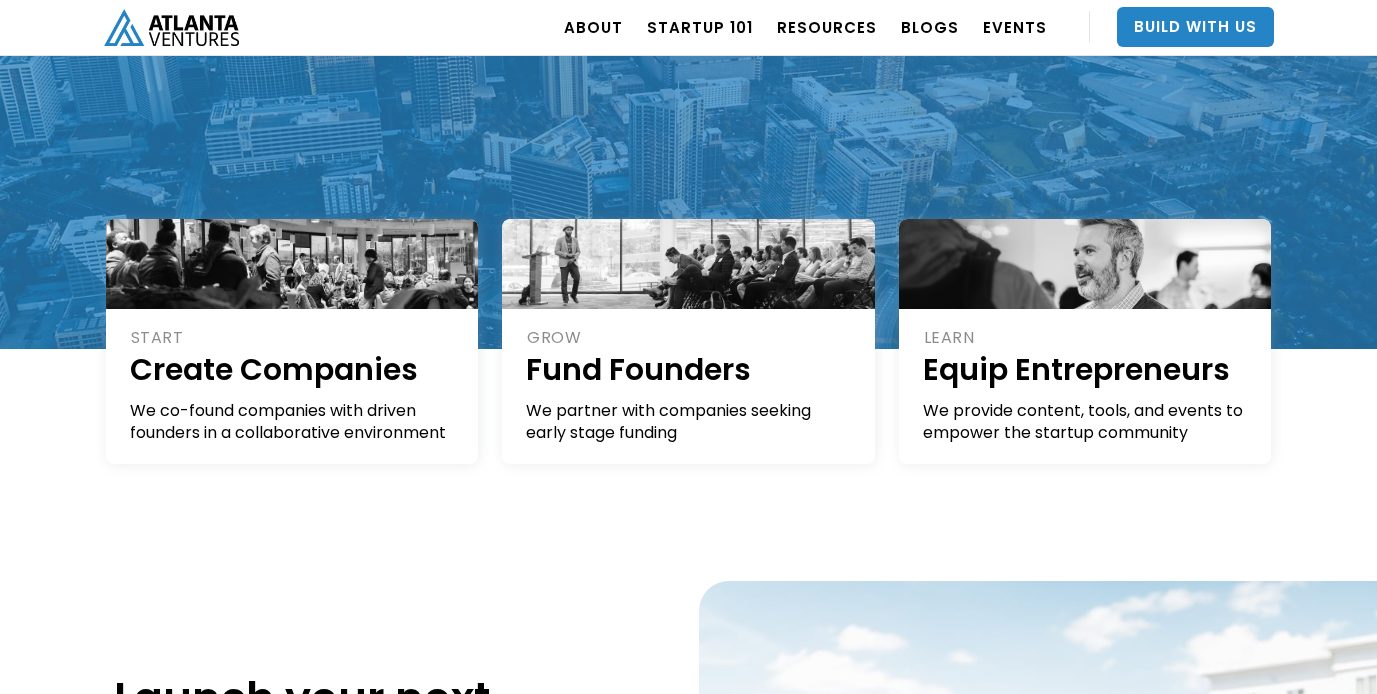 click on "START Create Companies We co-found companies with driven founders in a collaborative environment Create a Company → GROW Fund Founders We partner with companies seeking early stage funding Raise Capital → LEARN Equip Entrepreneurs We provide content, tools, and events to empower the startup community Access our Resources →" at bounding box center (688, 434) 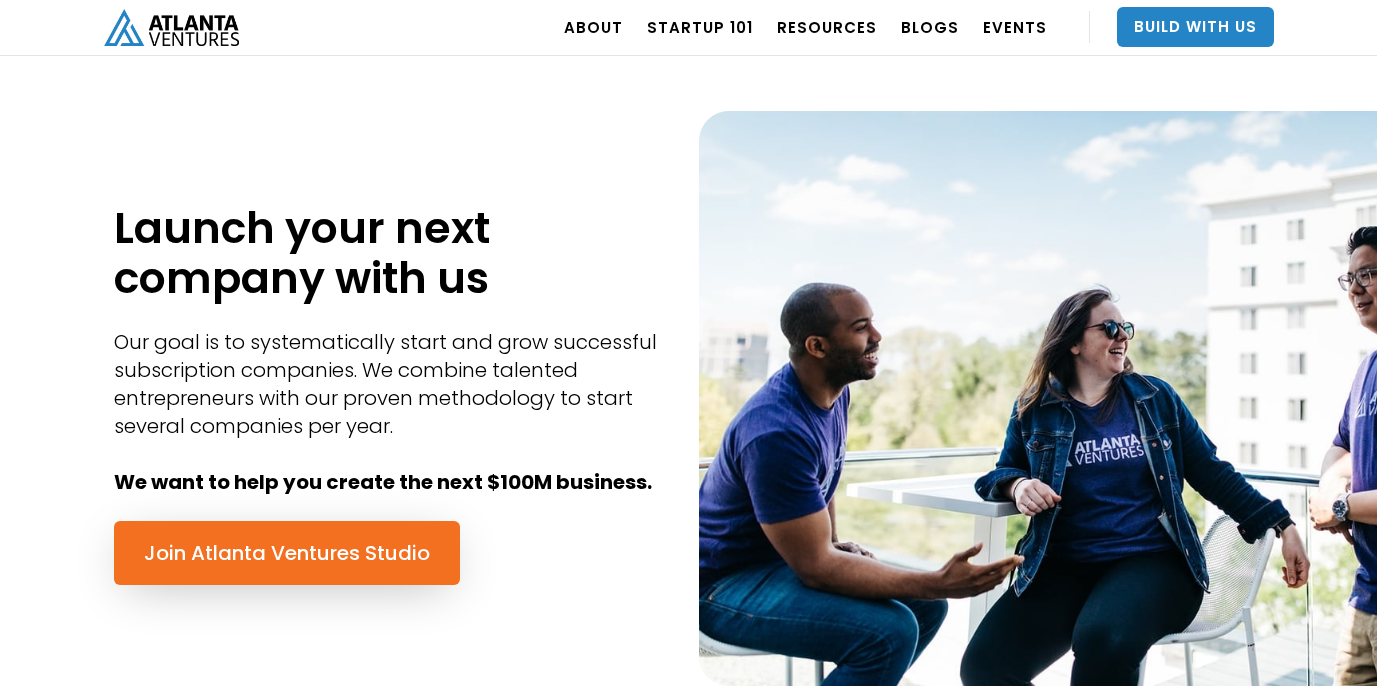 scroll, scrollTop: 811, scrollLeft: 0, axis: vertical 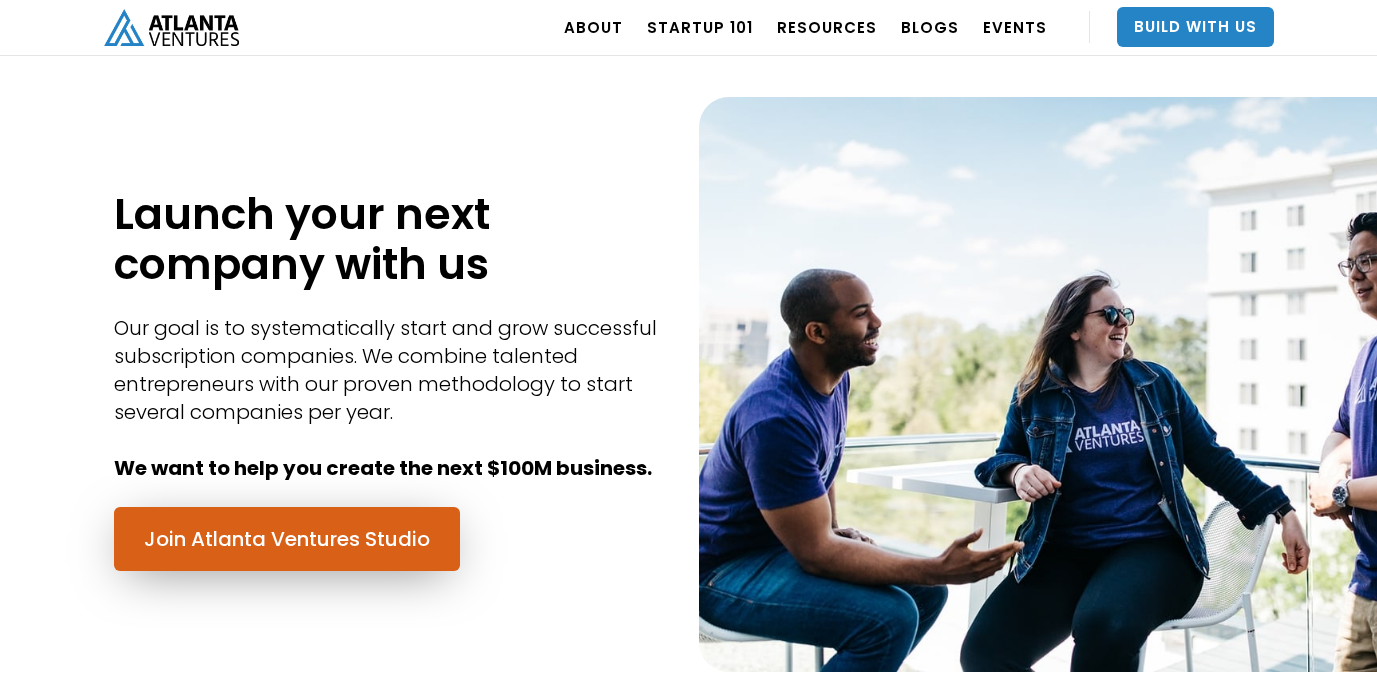 click on "Join Atlanta Ventures Studio" at bounding box center [287, 539] 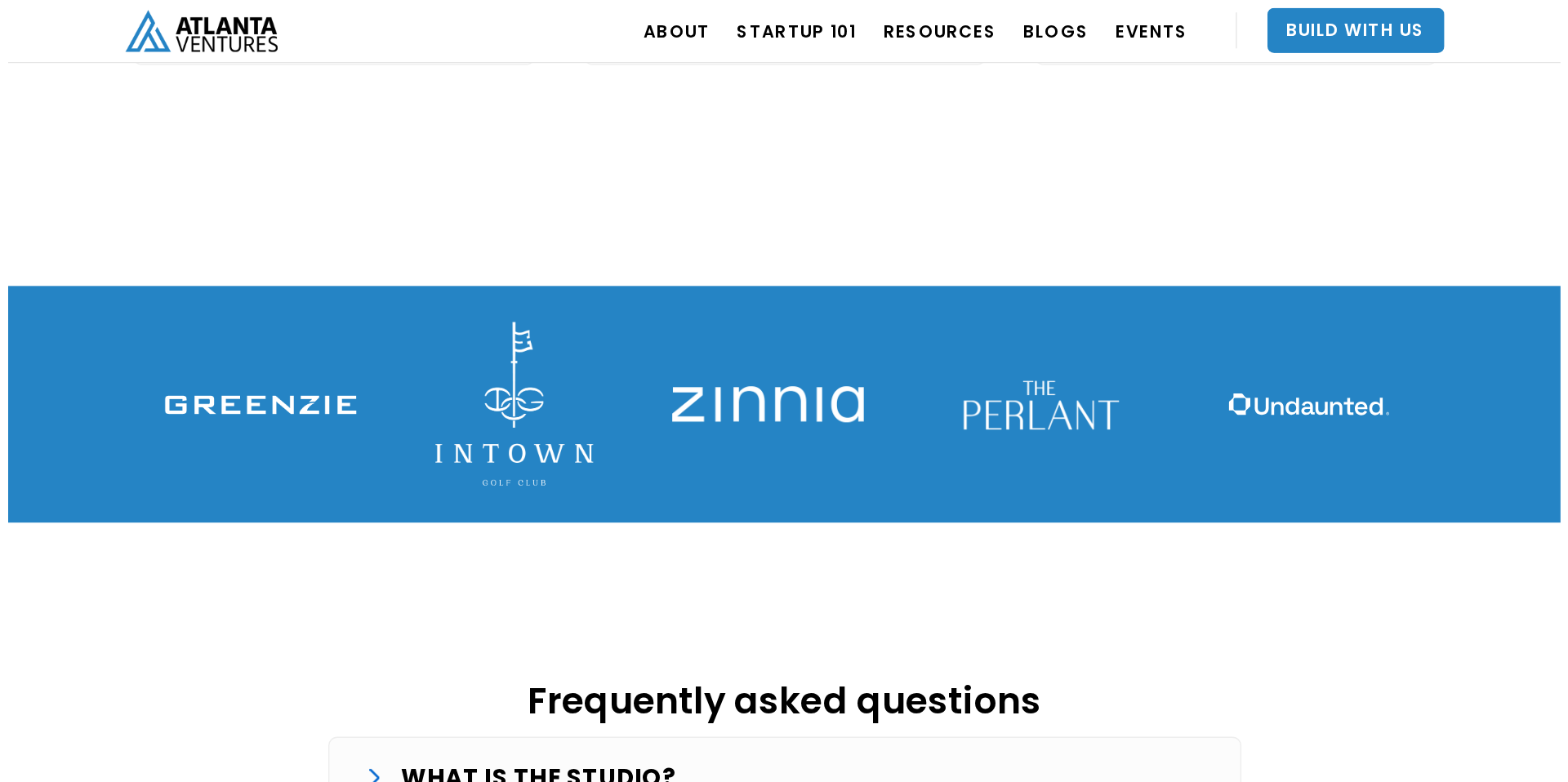 scroll, scrollTop: 2274, scrollLeft: 0, axis: vertical 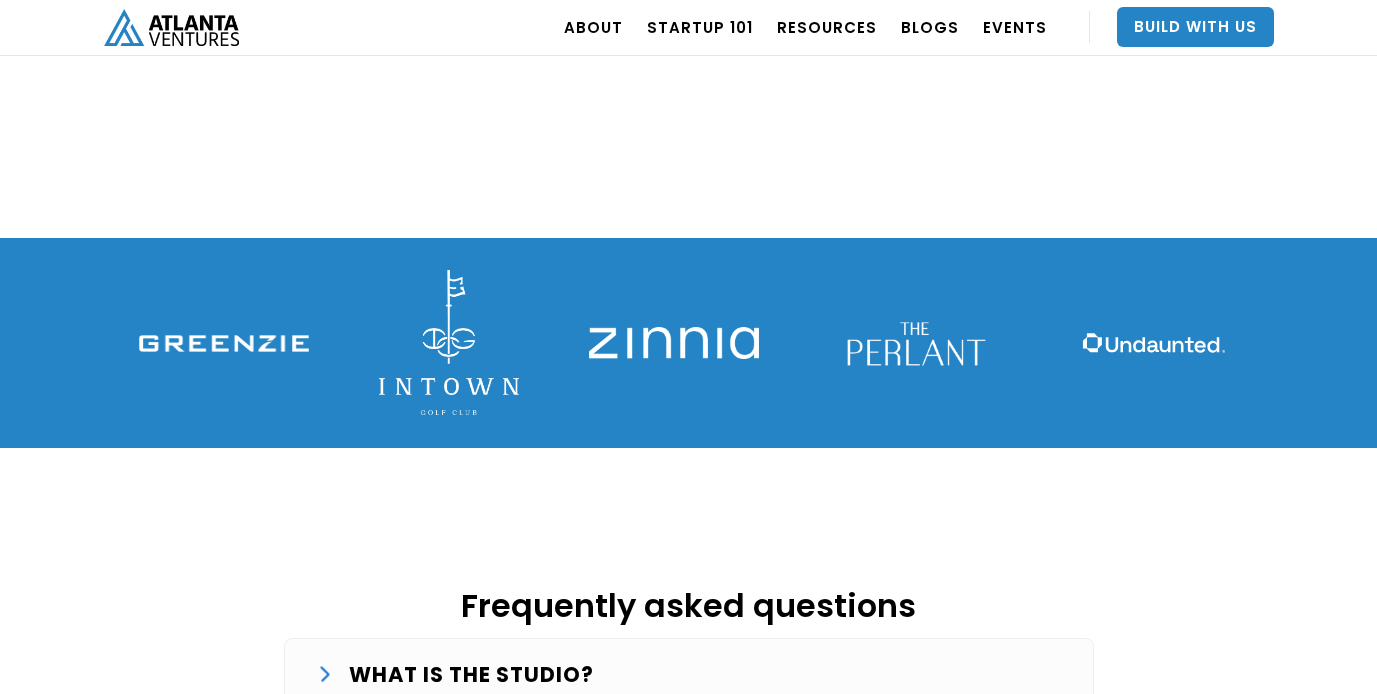 drag, startPoint x: 122, startPoint y: 283, endPoint x: 323, endPoint y: 281, distance: 201.00995 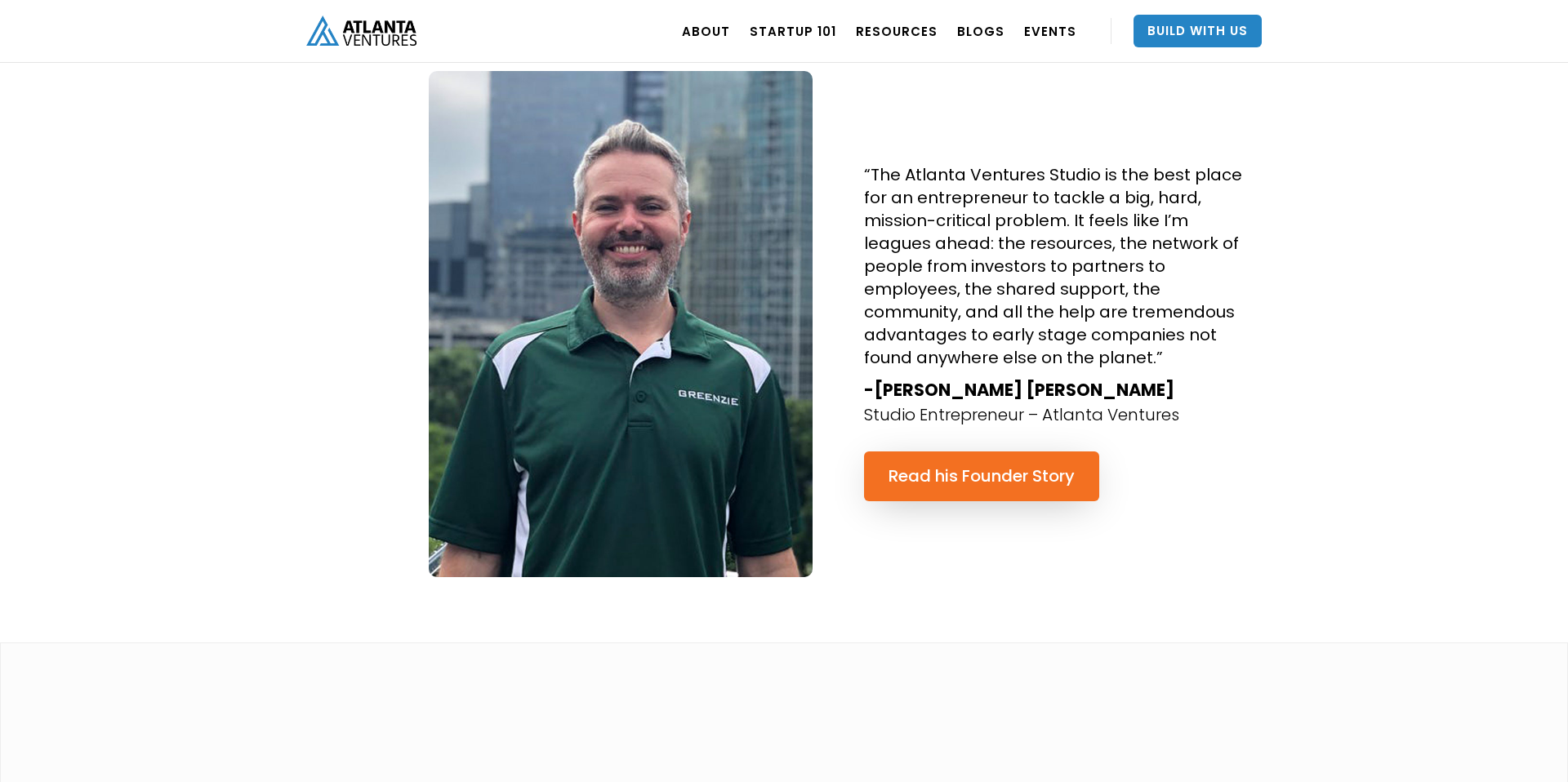 scroll, scrollTop: 3429, scrollLeft: 0, axis: vertical 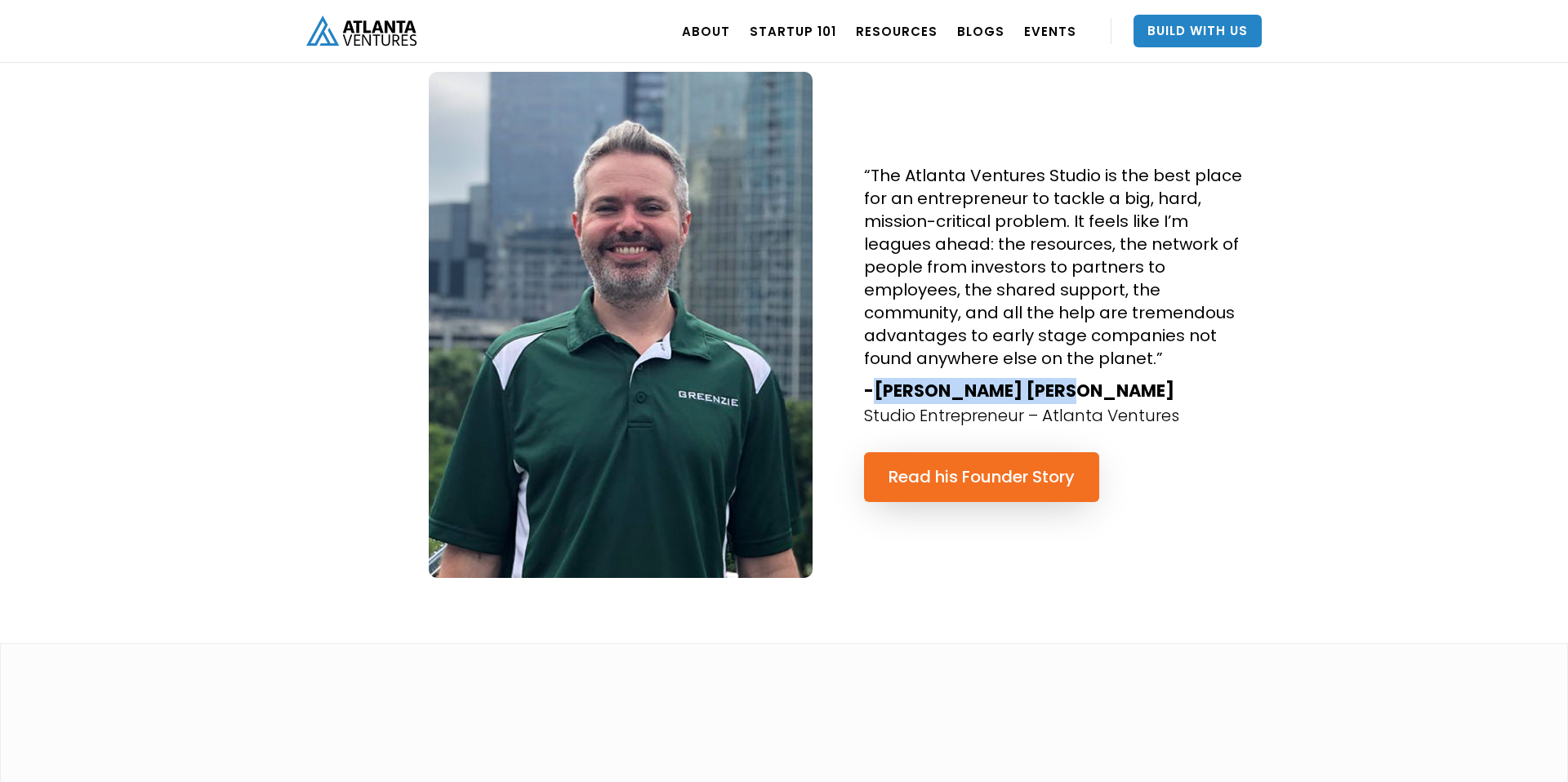 drag, startPoint x: 1058, startPoint y: 313, endPoint x: 878, endPoint y: 312, distance: 180.00278 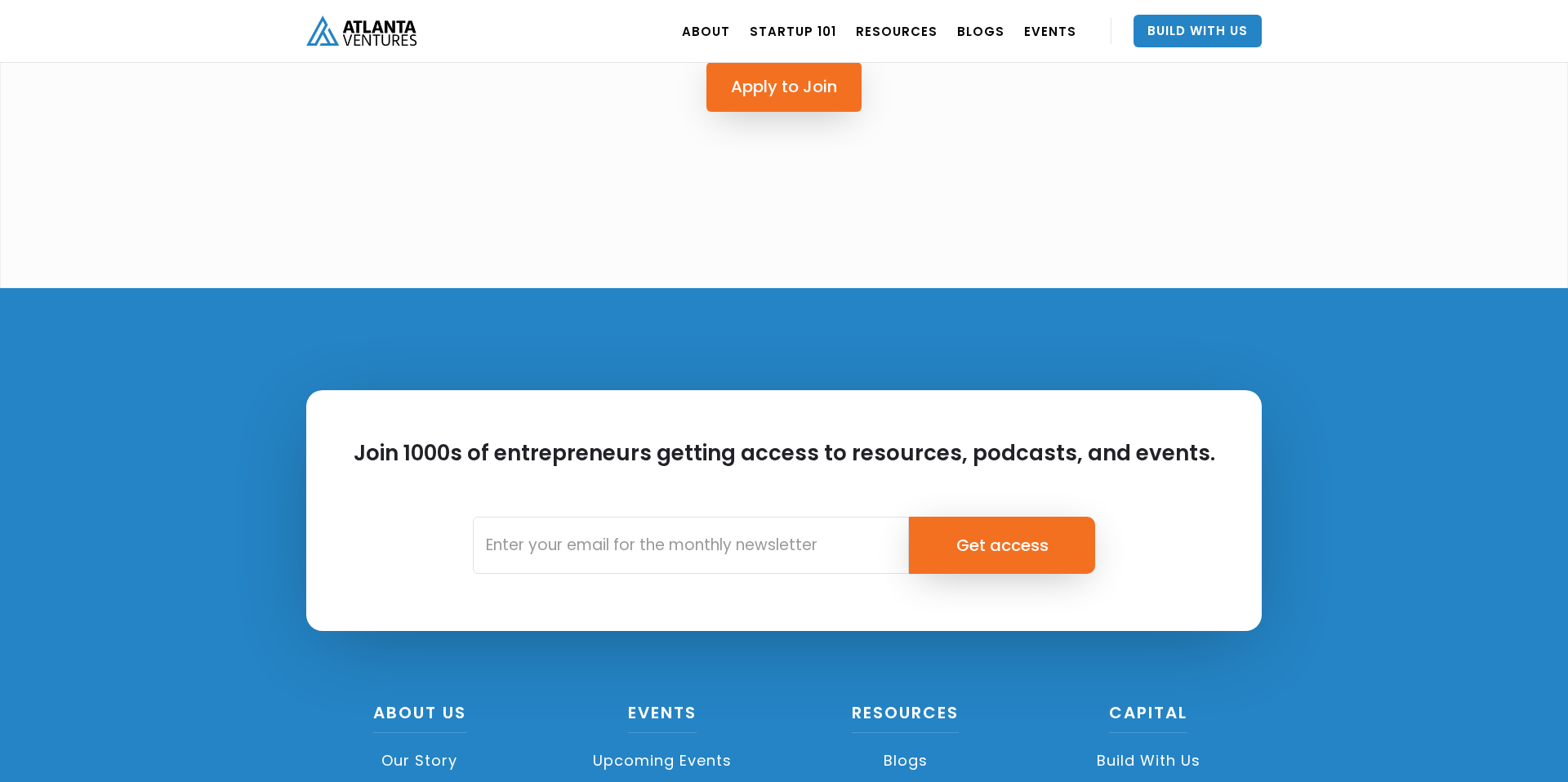 scroll, scrollTop: 4485, scrollLeft: 0, axis: vertical 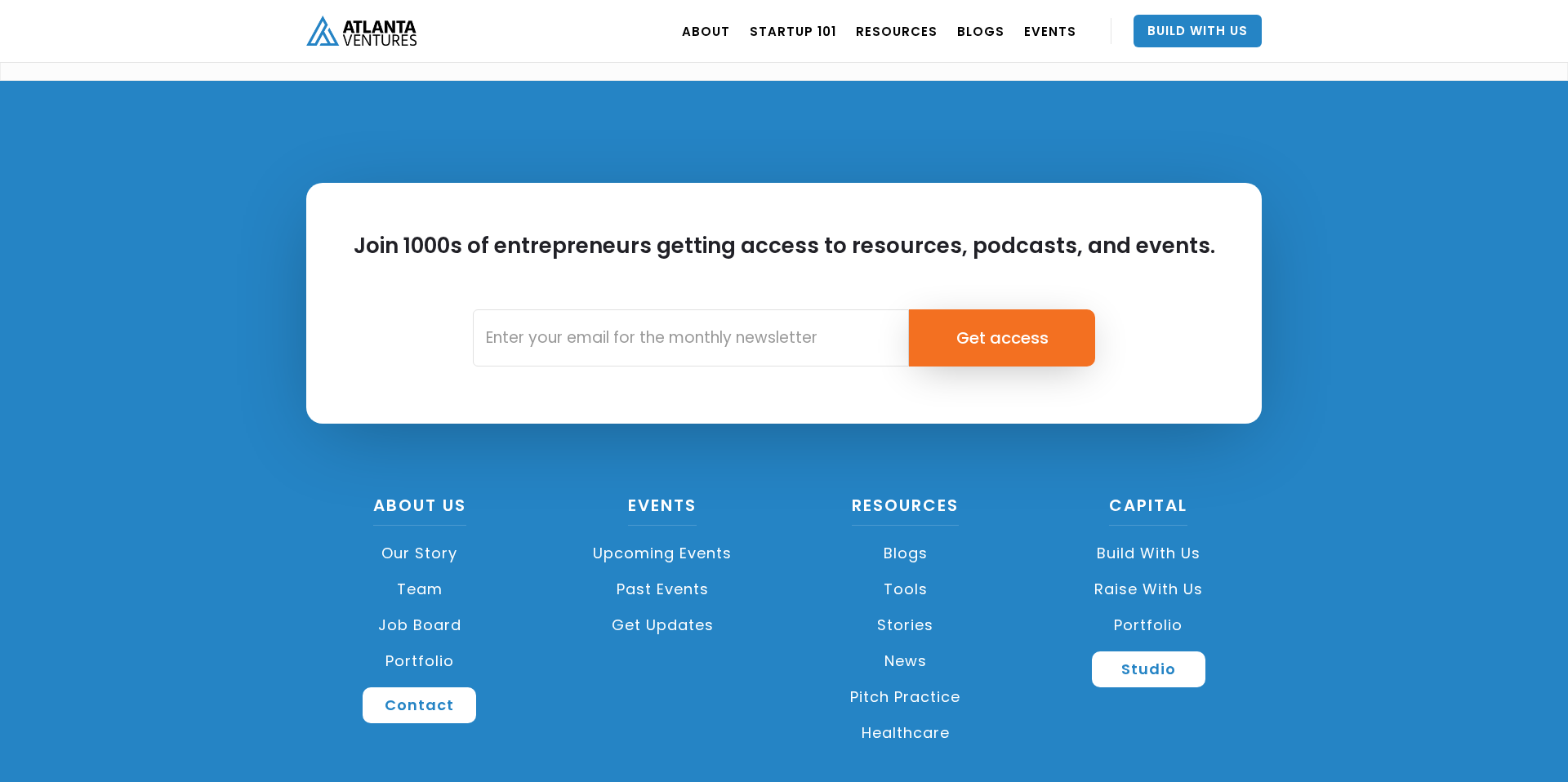 click on "Portfolio" at bounding box center [420, 661] 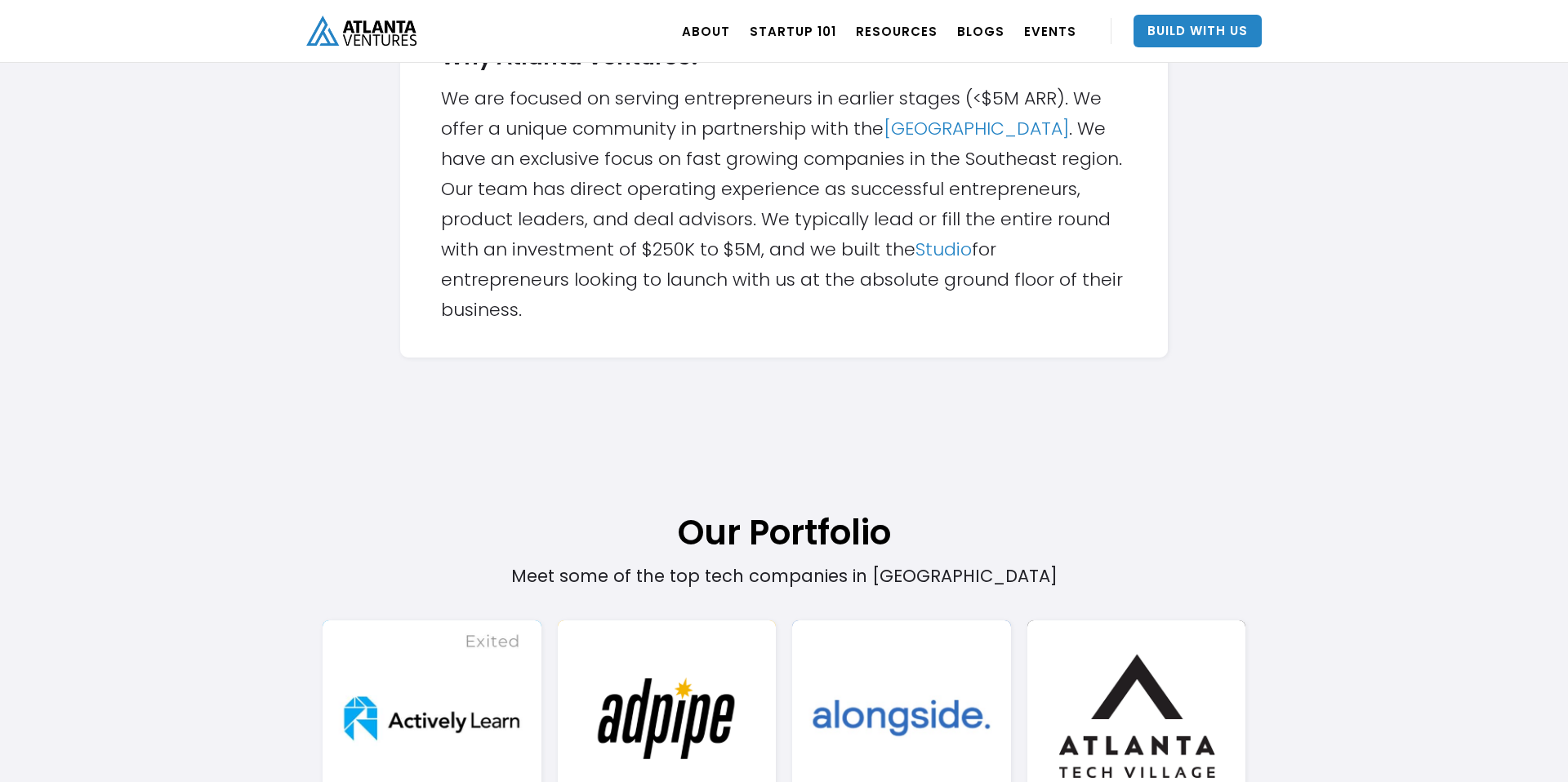 scroll, scrollTop: 811, scrollLeft: 0, axis: vertical 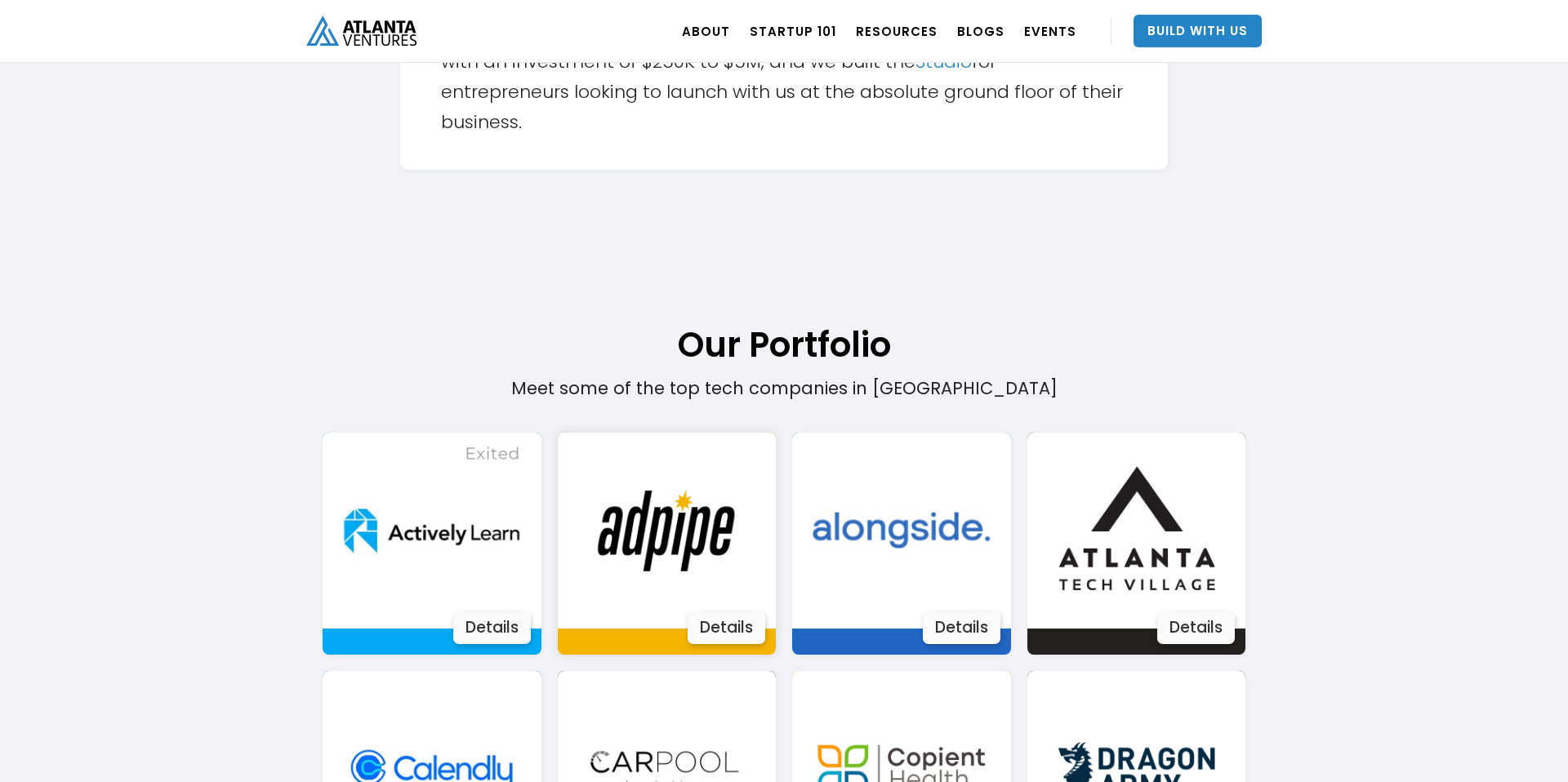 click on "Details" at bounding box center (726, 628) 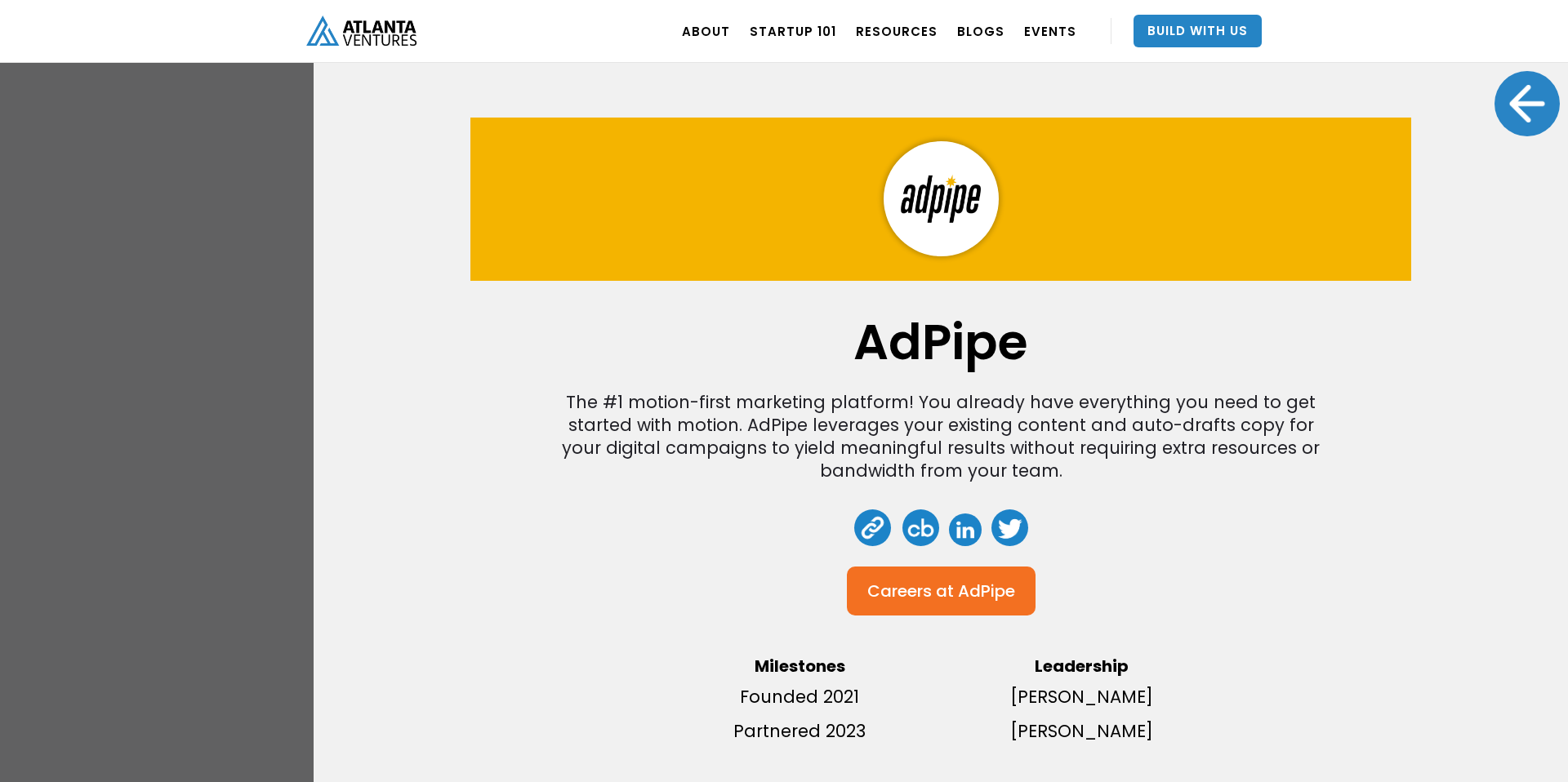 scroll, scrollTop: 1266, scrollLeft: 0, axis: vertical 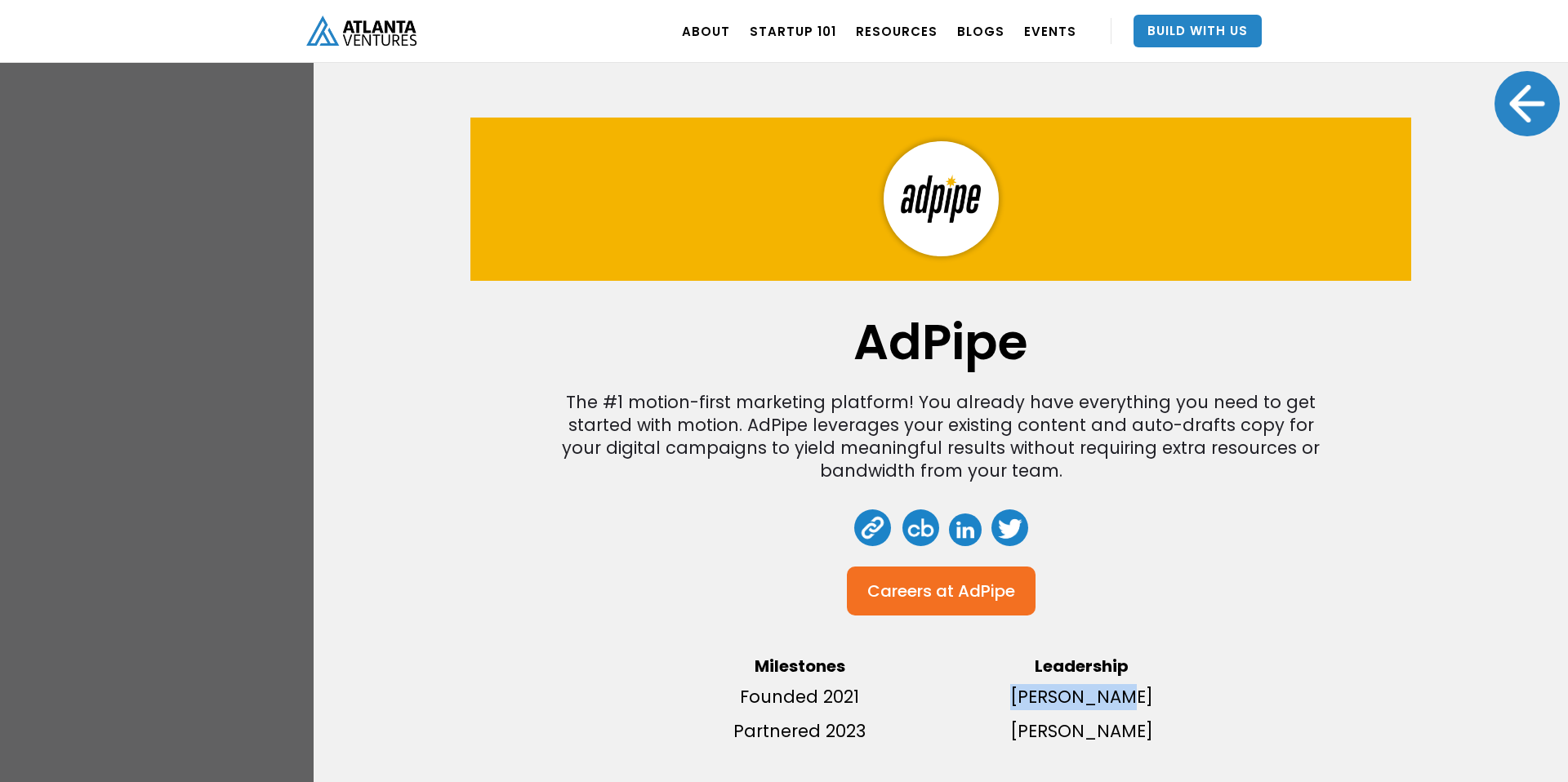 drag, startPoint x: 1028, startPoint y: 695, endPoint x: 1139, endPoint y: 696, distance: 111.0045 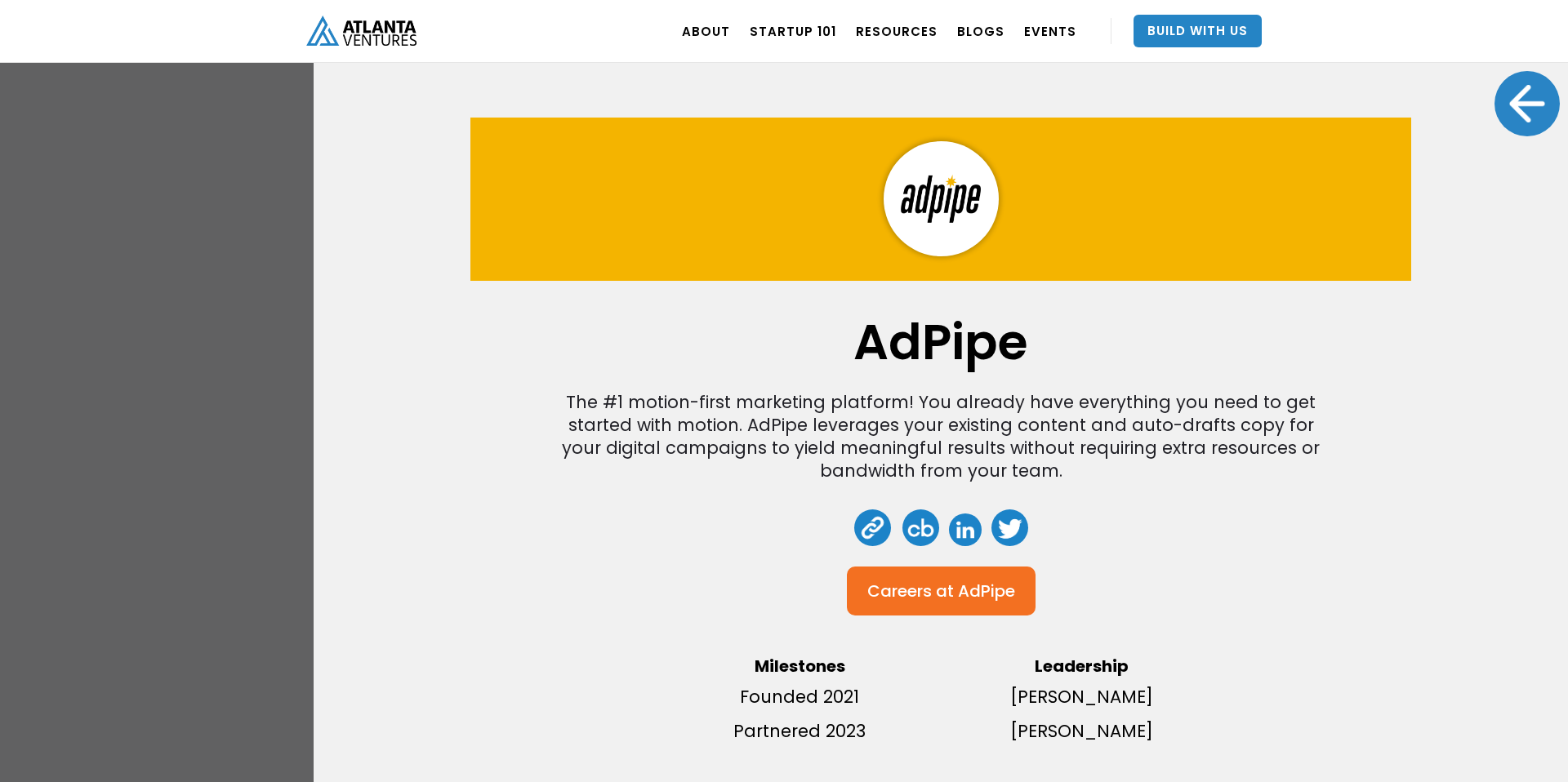 click on "[PERSON_NAME]" at bounding box center [1082, 731] 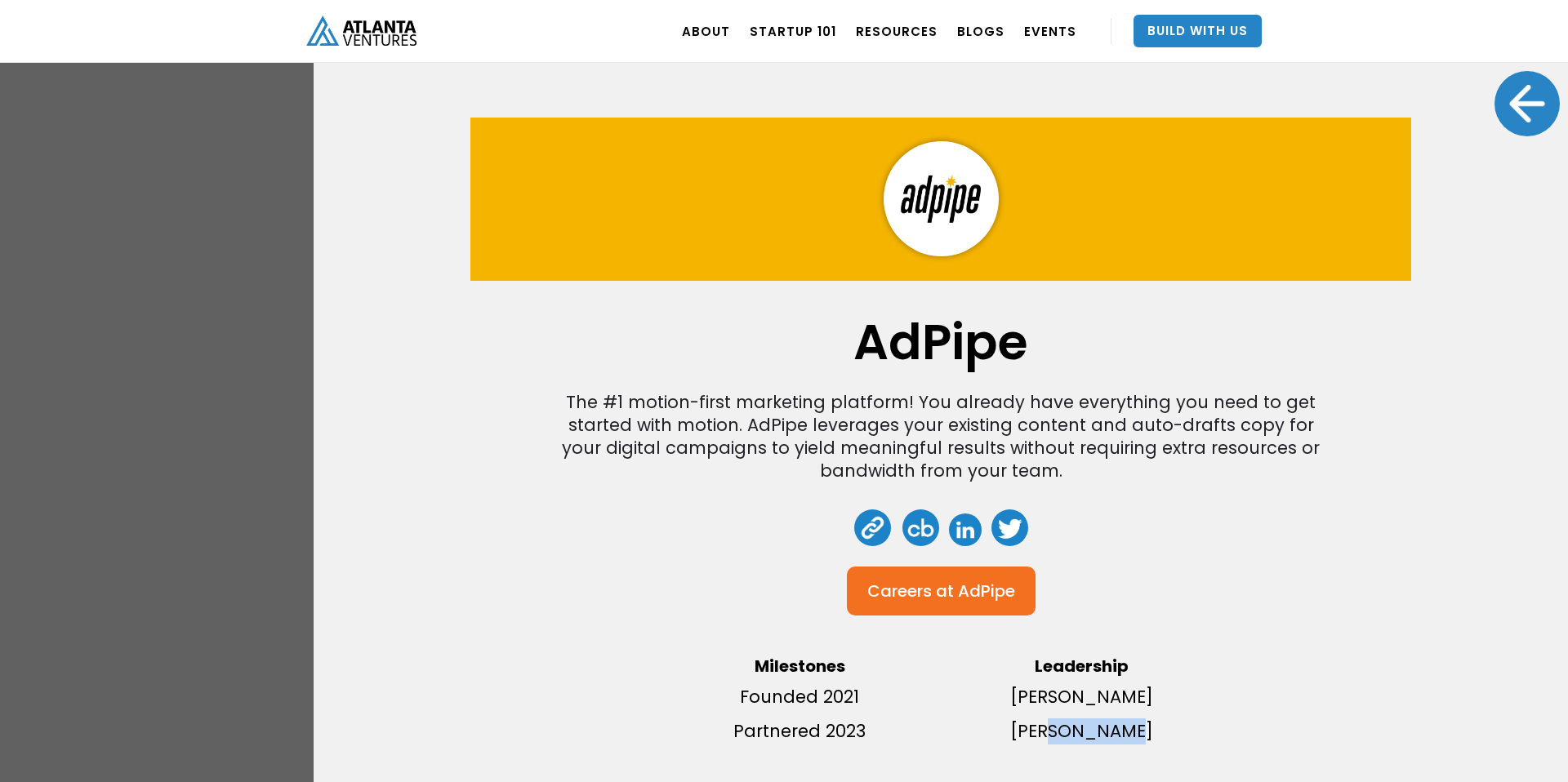 click on "[PERSON_NAME]" at bounding box center (1082, 731) 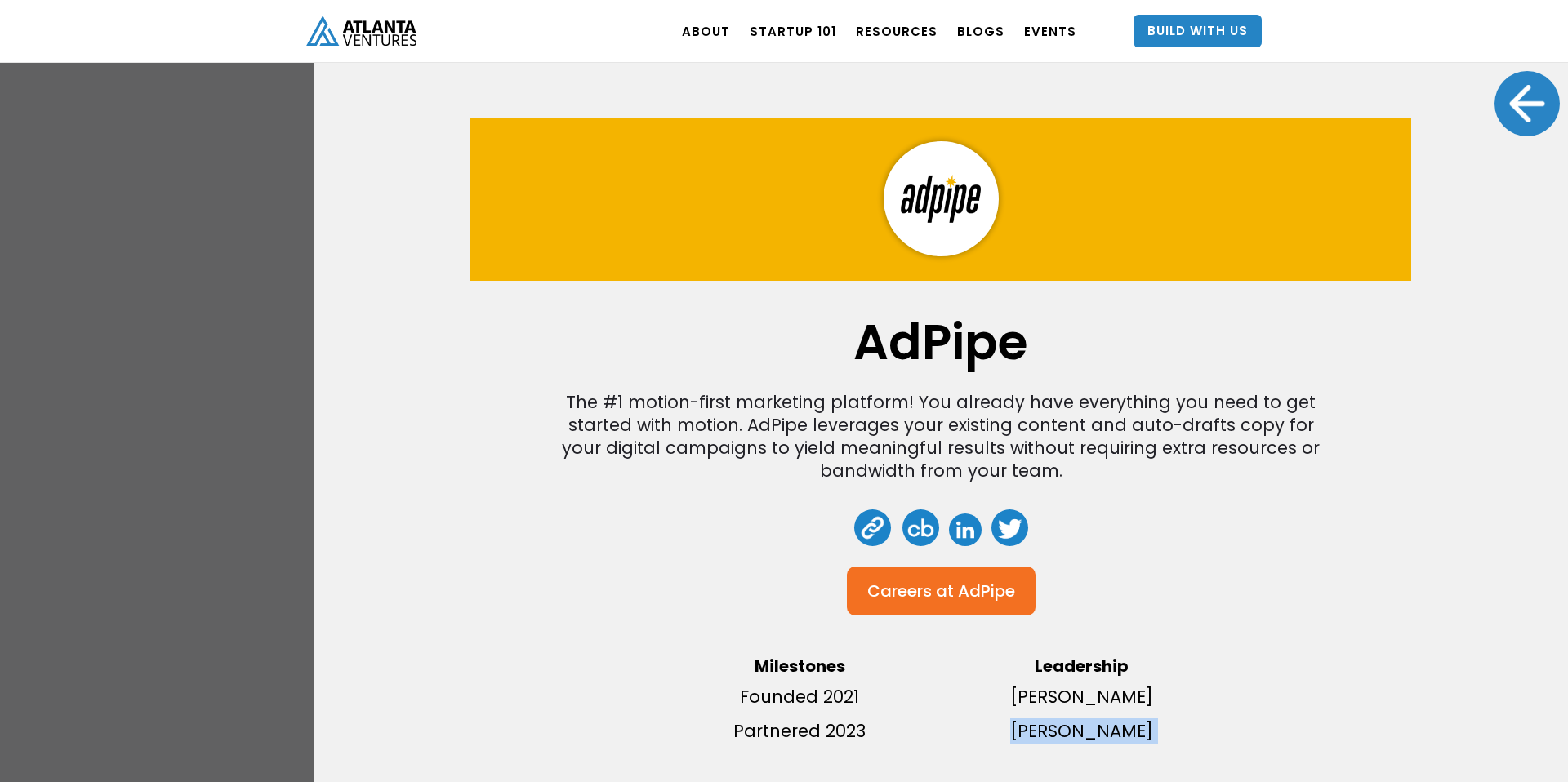 click on "[PERSON_NAME]" at bounding box center (1082, 731) 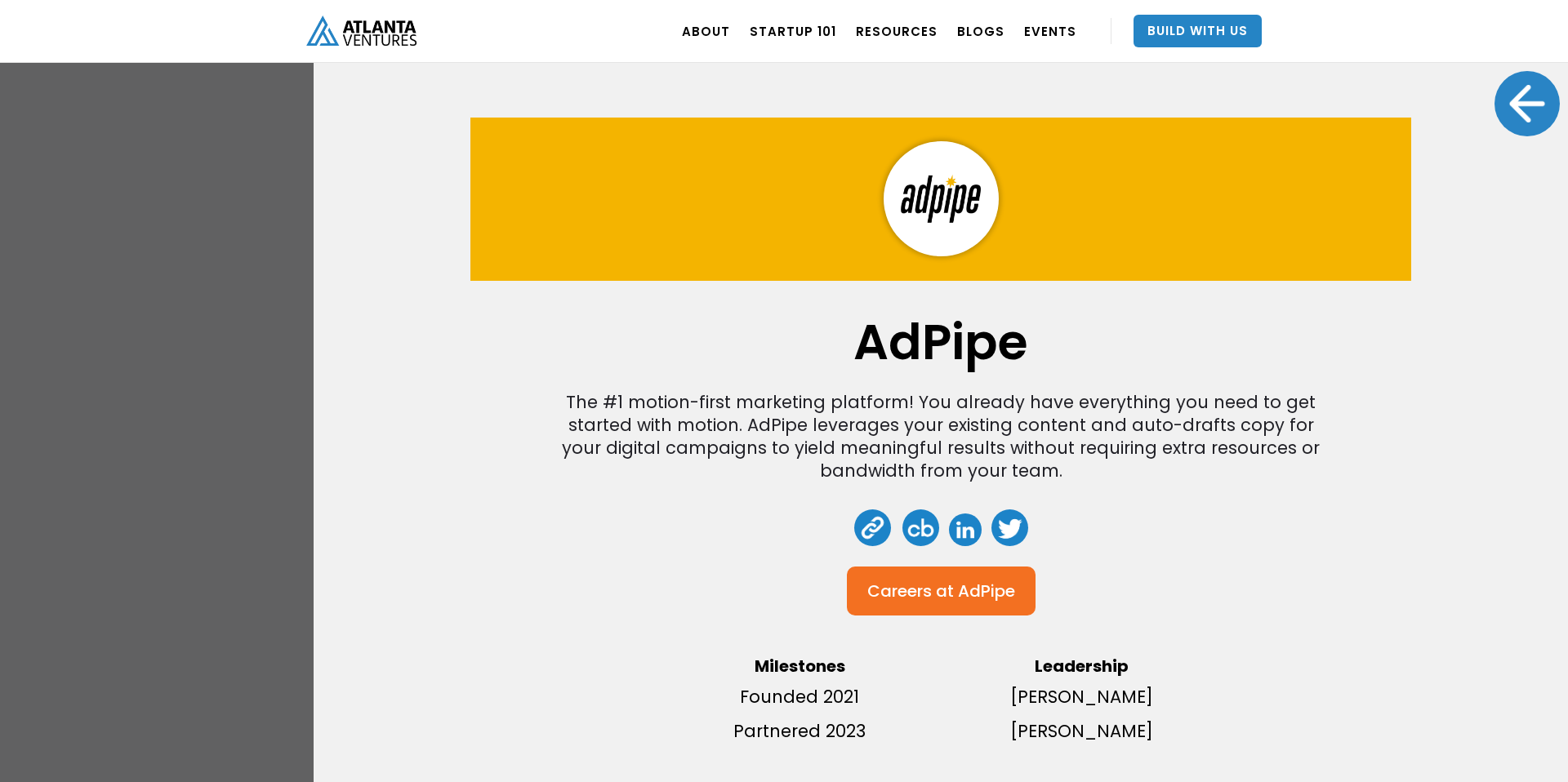 click on "AdPipe The #1 motion-first marketing platform! You already have everything you need to get started with motion. AdPipe leverages your existing content and auto-drafts copy for your digital campaigns to yield meaningful results without requiring extra resources or bandwidth from your team. Careers at AdPipe Milestones Founded 2021 Partnered 2023 Leadership Andrew Levy Sam Birdsong" at bounding box center [784, 391] 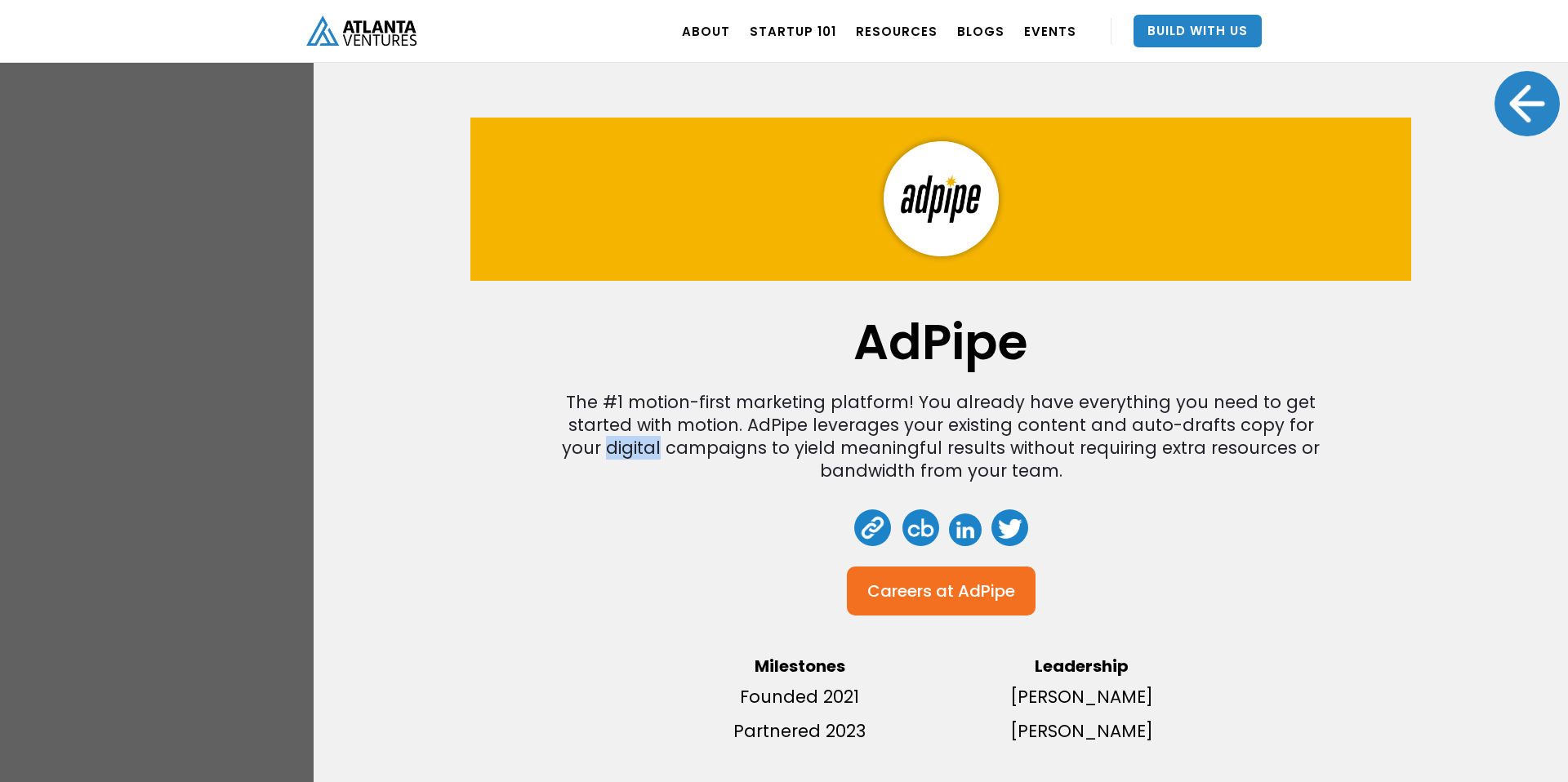click on "AdPipe The #1 motion-first marketing platform! You already have everything you need to get started with motion. AdPipe leverages your existing content and auto-drafts copy for your digital campaigns to yield meaningful results without requiring extra resources or bandwidth from your team. Careers at AdPipe Milestones Founded 2021 Partnered 2023 Leadership Andrew Levy Sam Birdsong" at bounding box center [784, 391] 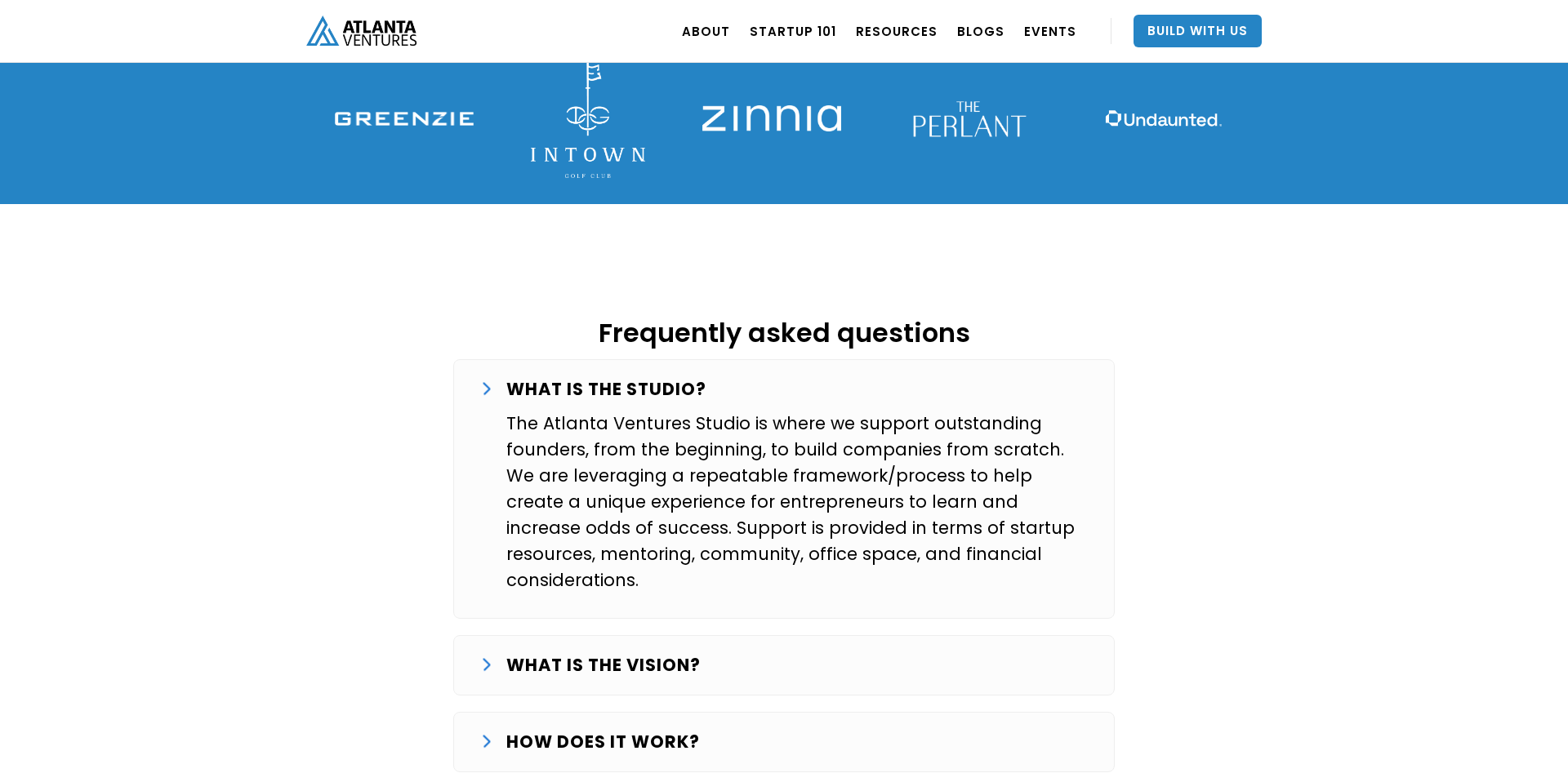 scroll, scrollTop: 2466, scrollLeft: 0, axis: vertical 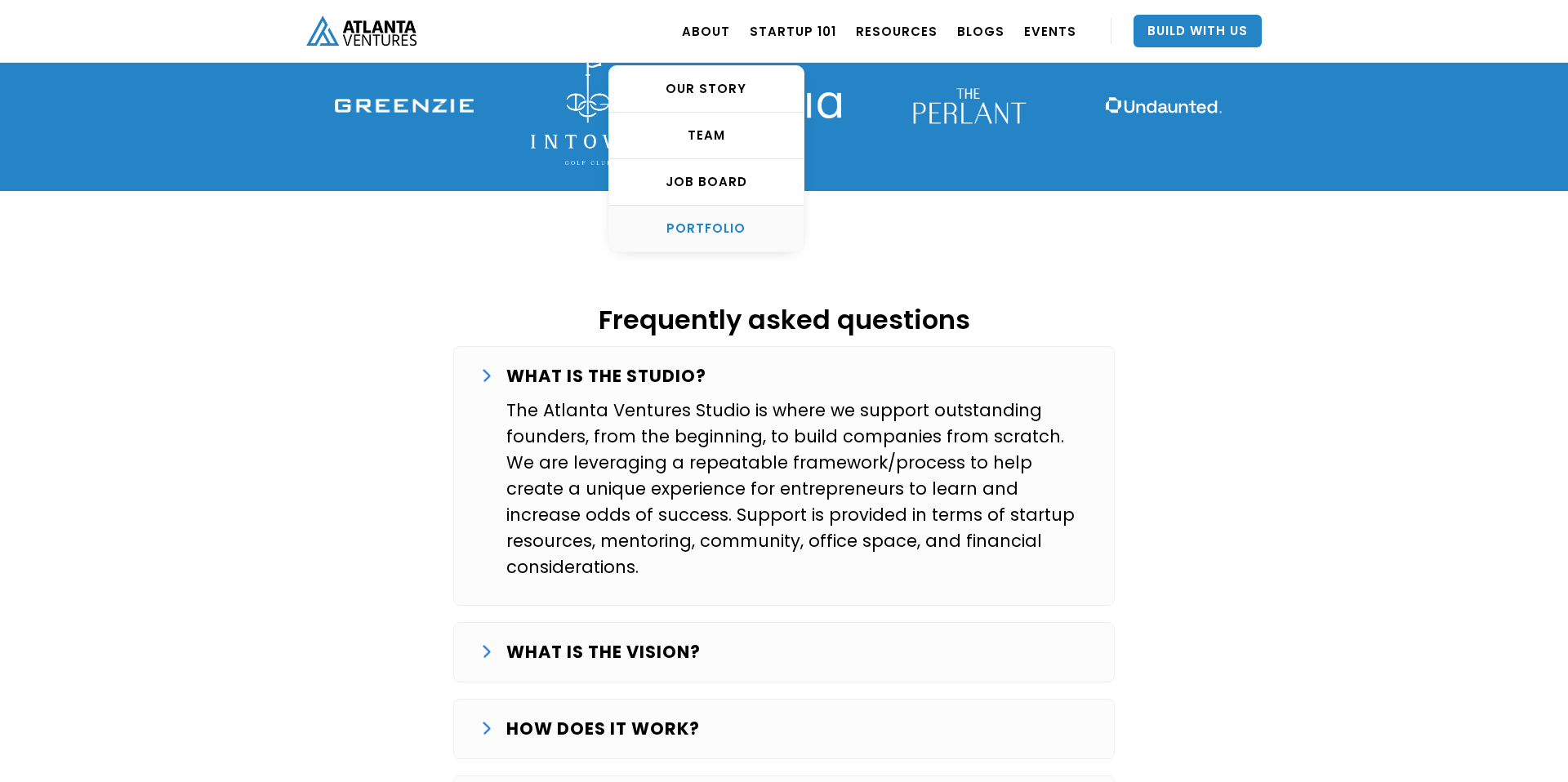 click on "PORTFOLIO" at bounding box center (706, 229) 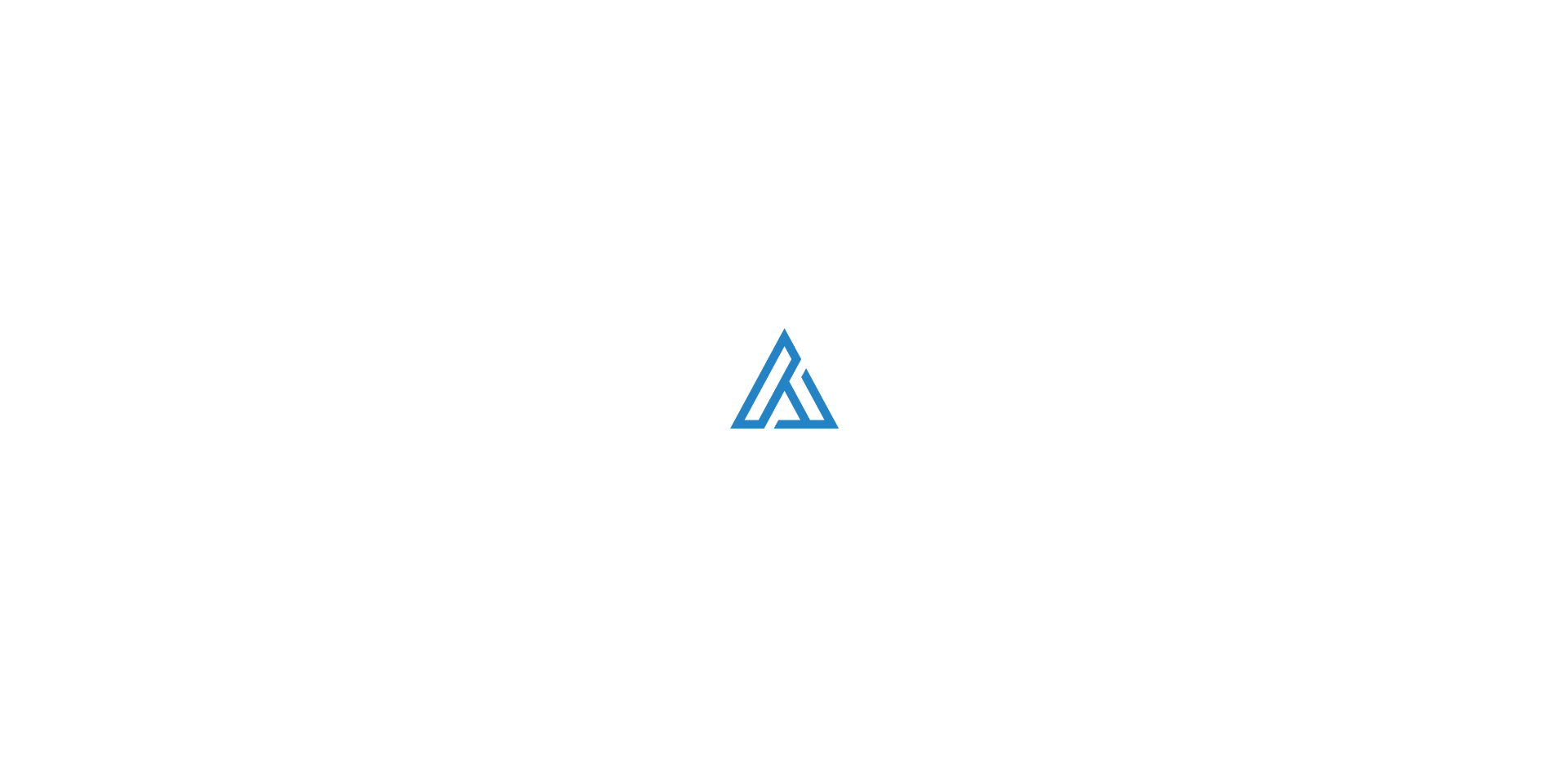scroll, scrollTop: 1002, scrollLeft: 0, axis: vertical 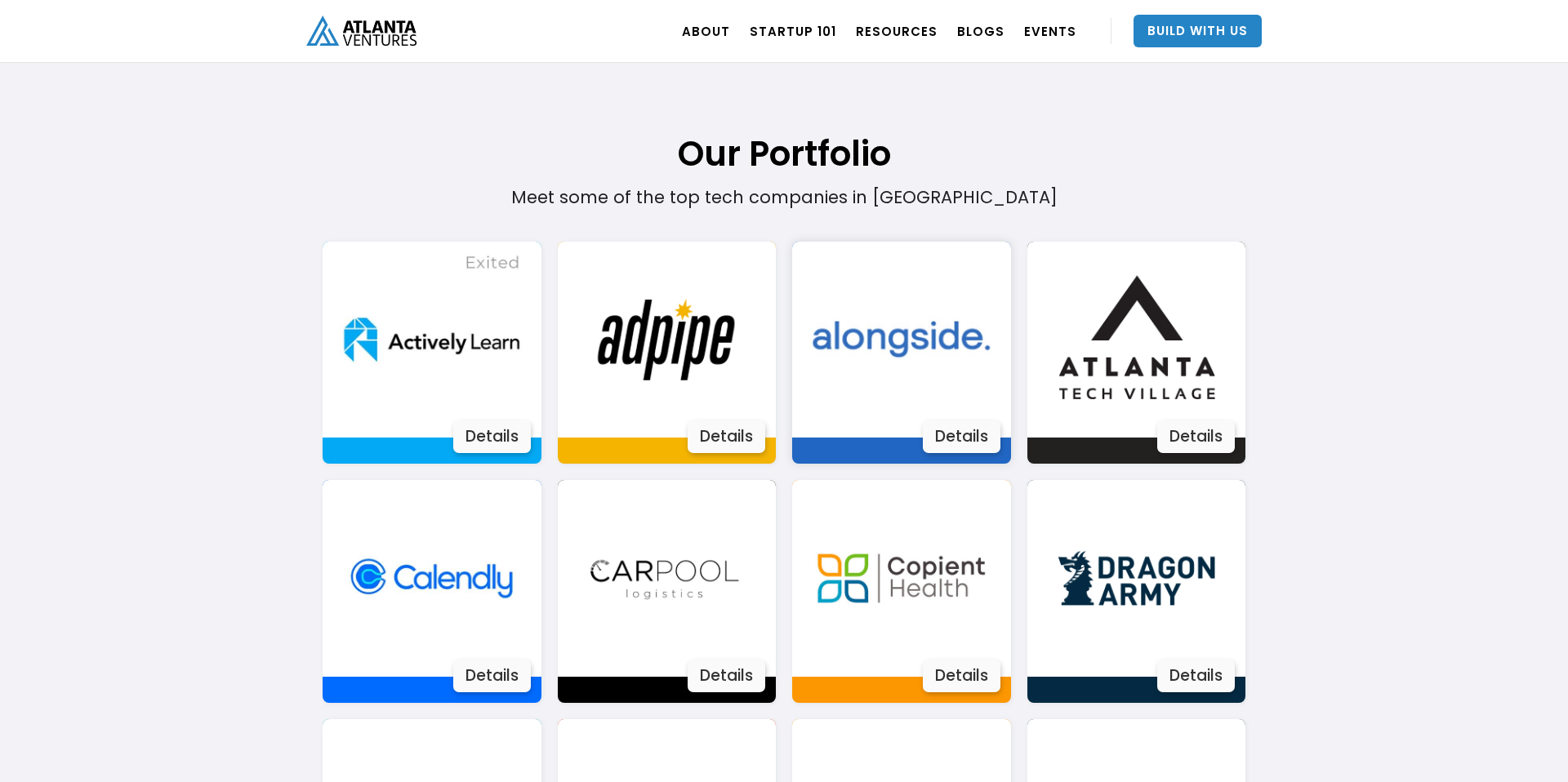 click on "Details" at bounding box center [961, 437] 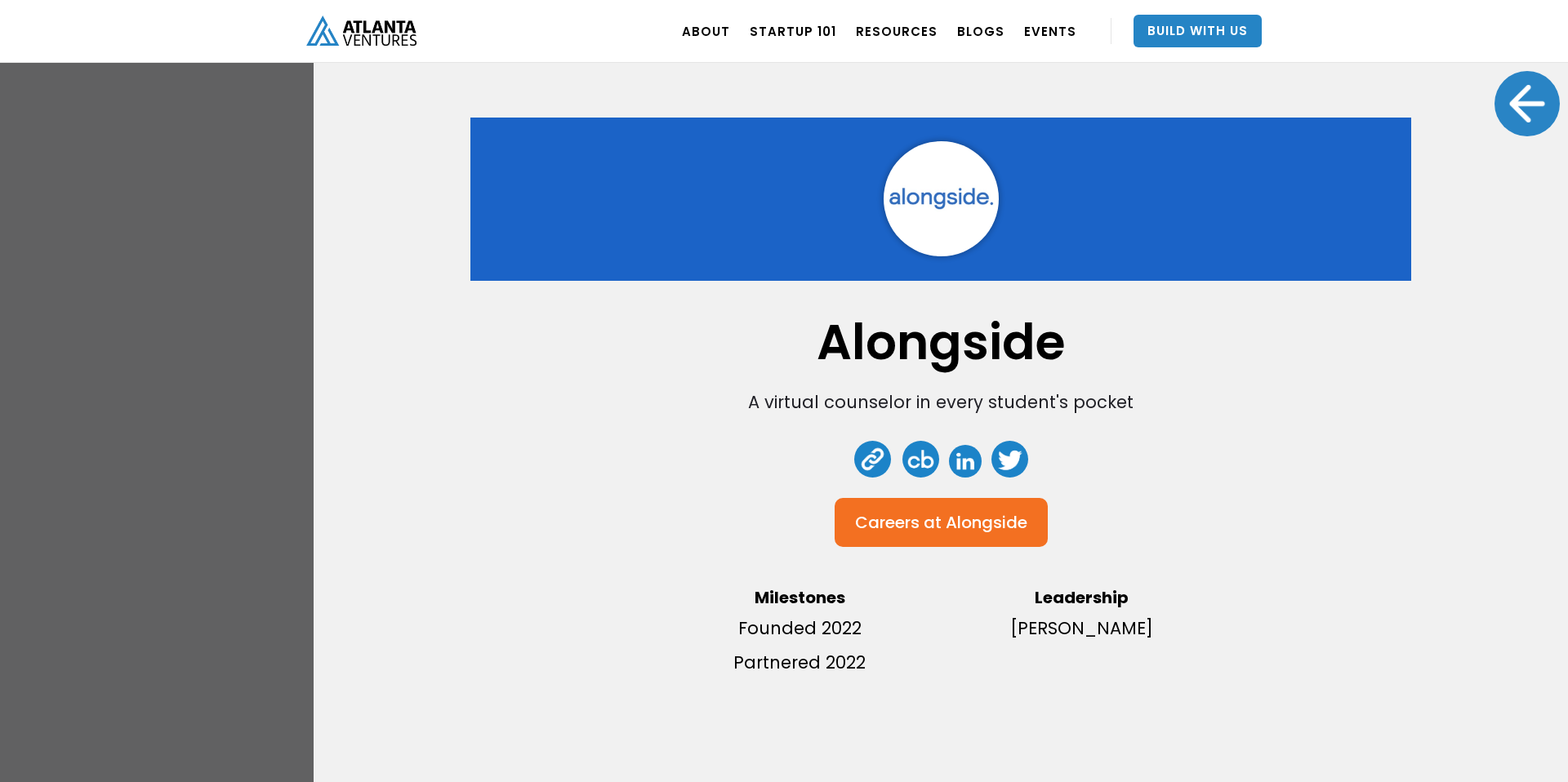scroll, scrollTop: 1007, scrollLeft: 0, axis: vertical 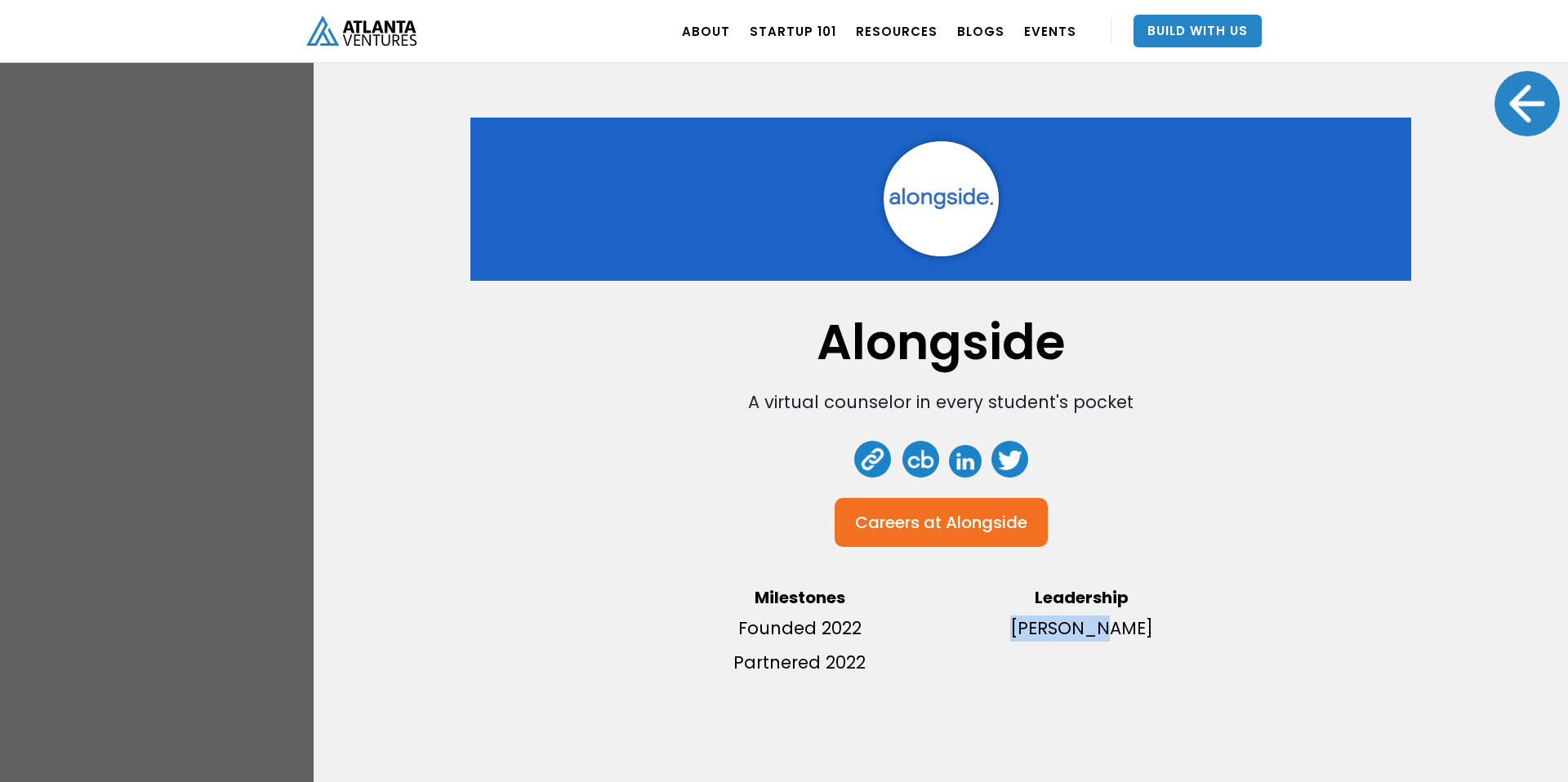 drag, startPoint x: 1036, startPoint y: 621, endPoint x: 1134, endPoint y: 625, distance: 98.0816 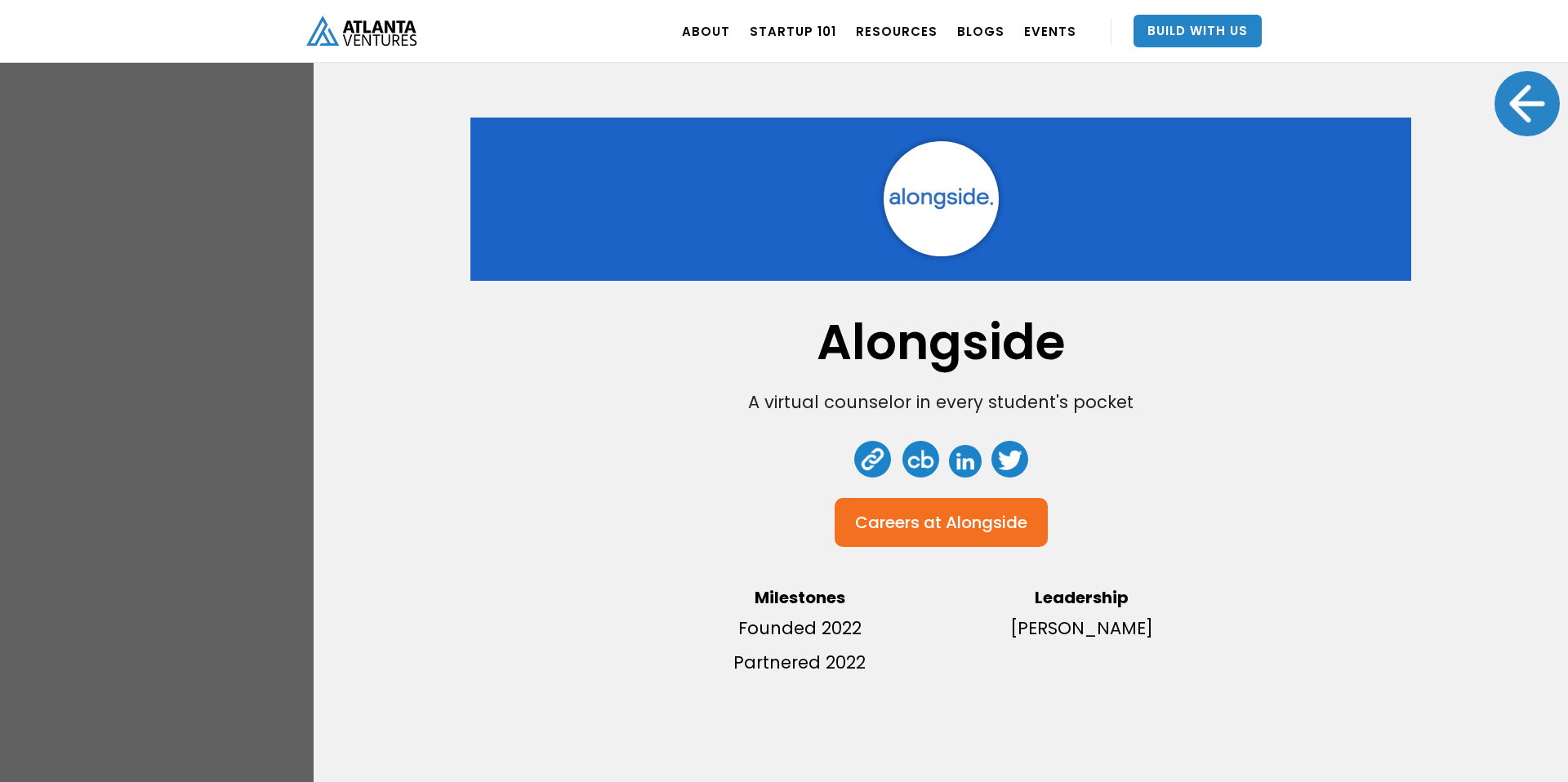 click at bounding box center [1527, 104] 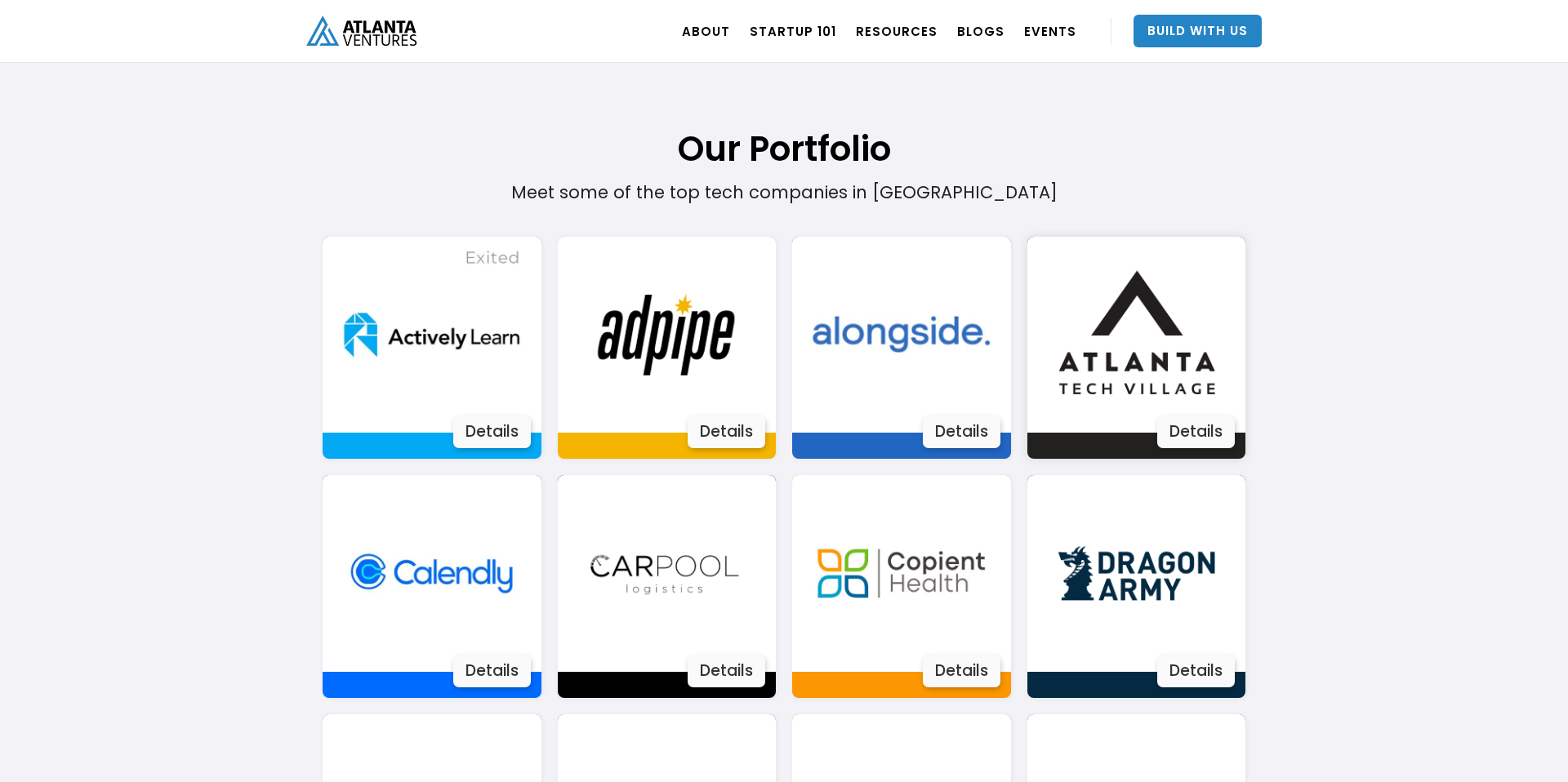 click on "Details" at bounding box center (1196, 432) 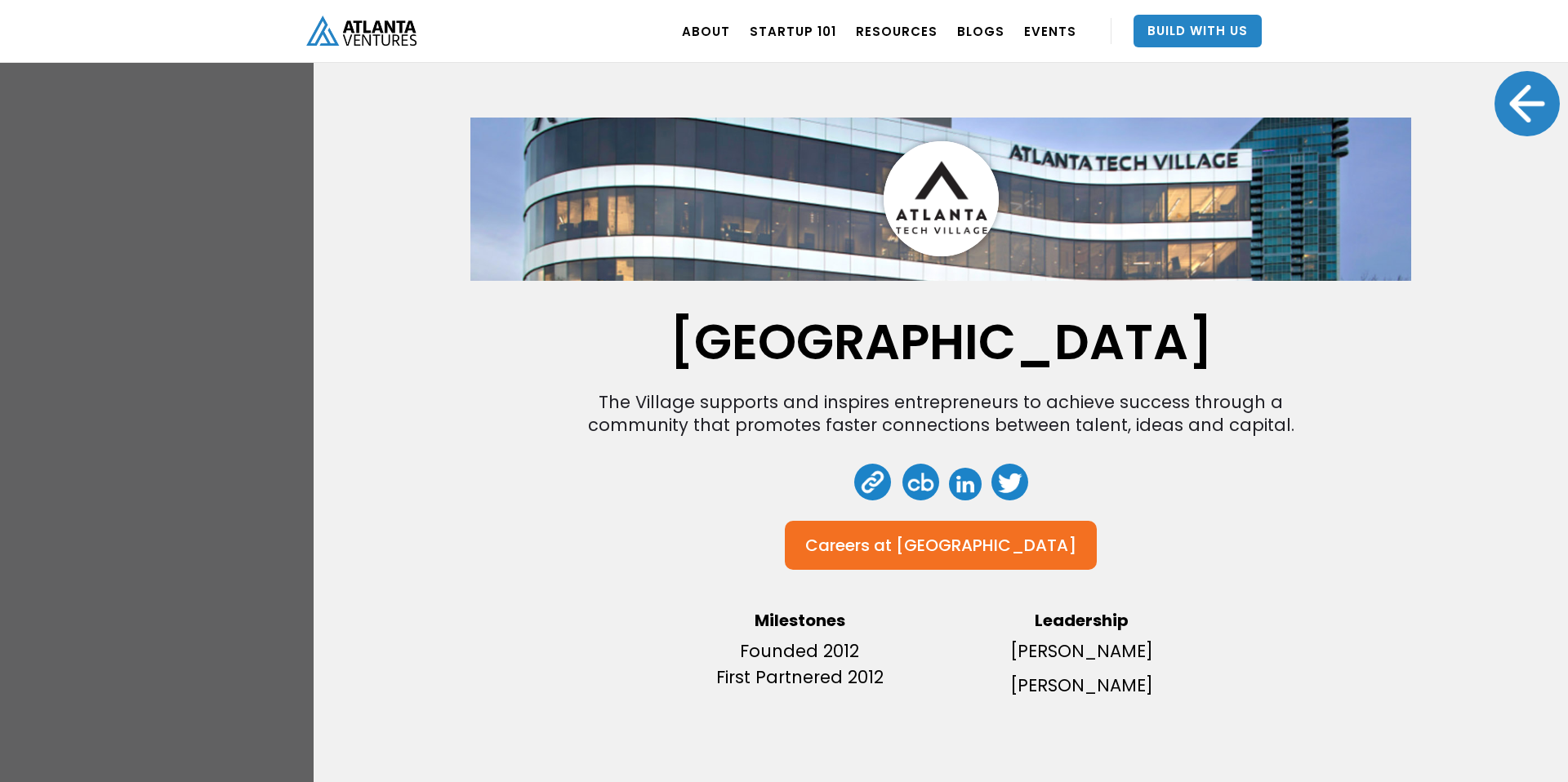 scroll, scrollTop: 1066, scrollLeft: 0, axis: vertical 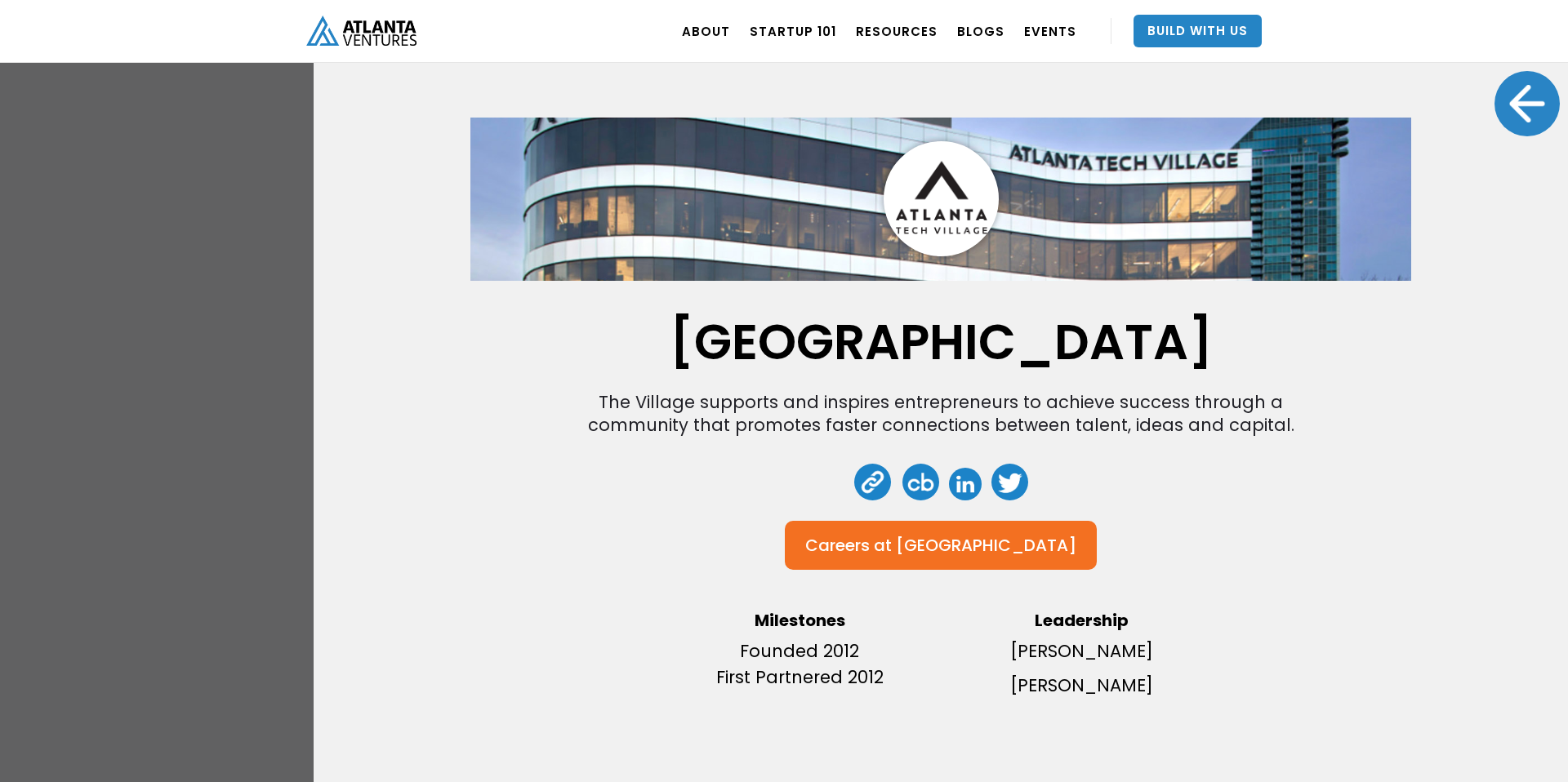 drag, startPoint x: 1011, startPoint y: 678, endPoint x: 1156, endPoint y: 679, distance: 145.00345 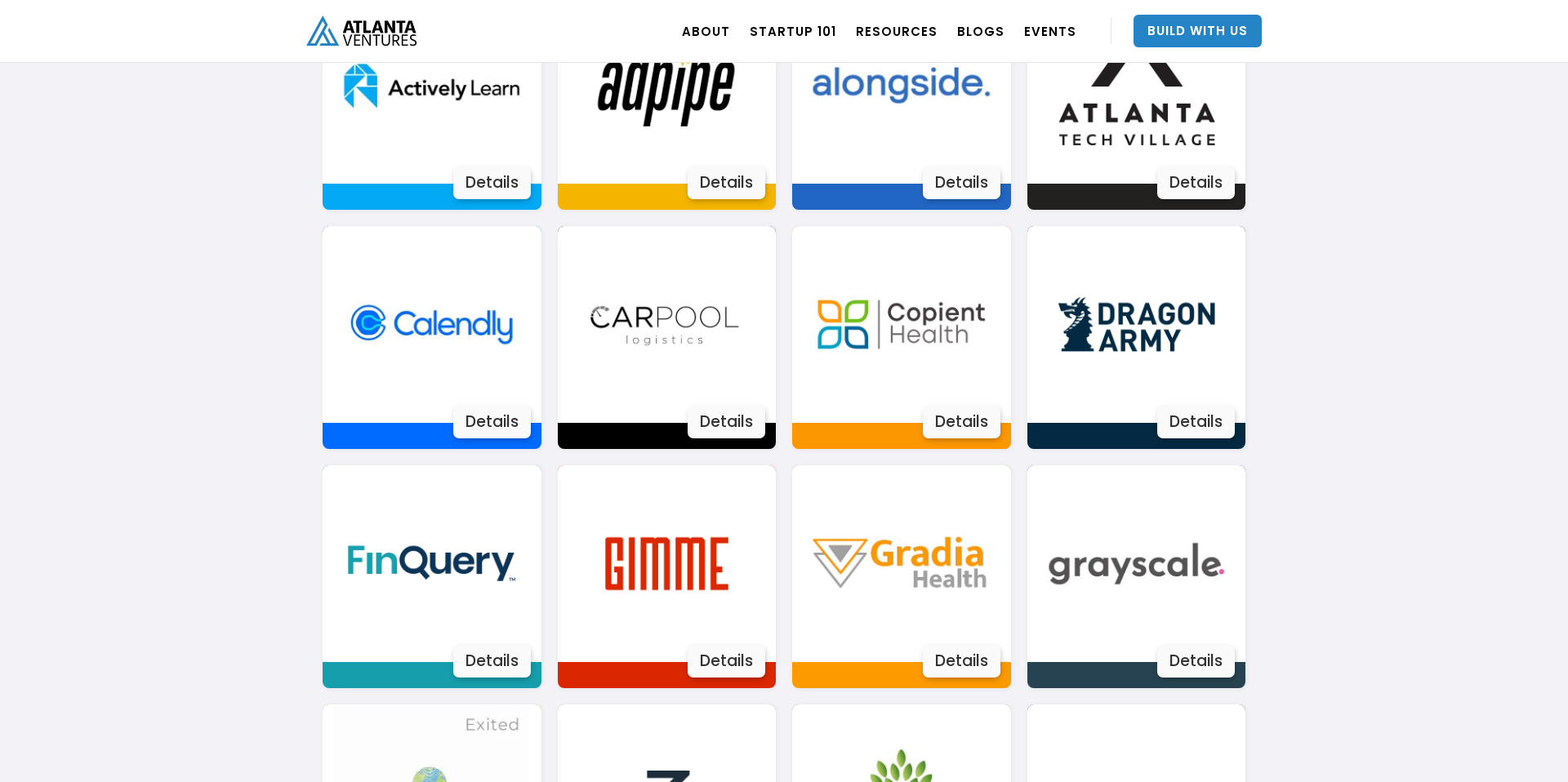 scroll, scrollTop: 1255, scrollLeft: 0, axis: vertical 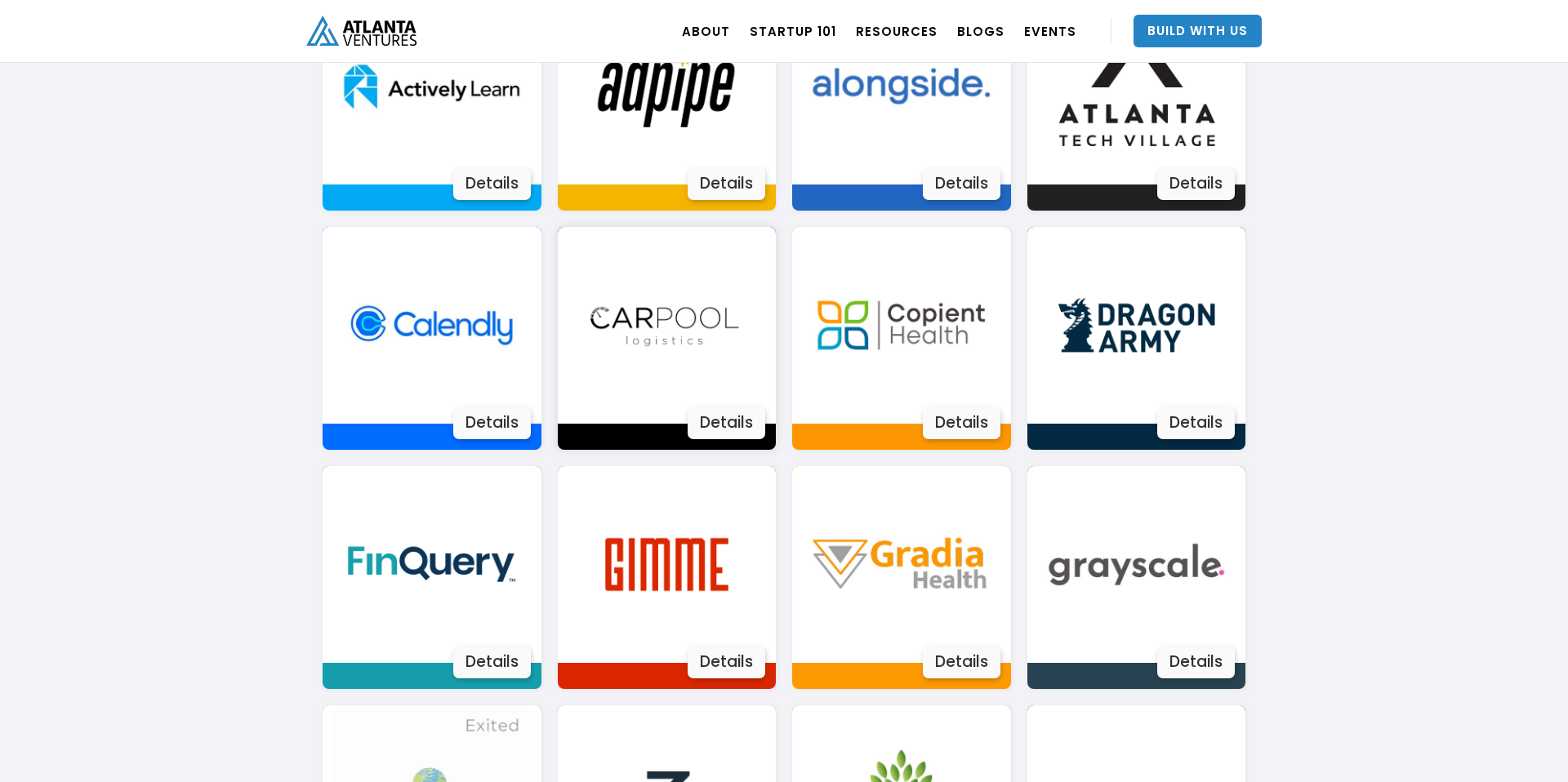 click on "Details" at bounding box center (726, 423) 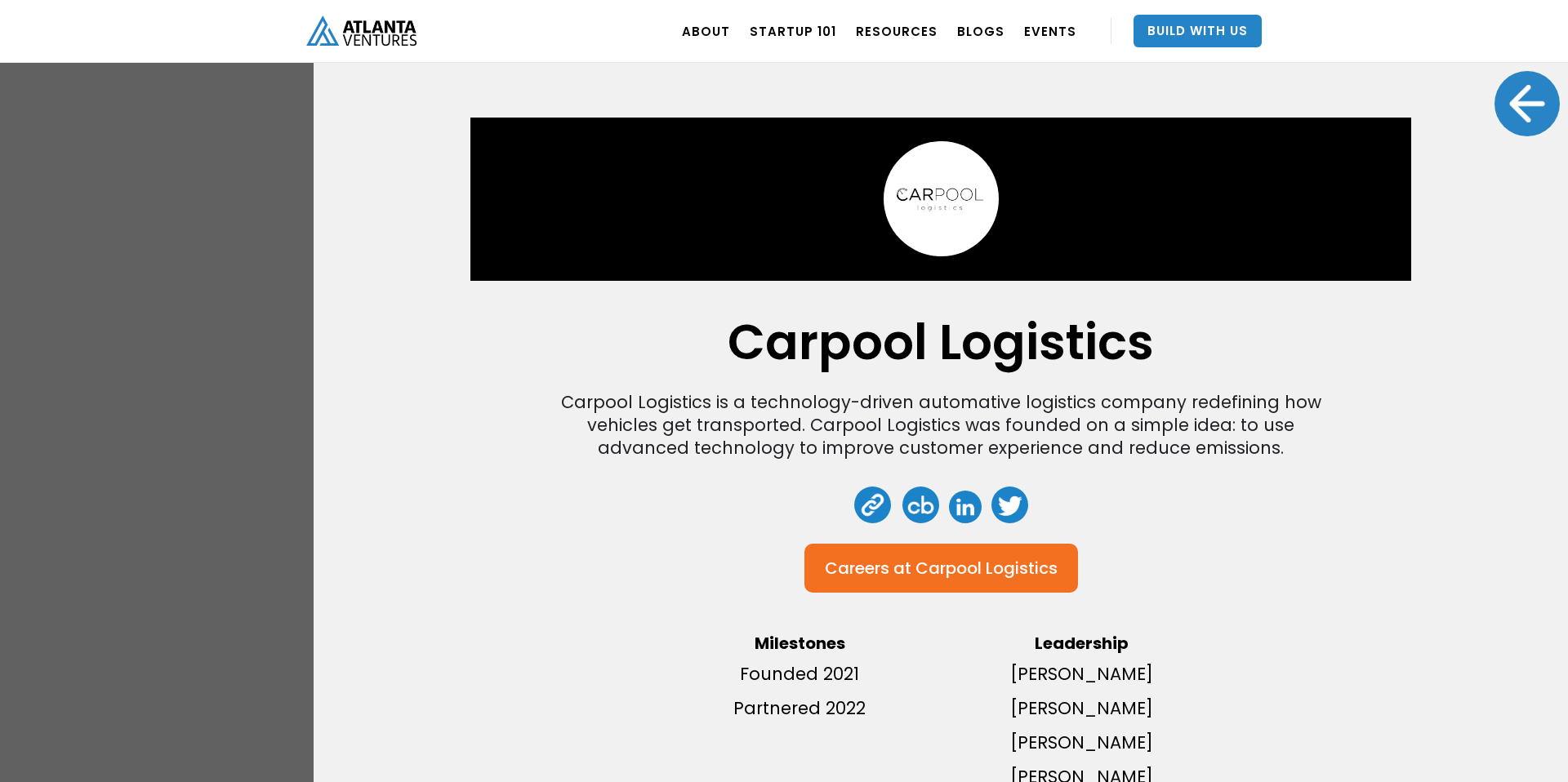 scroll, scrollTop: 51, scrollLeft: 0, axis: vertical 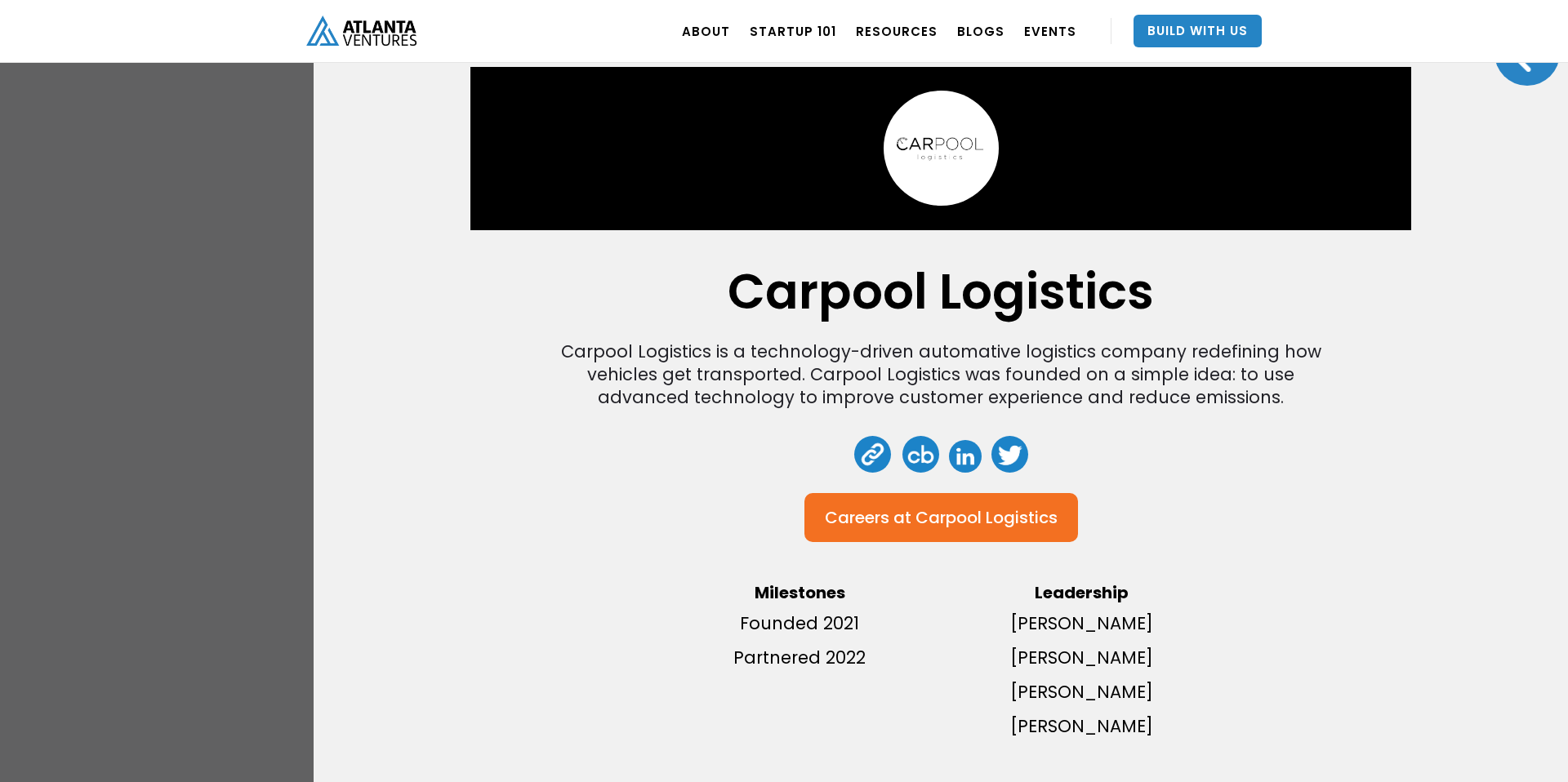 click at bounding box center (965, 456) 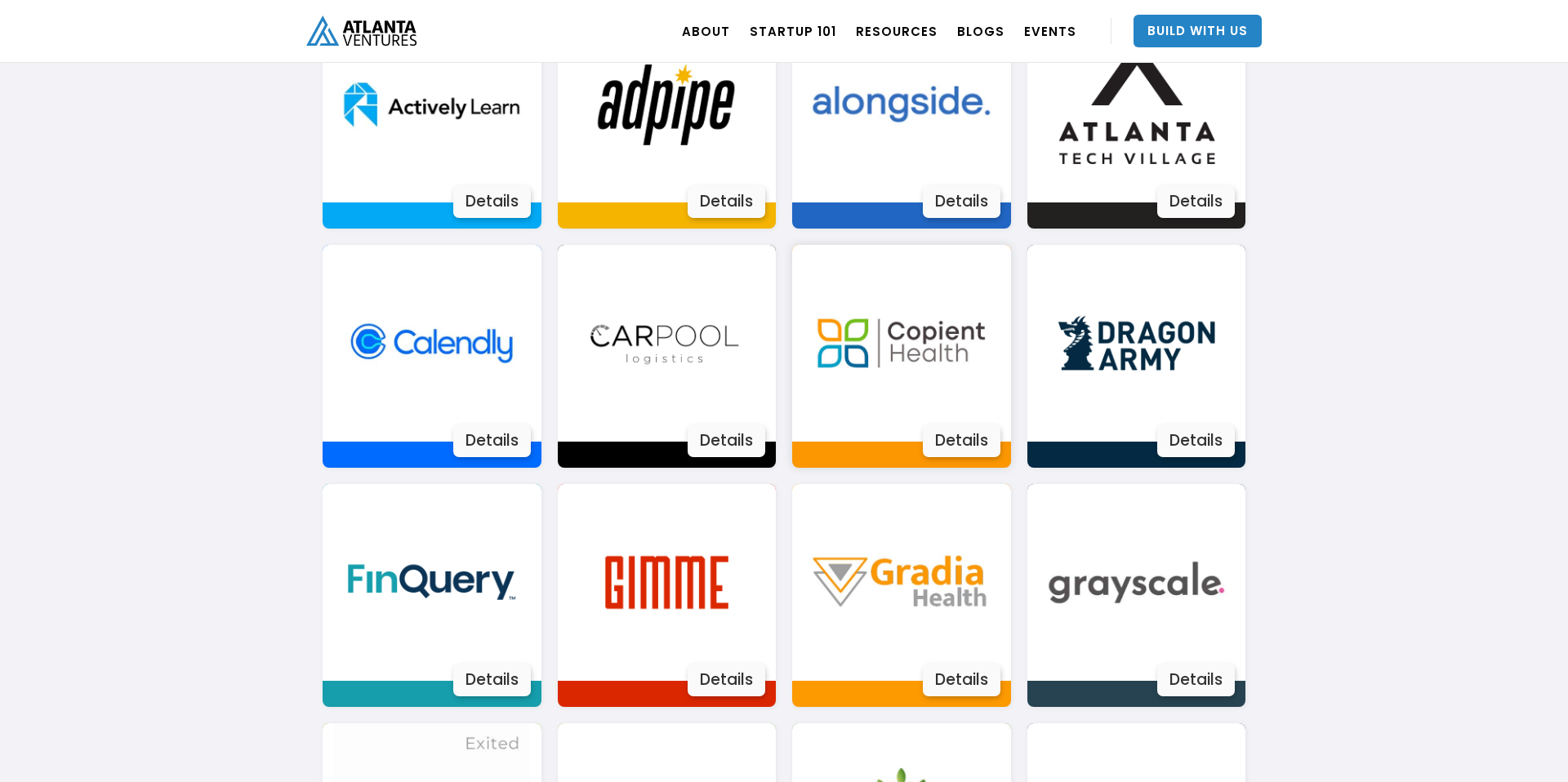 scroll, scrollTop: 1232, scrollLeft: 0, axis: vertical 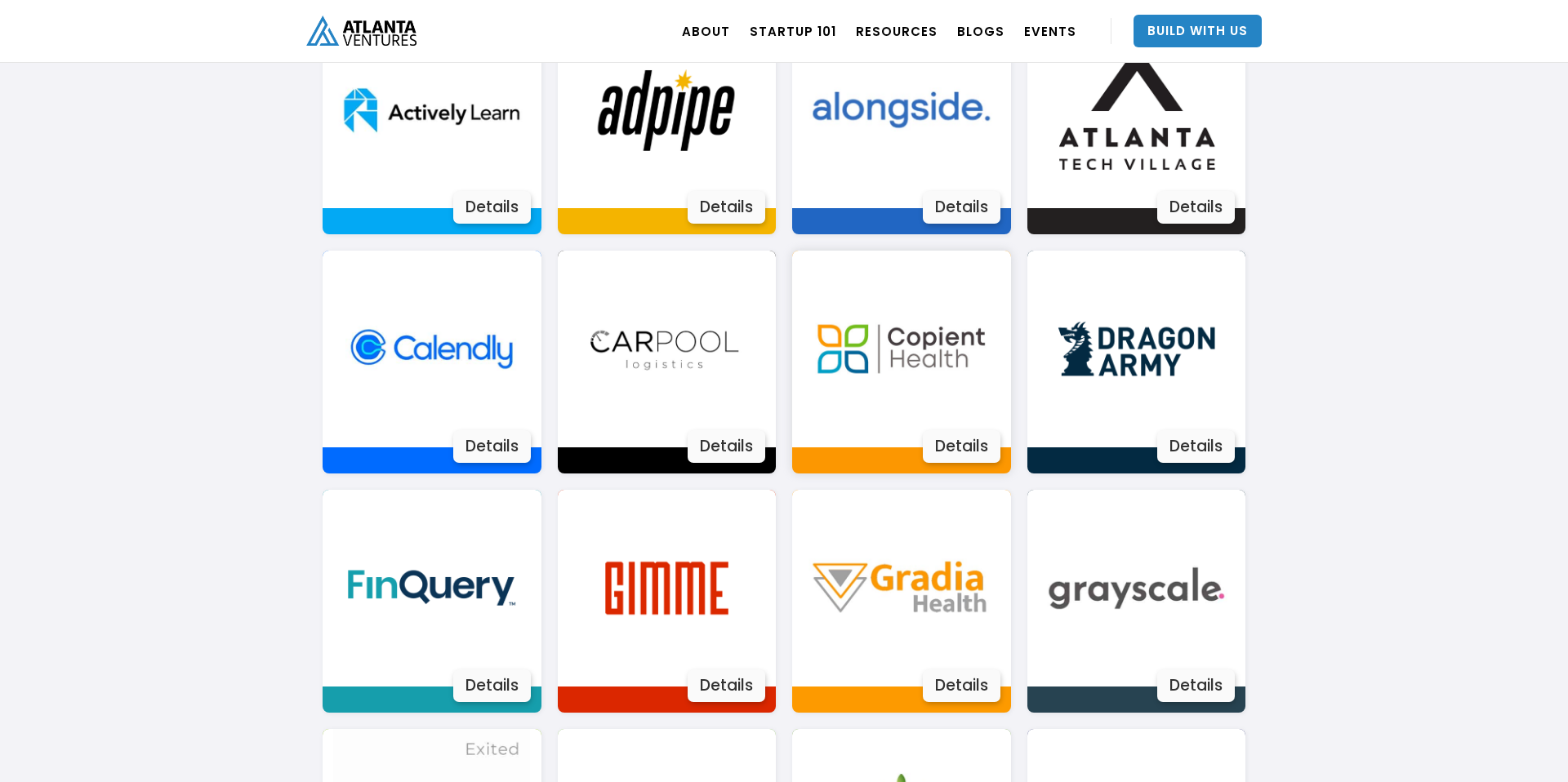 click on "Details" at bounding box center [961, 447] 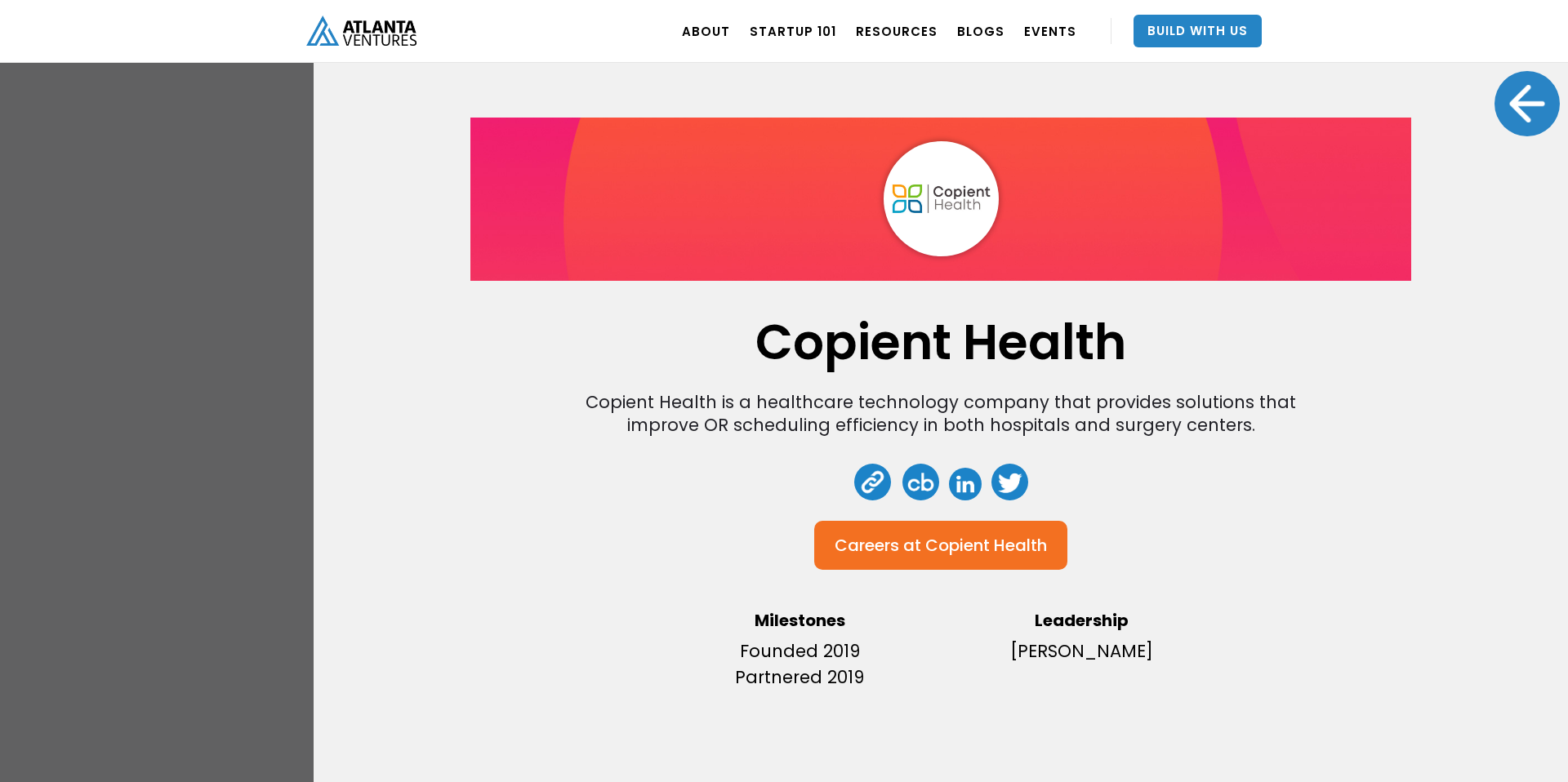 scroll, scrollTop: 1257, scrollLeft: 0, axis: vertical 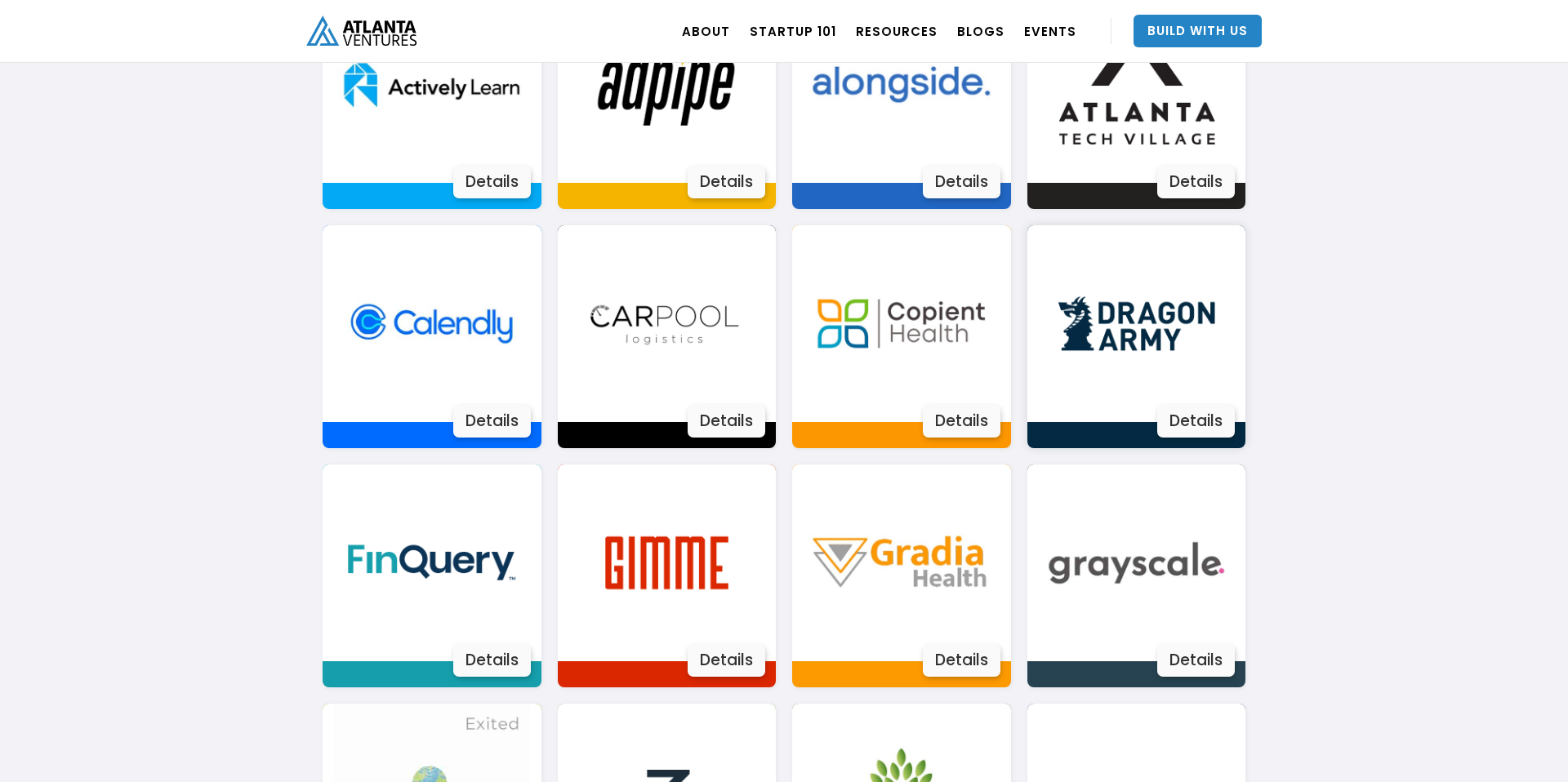 click on "Details" at bounding box center [1196, 421] 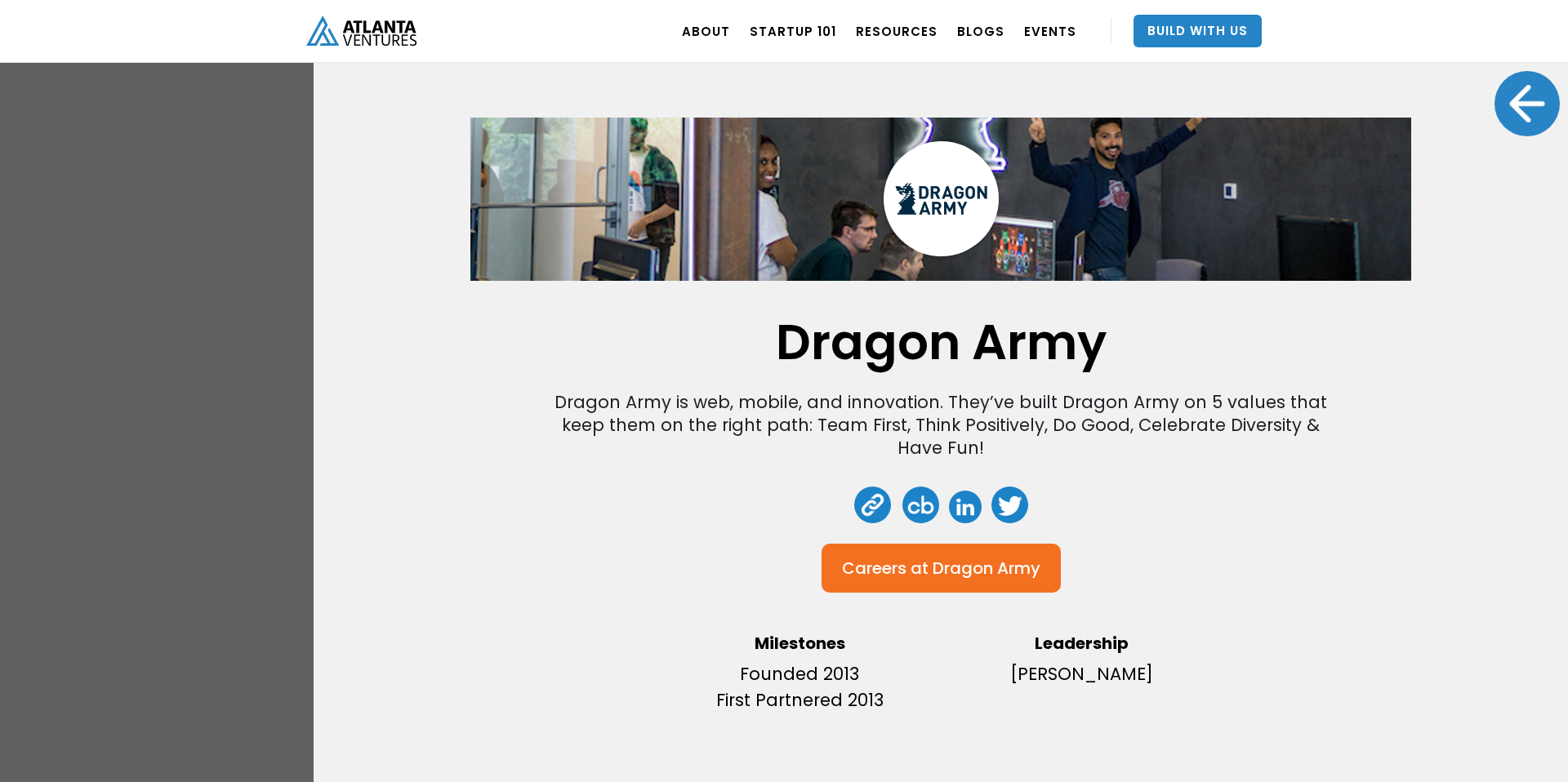 click at bounding box center (965, 507) 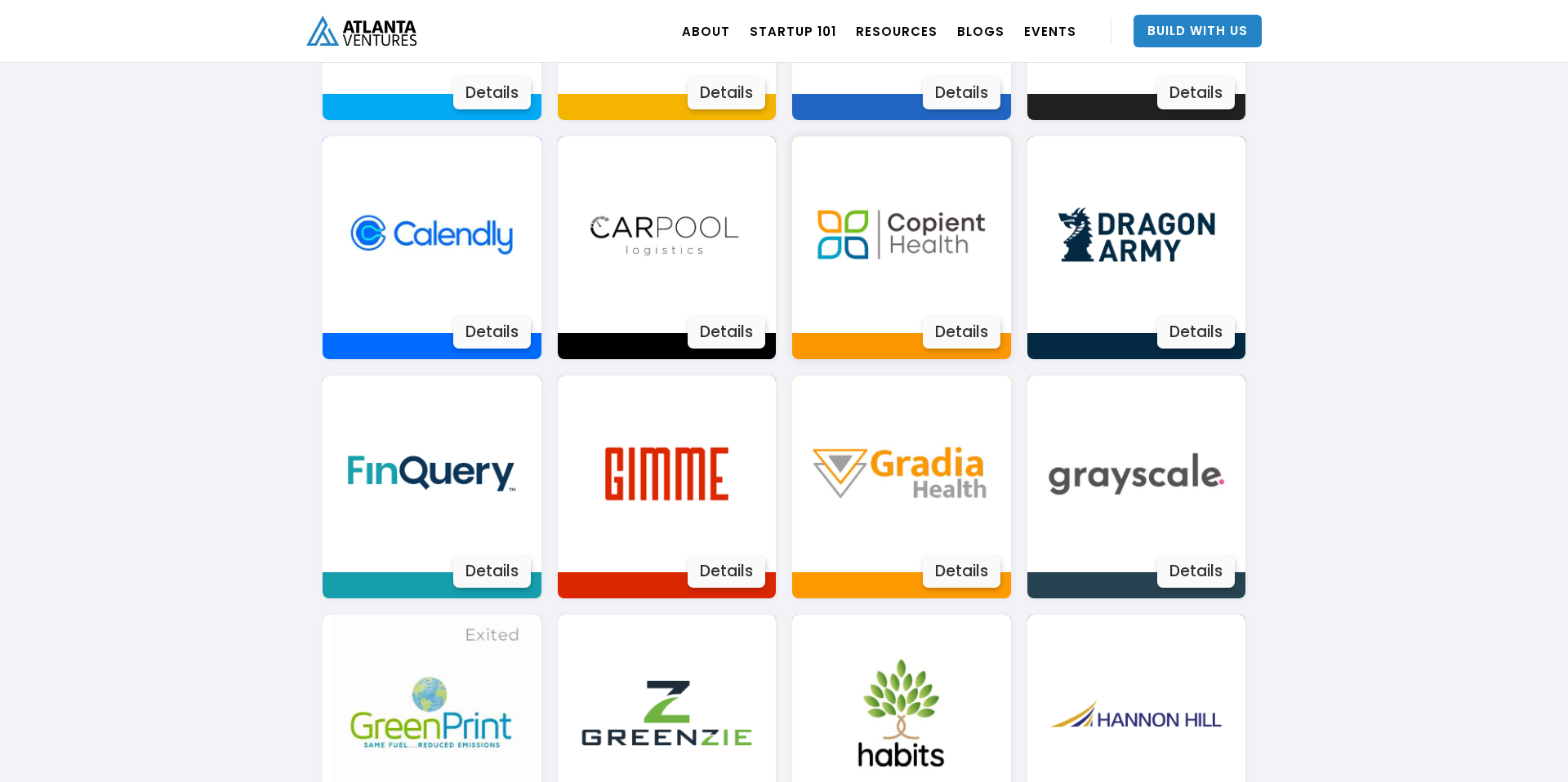 scroll, scrollTop: 1358, scrollLeft: 0, axis: vertical 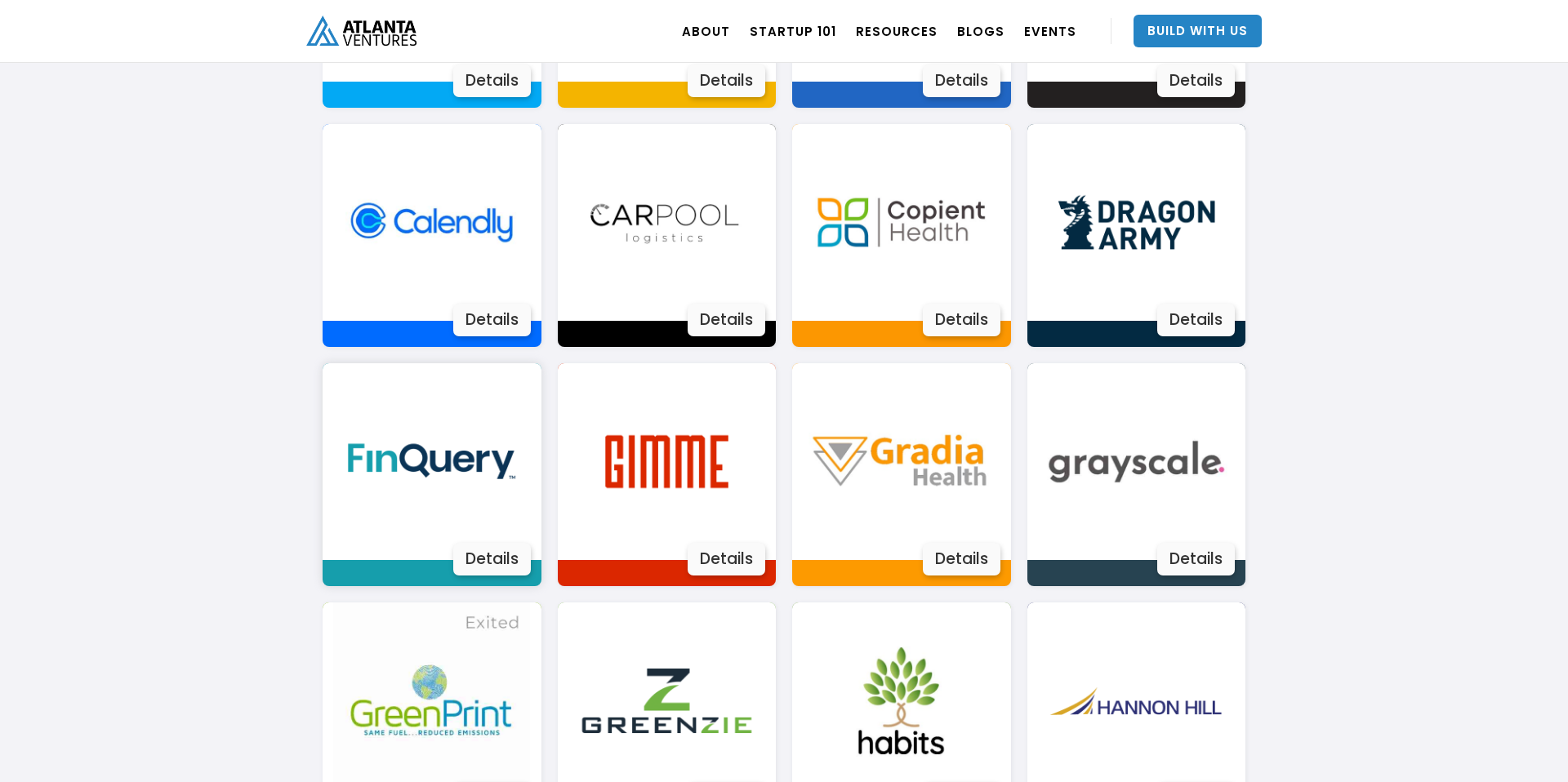 click on "Details" at bounding box center [492, 559] 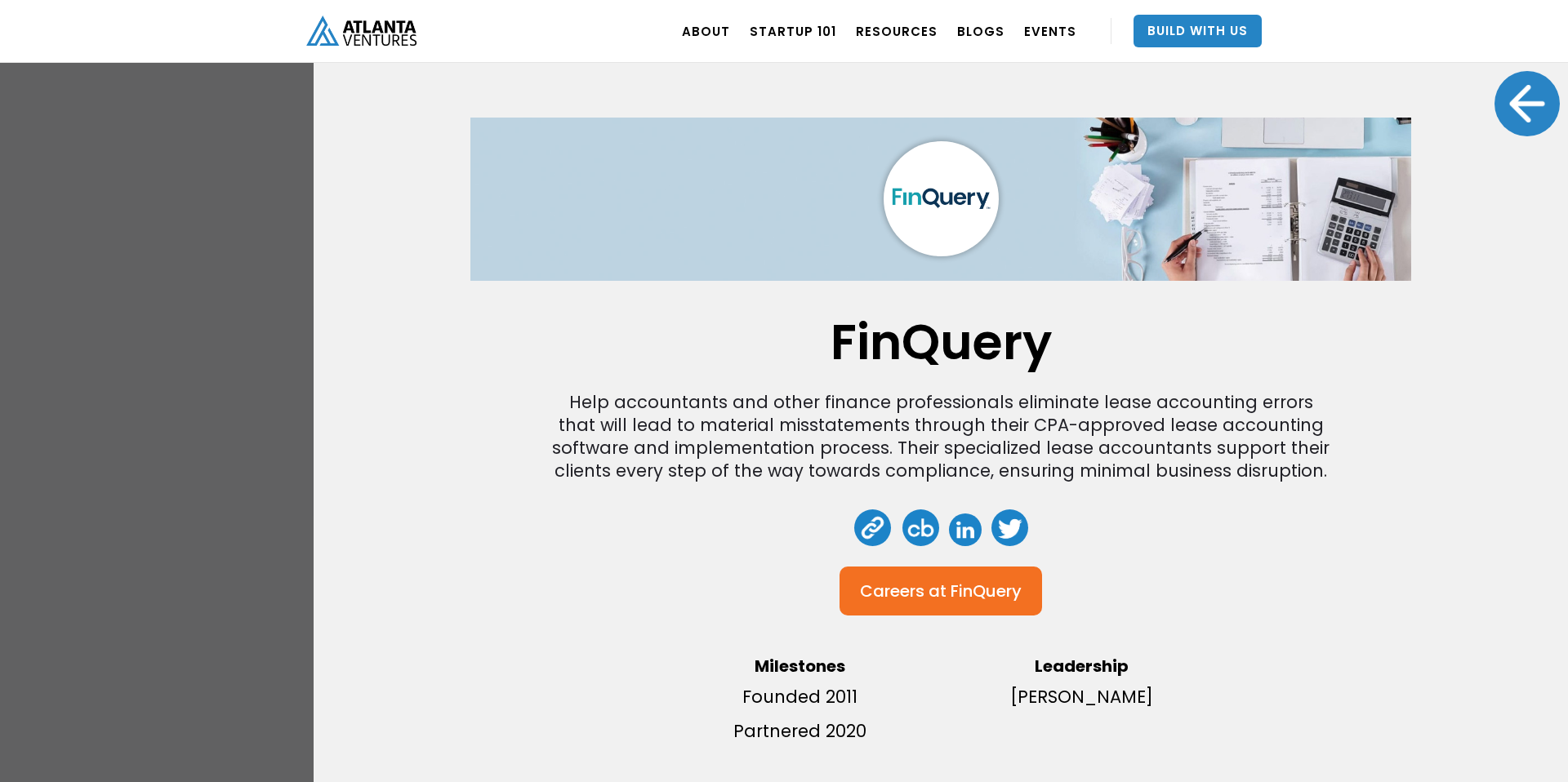 scroll, scrollTop: 1427, scrollLeft: 0, axis: vertical 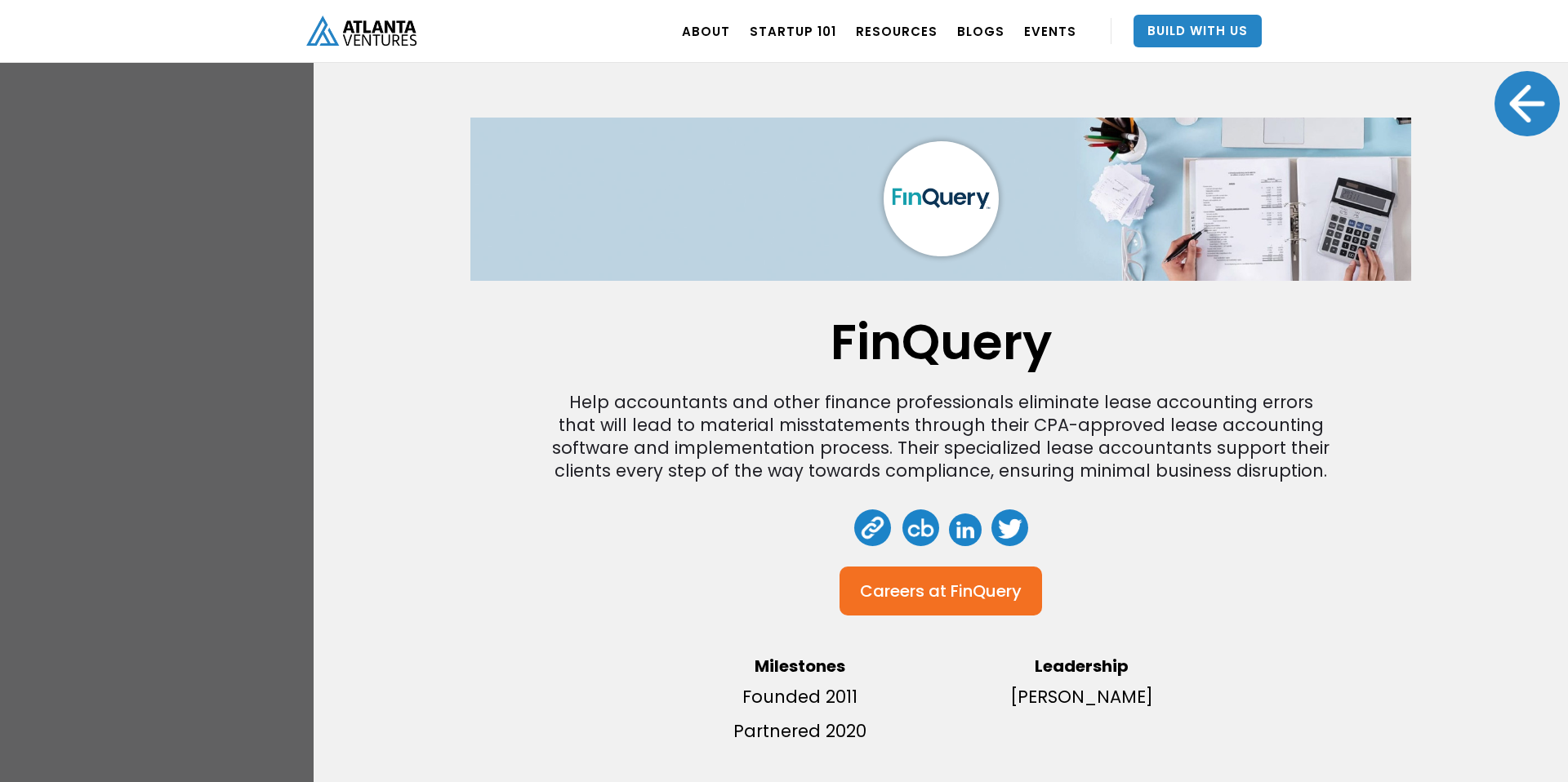 click at bounding box center [965, 530] 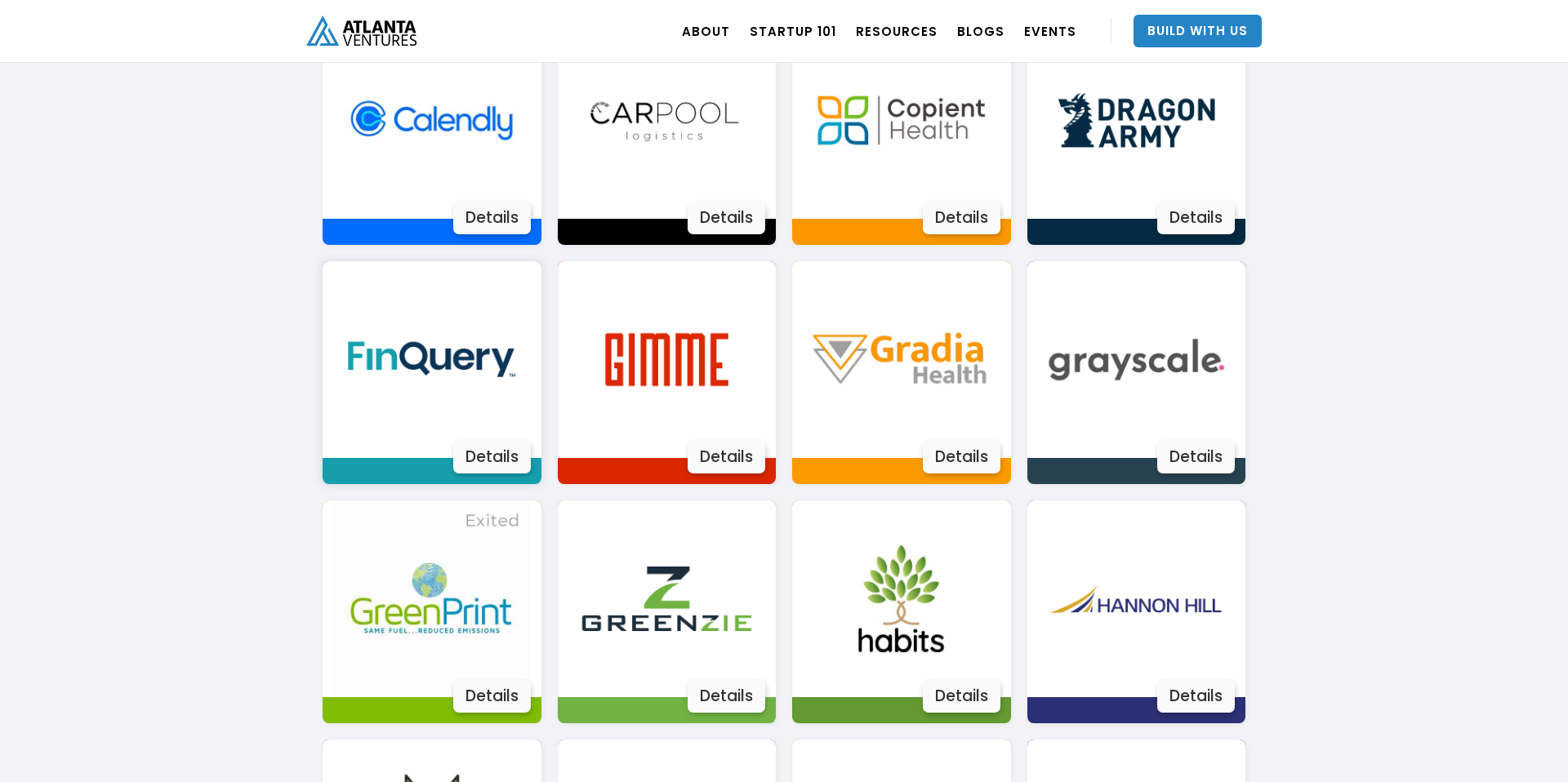 scroll, scrollTop: 1481, scrollLeft: 0, axis: vertical 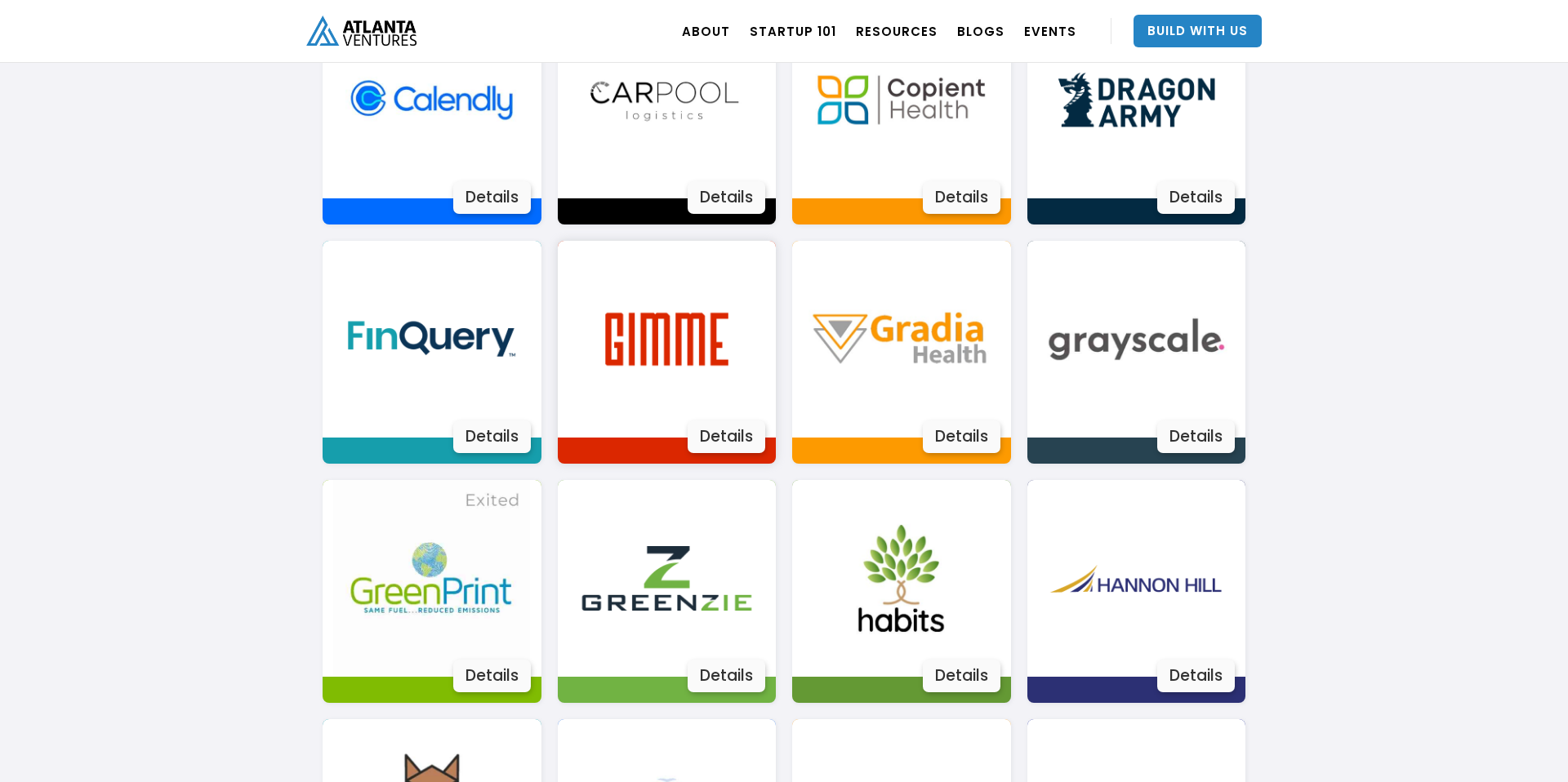 click on "Details" at bounding box center (726, 437) 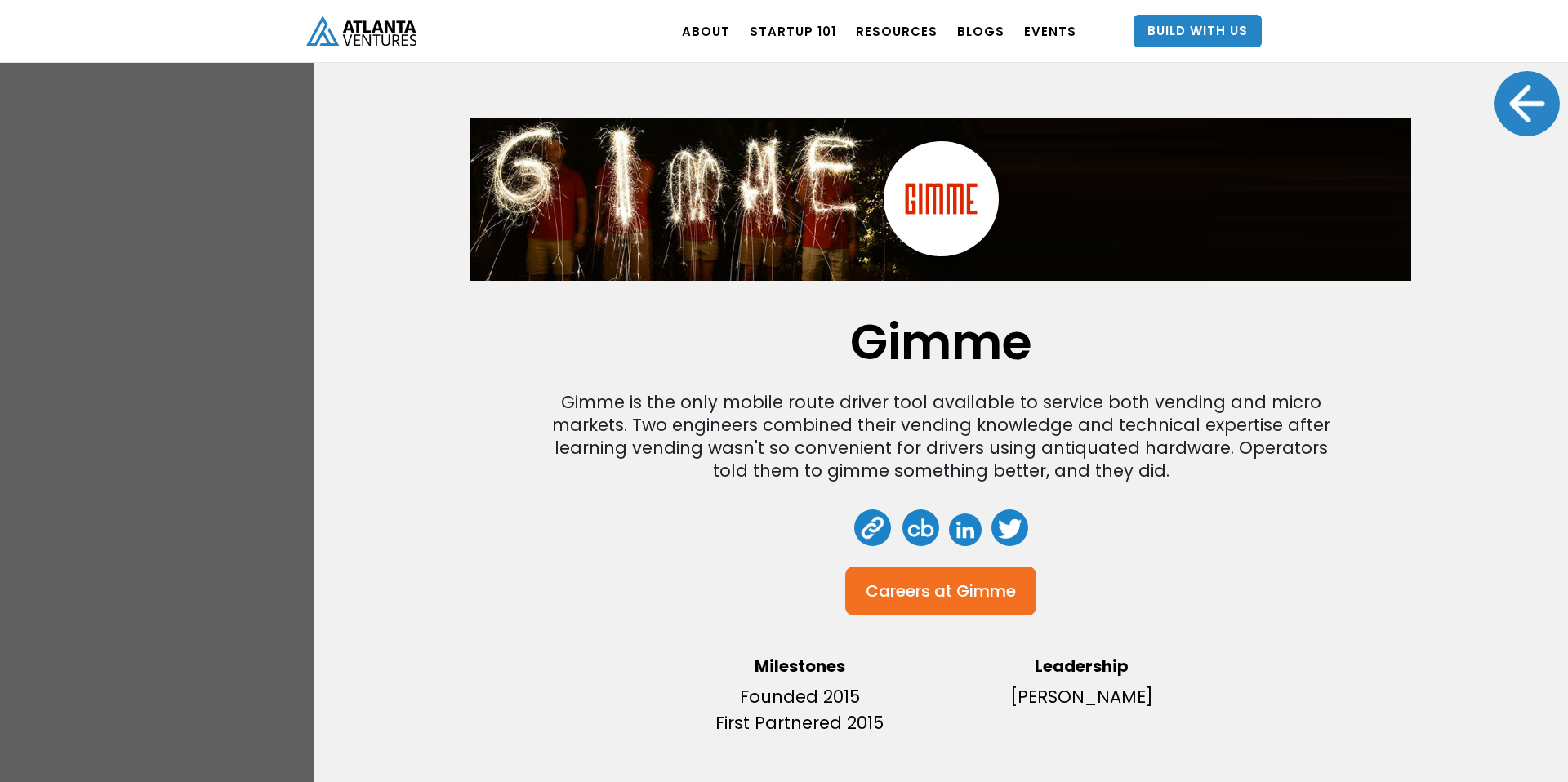click at bounding box center (965, 530) 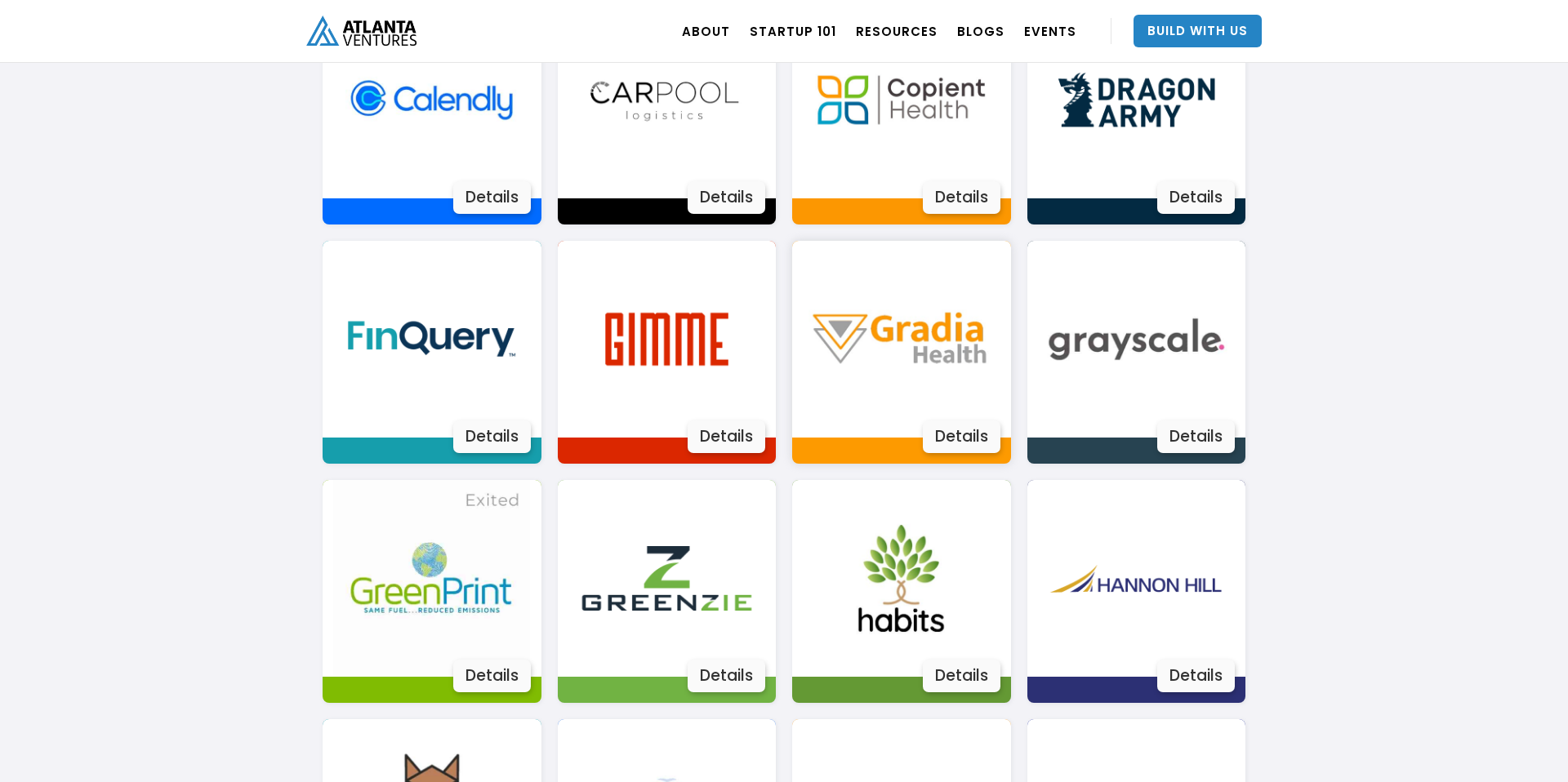 click on "Details" at bounding box center [961, 437] 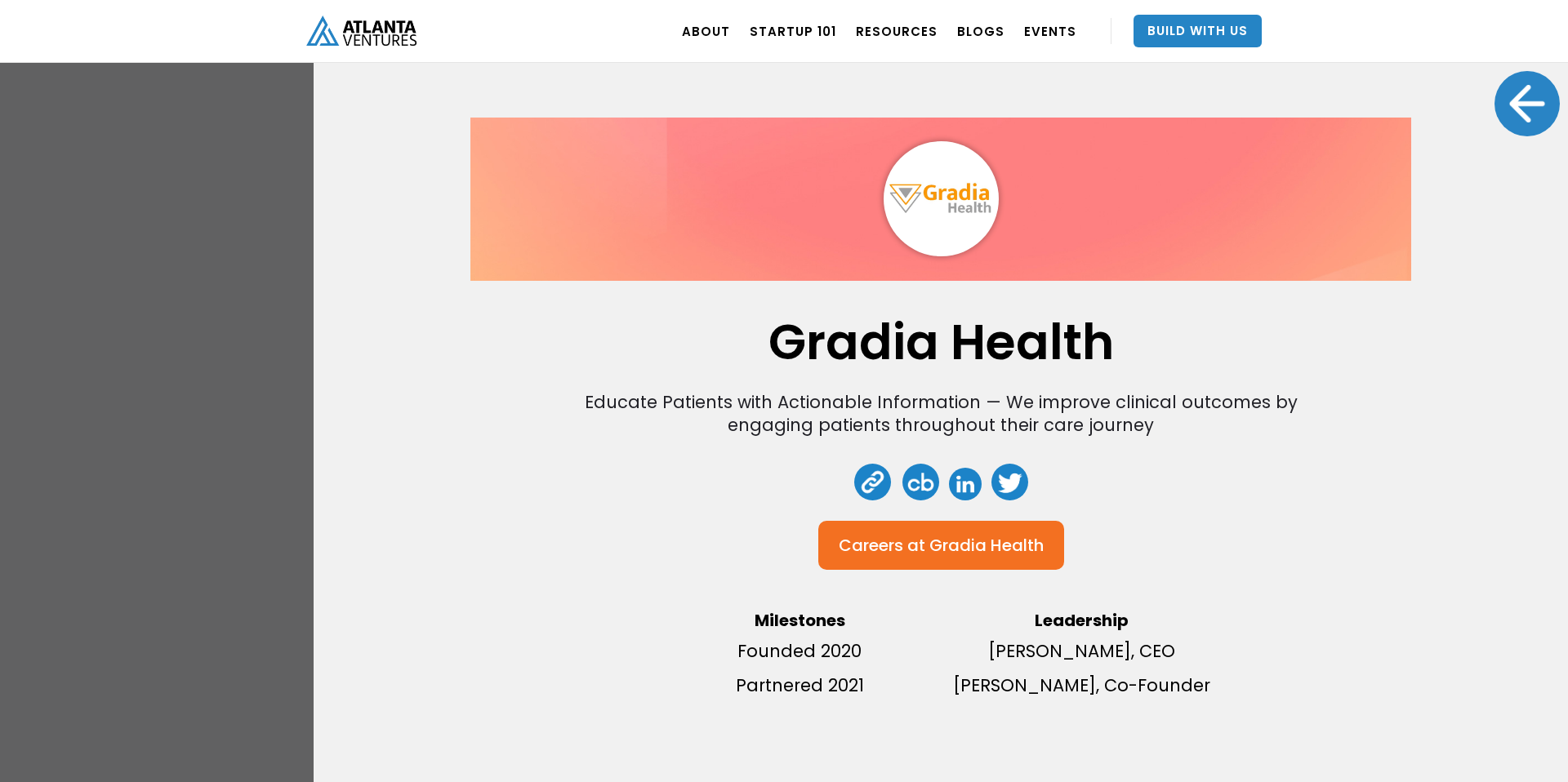 click at bounding box center [965, 484] 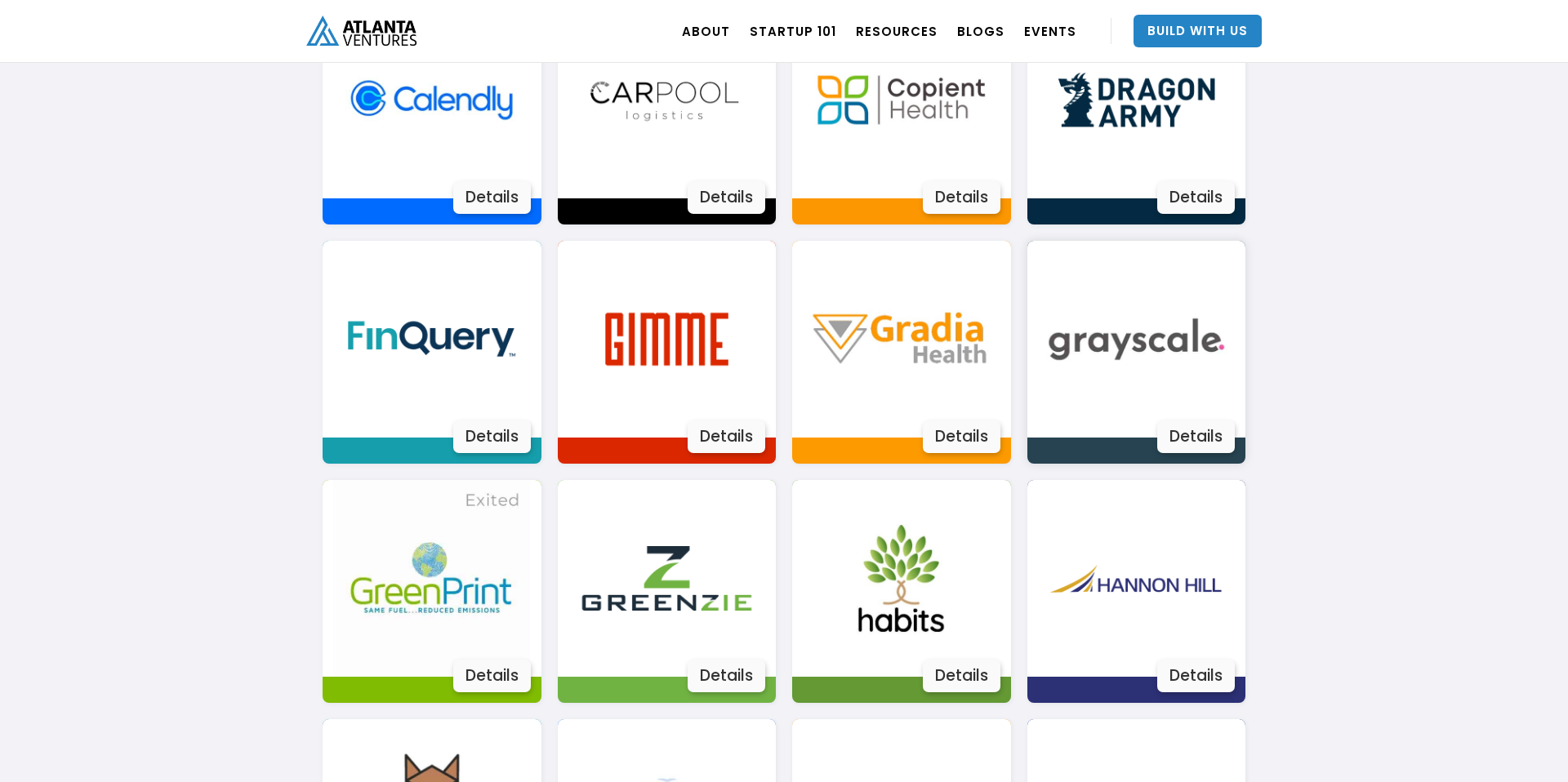 click on "Details" at bounding box center [1196, 437] 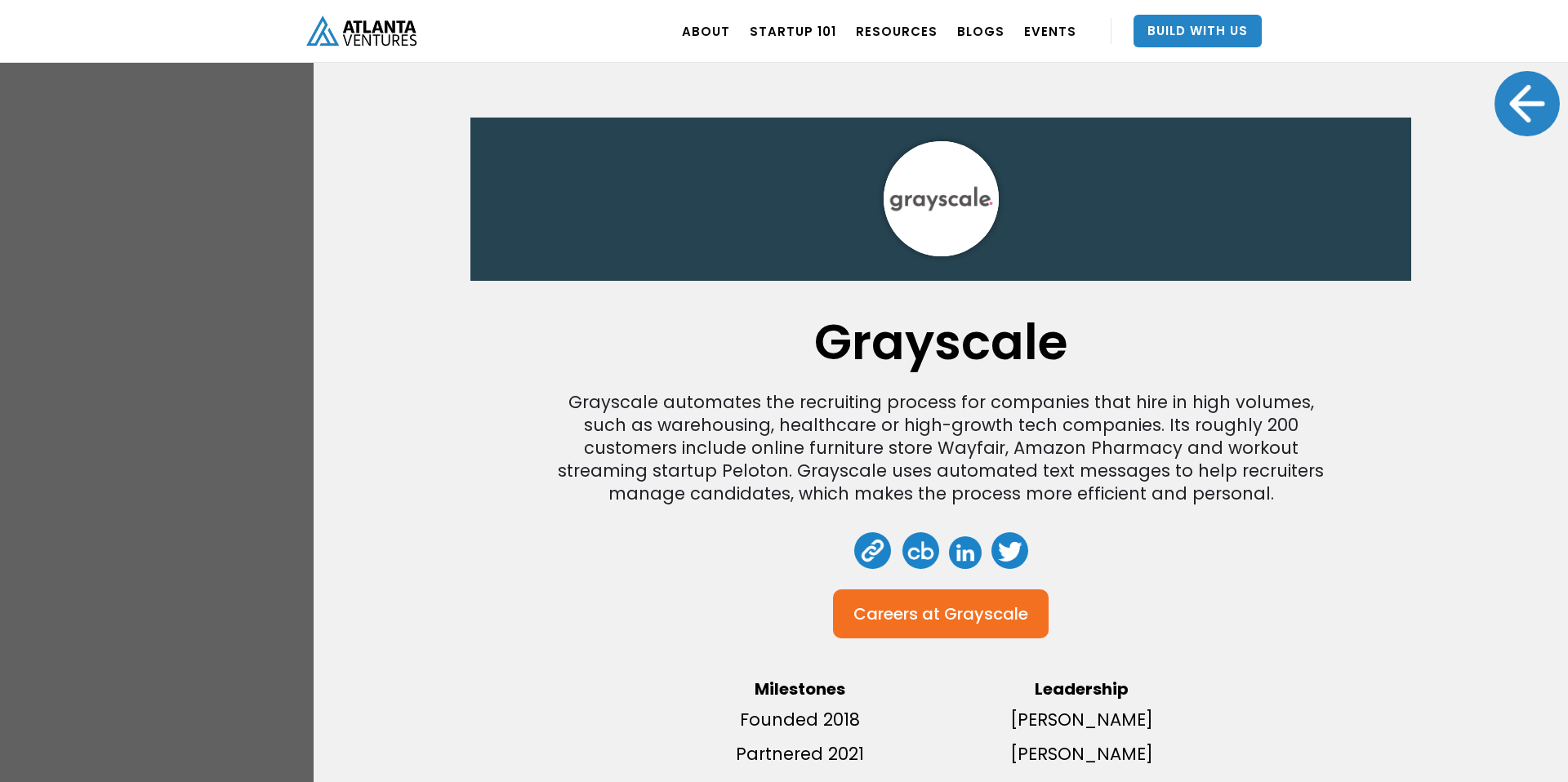 click at bounding box center [965, 553] 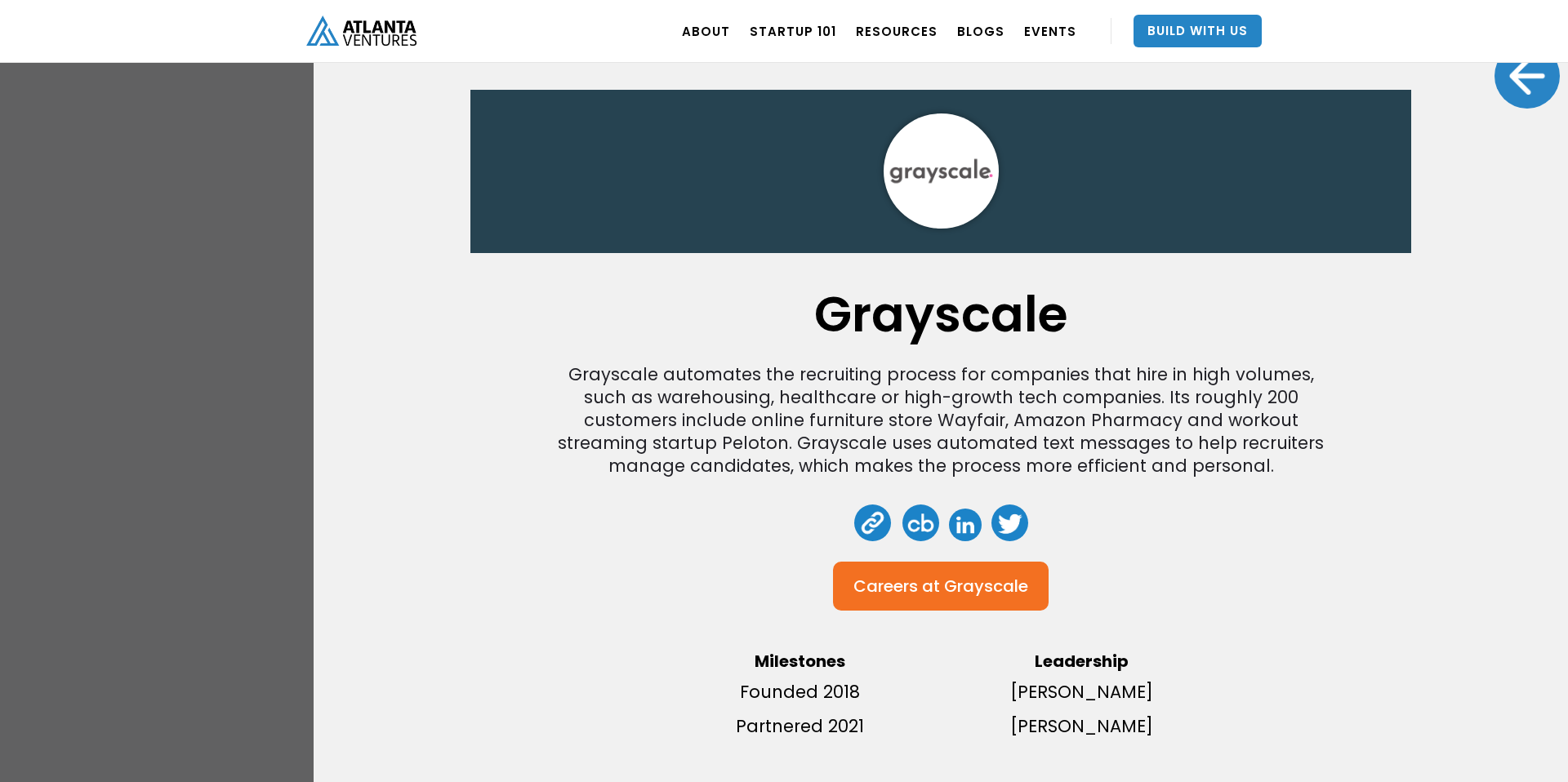 scroll, scrollTop: 27, scrollLeft: 0, axis: vertical 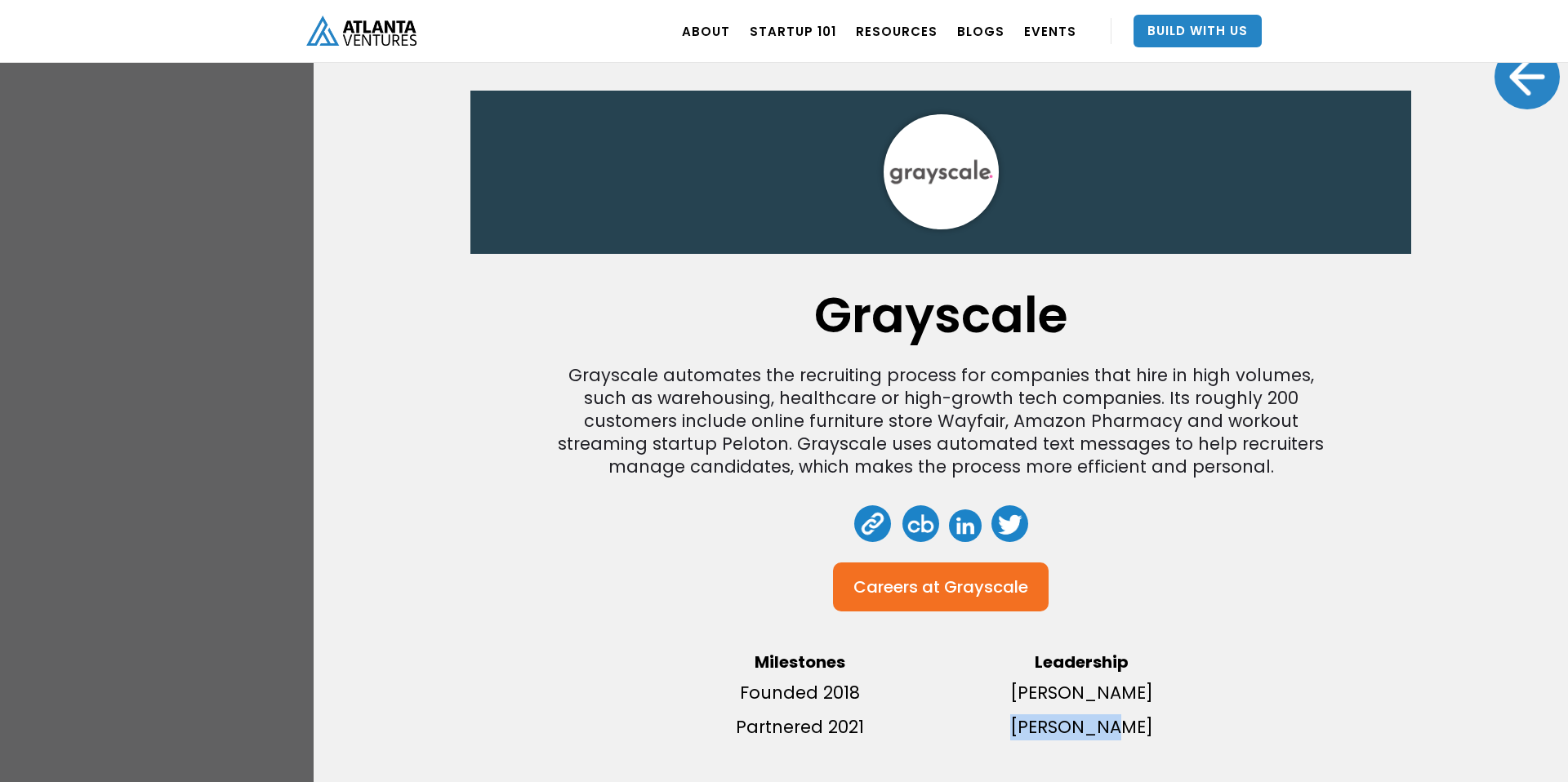 drag, startPoint x: 1022, startPoint y: 732, endPoint x: 1133, endPoint y: 732, distance: 111 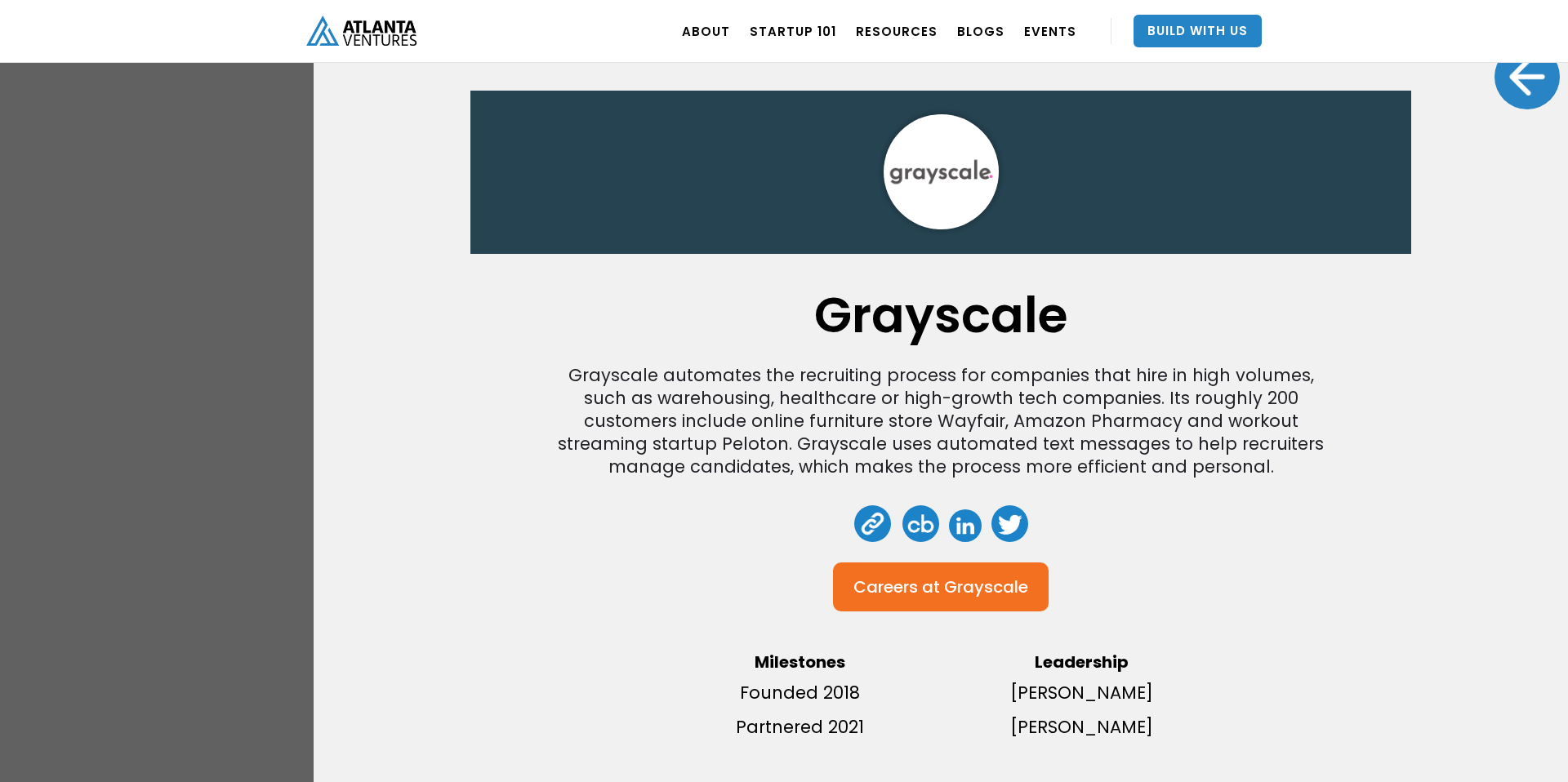 click at bounding box center [1527, 77] 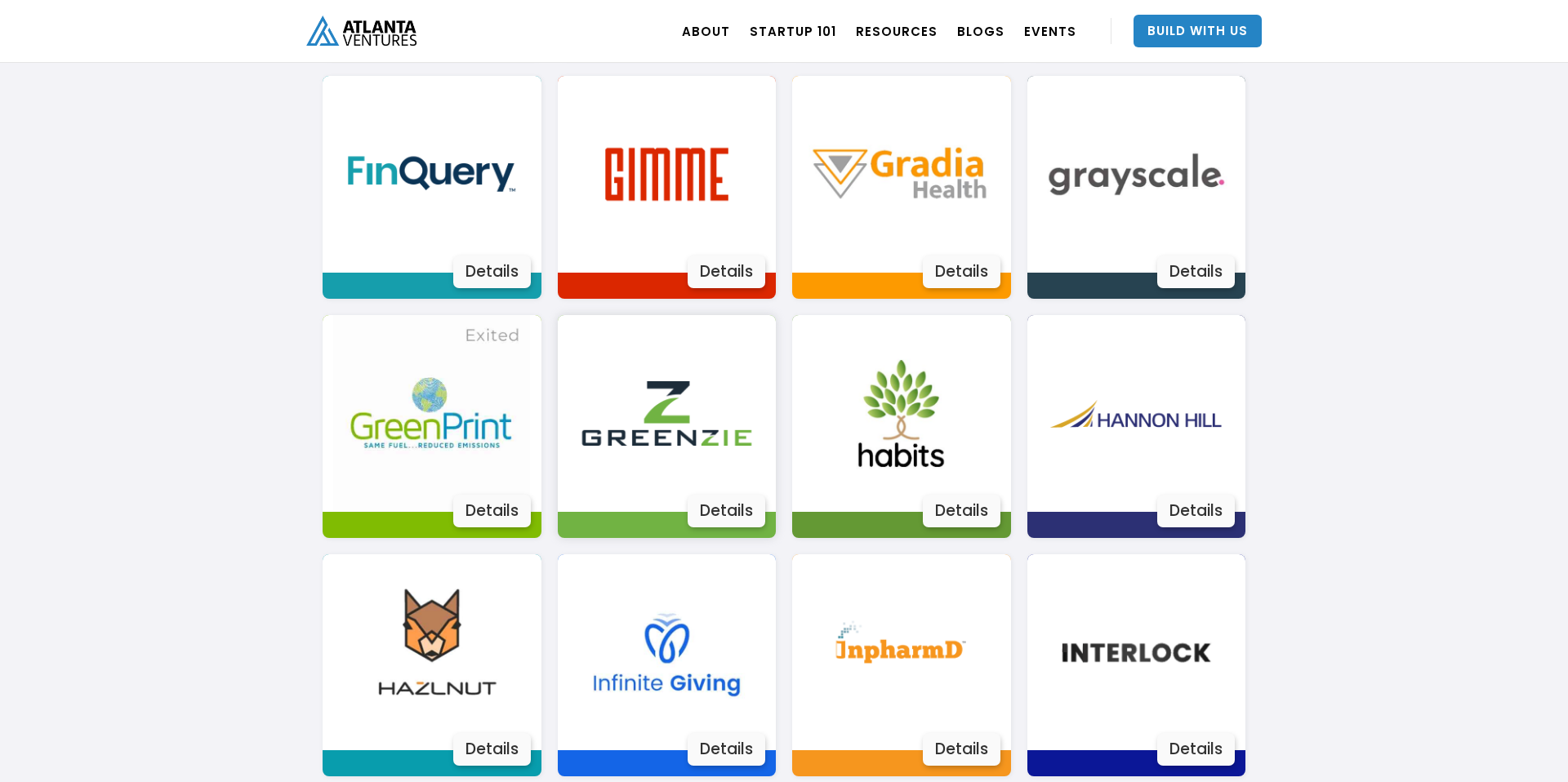 scroll, scrollTop: 1645, scrollLeft: 0, axis: vertical 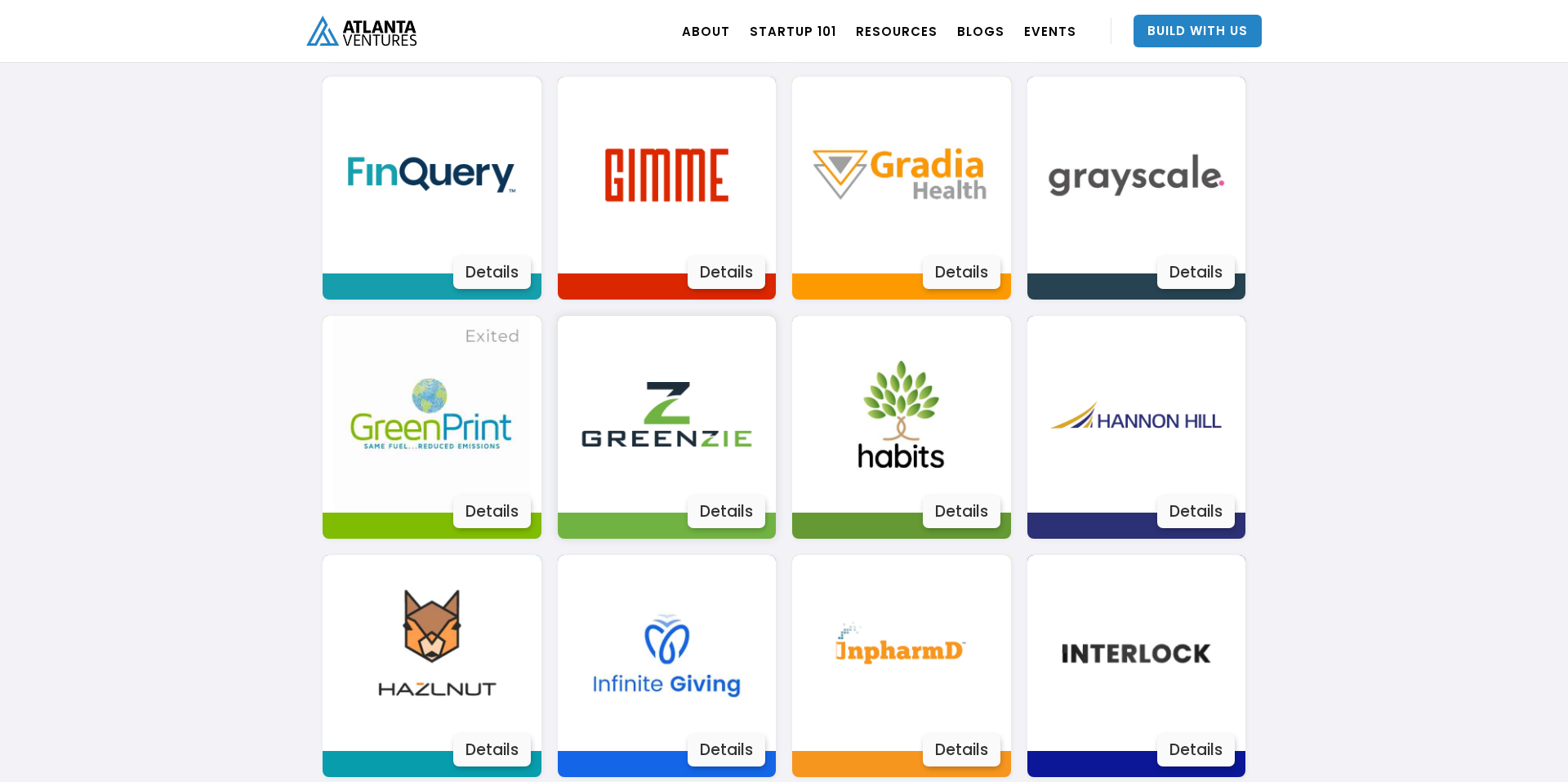 click on "Details" at bounding box center [726, 512] 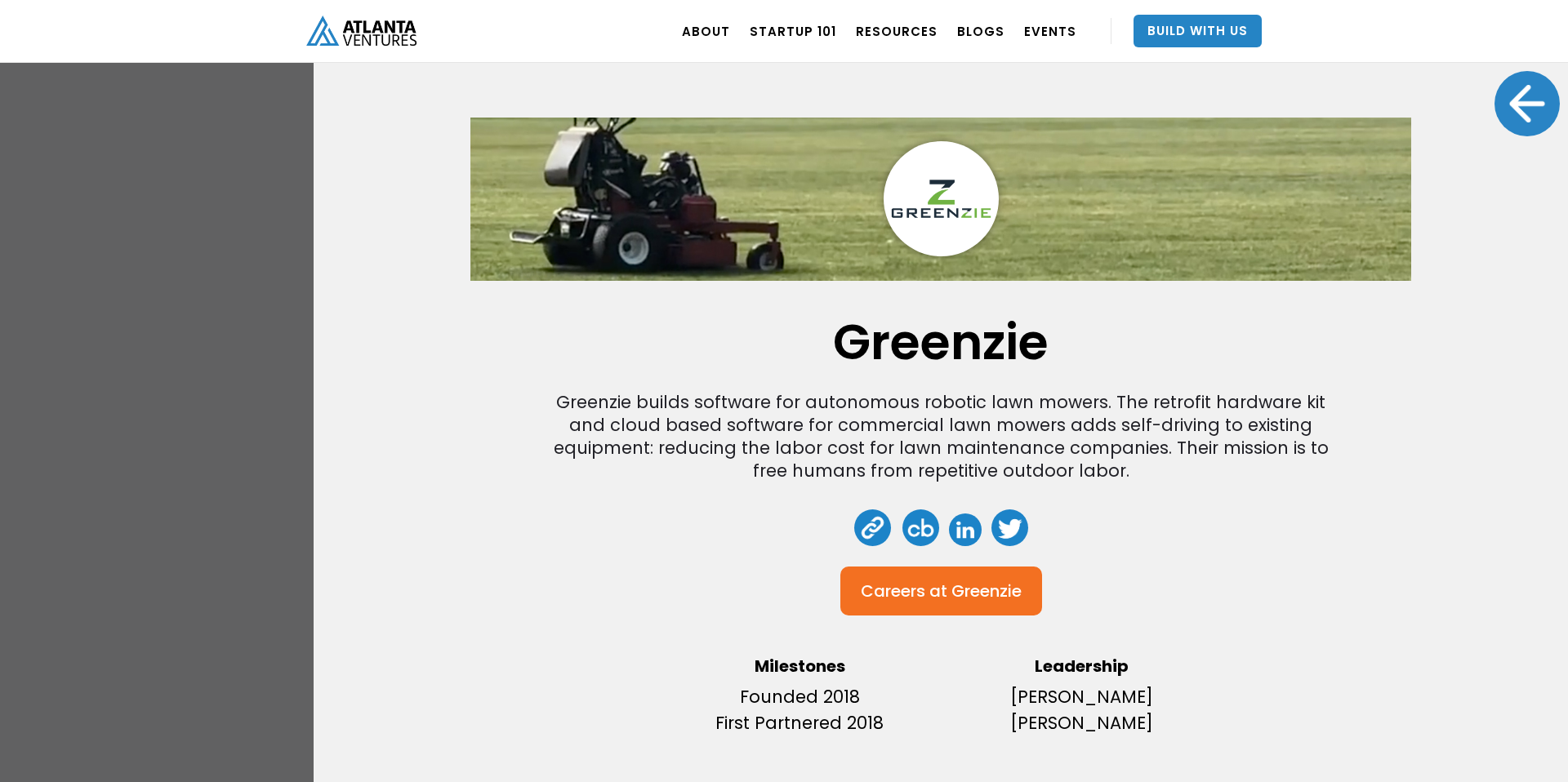 click at bounding box center [1527, 104] 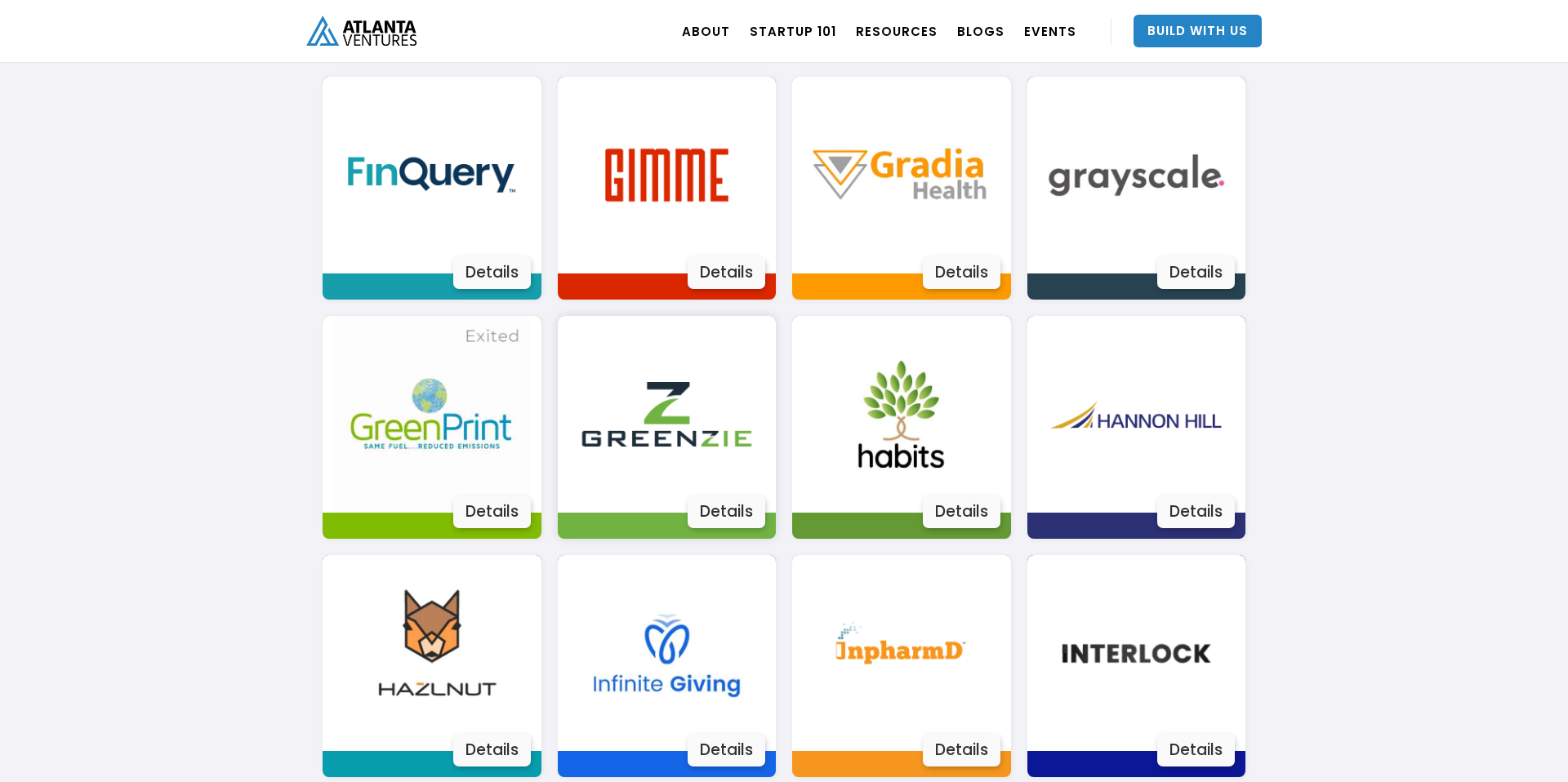 click on "Details" at bounding box center [726, 512] 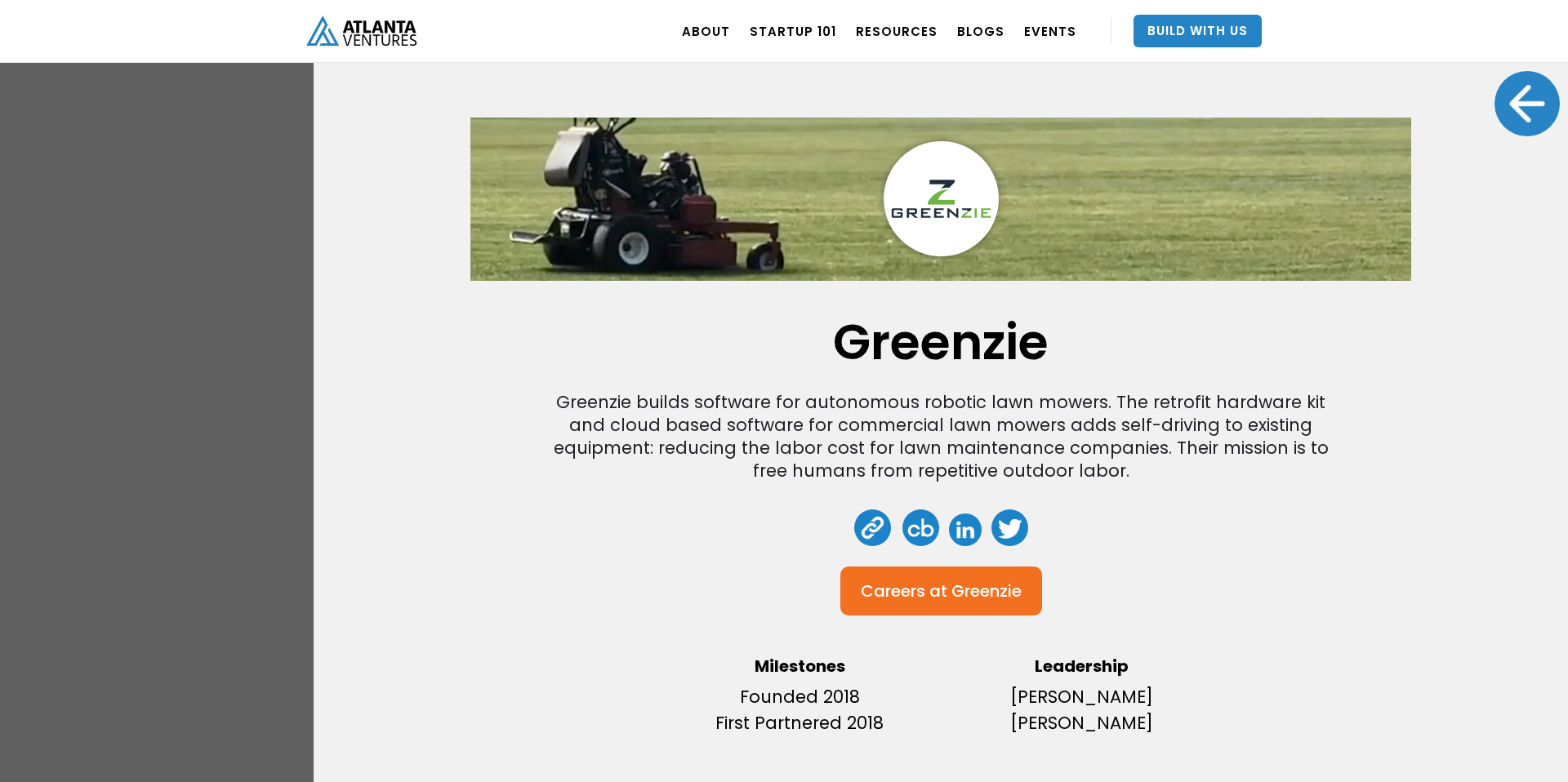 scroll, scrollTop: 1746, scrollLeft: 0, axis: vertical 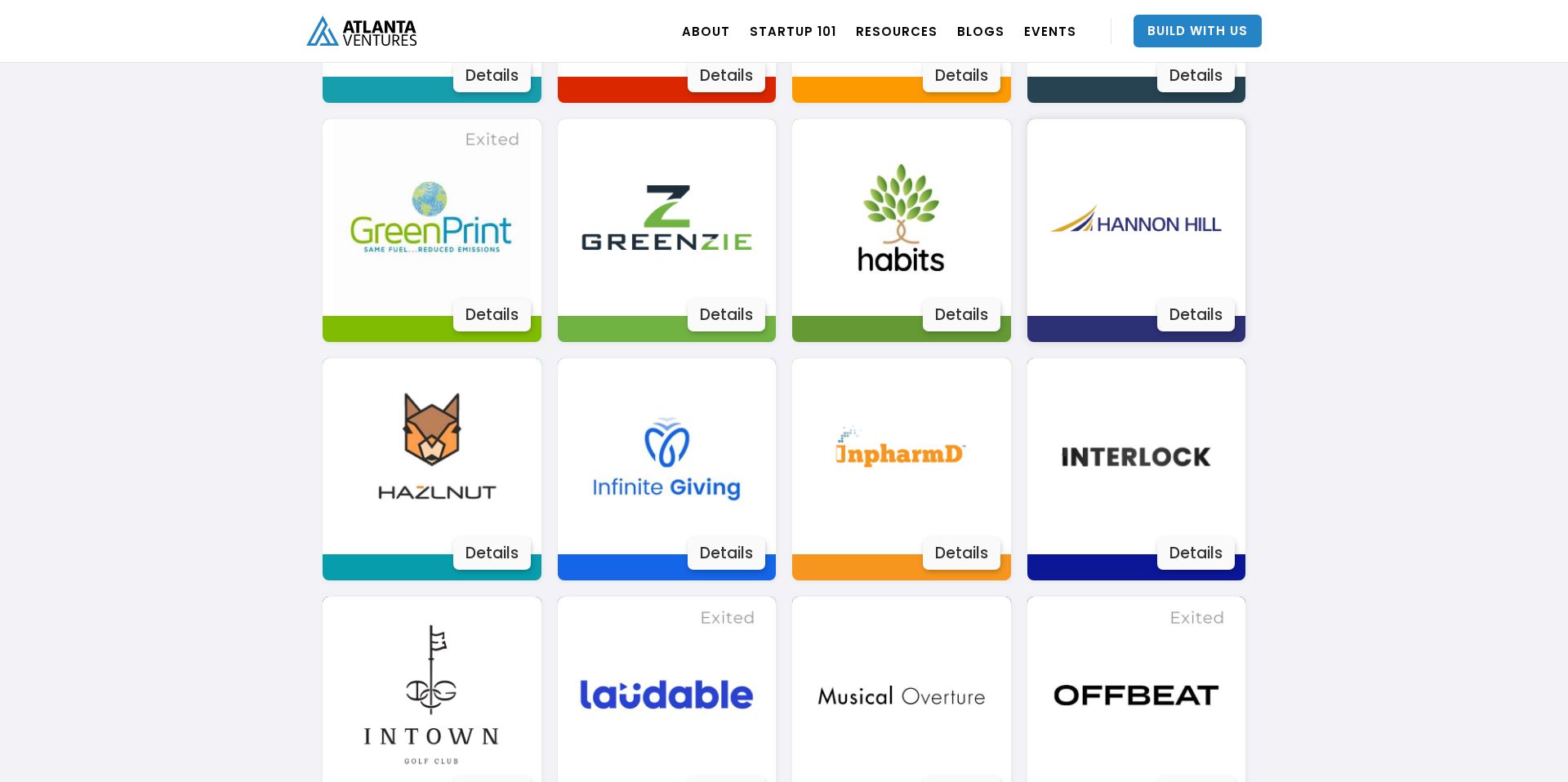 click on "Details" at bounding box center [1196, 315] 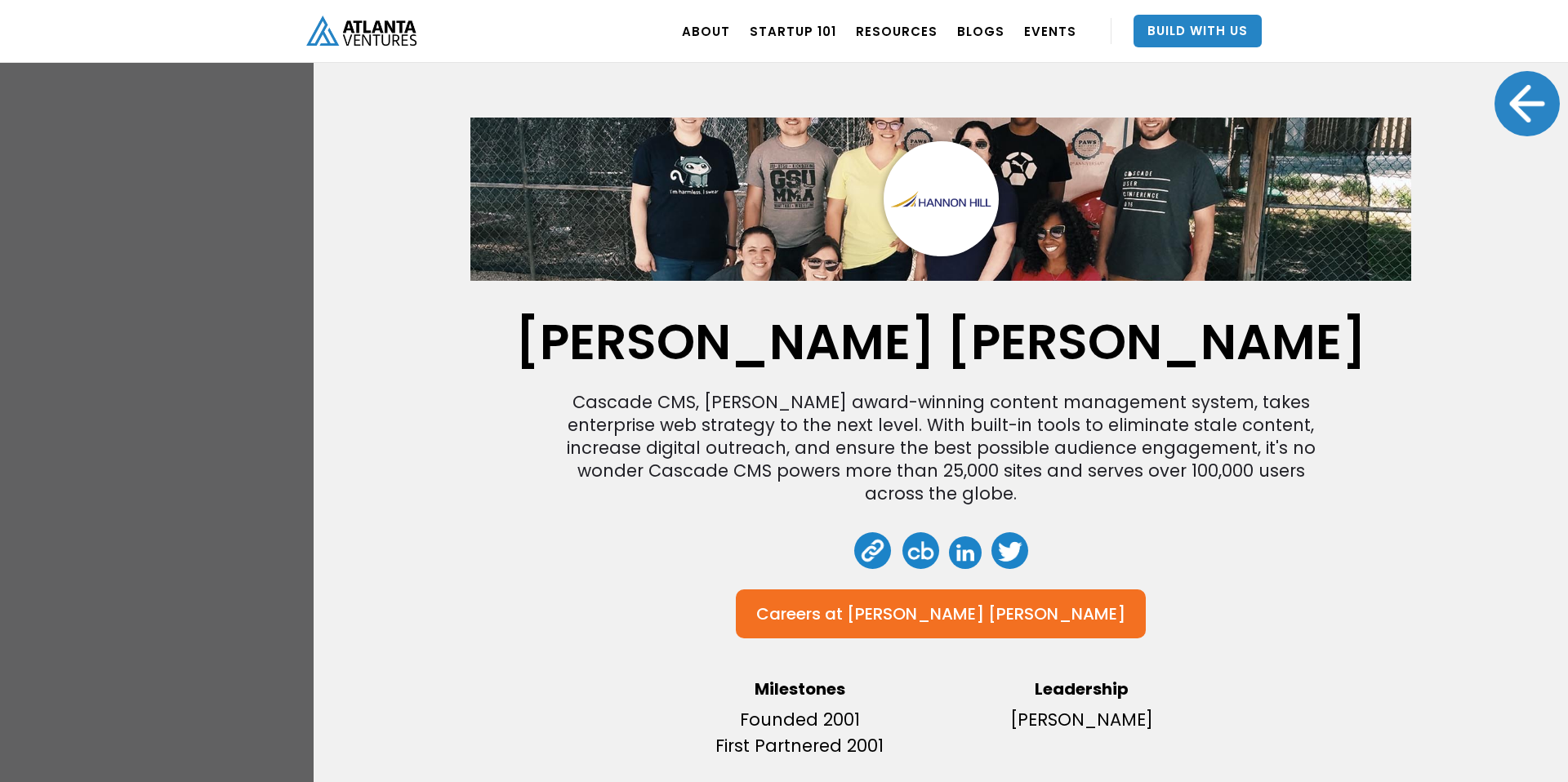click at bounding box center (965, 553) 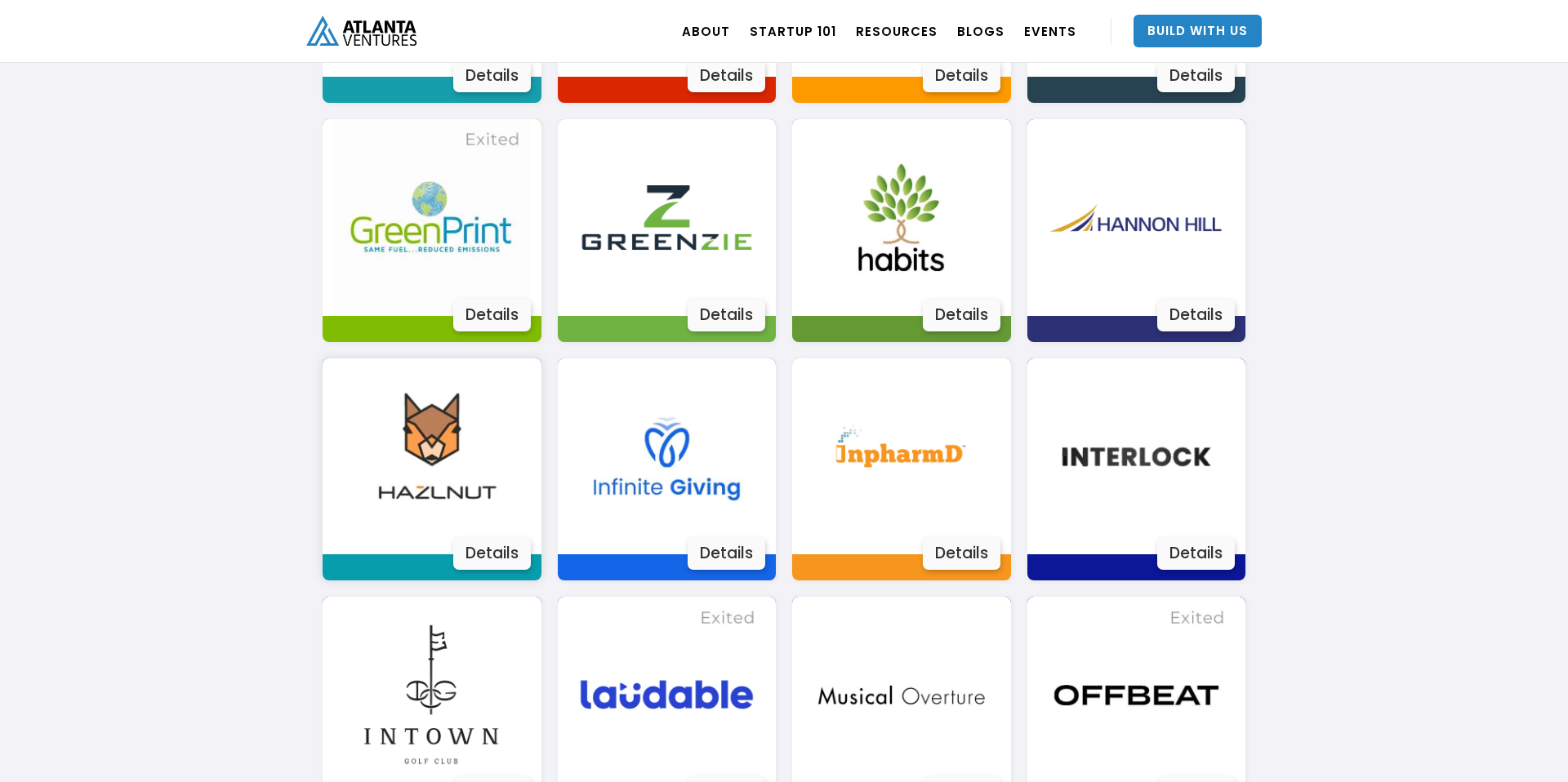 click on "Details" at bounding box center [492, 553] 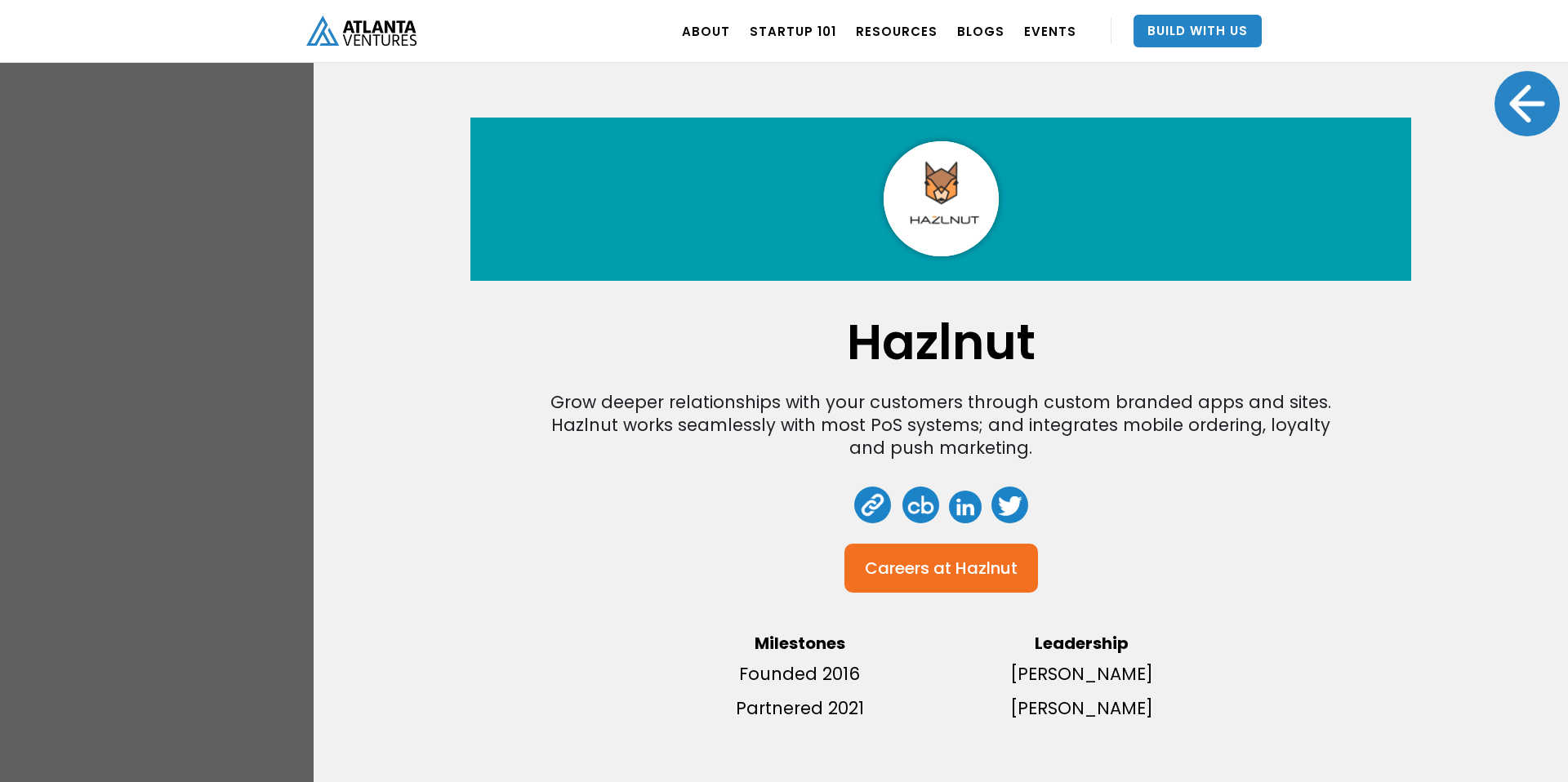 click at bounding box center [965, 507] 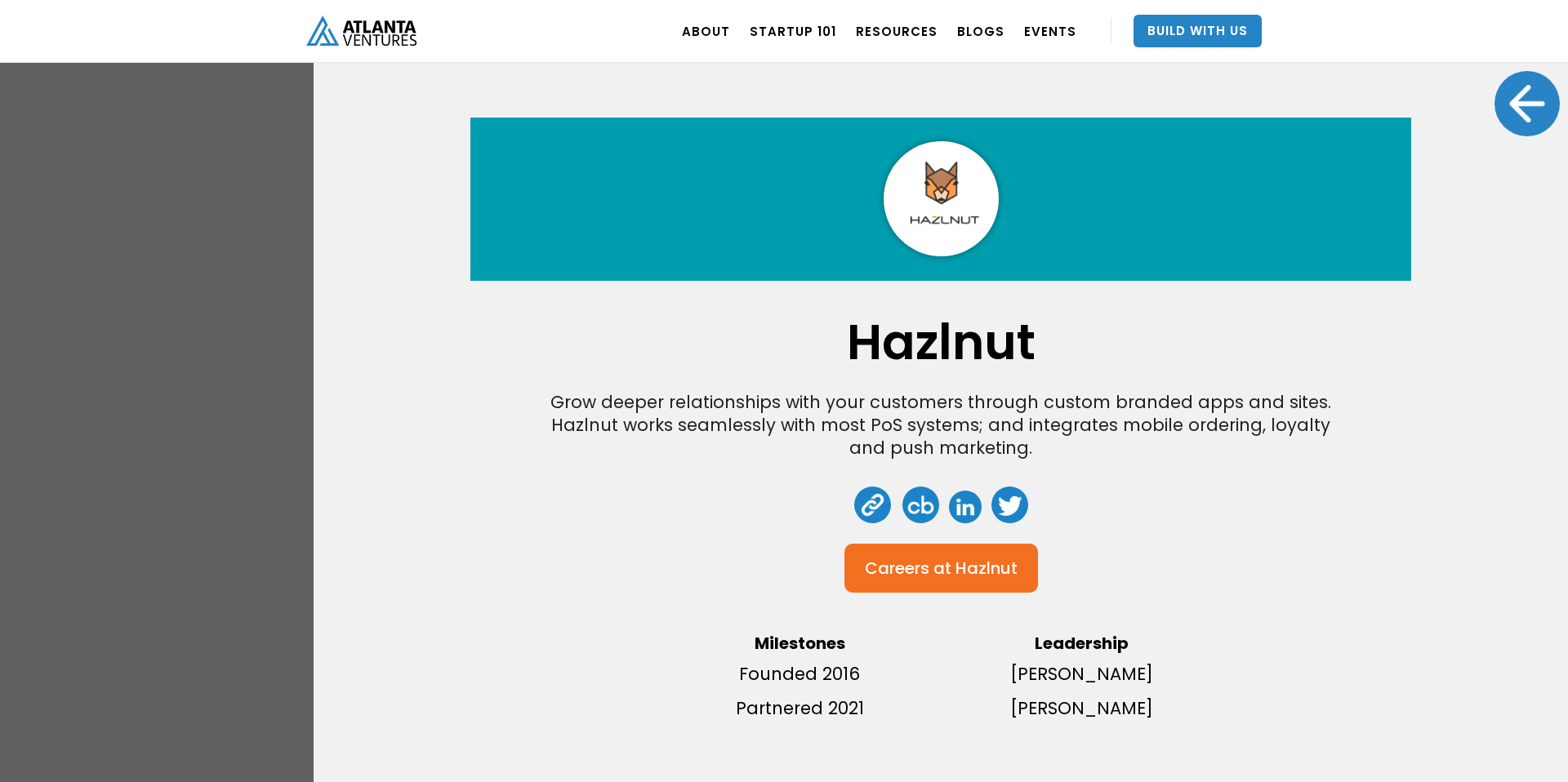 click at bounding box center [1527, 104] 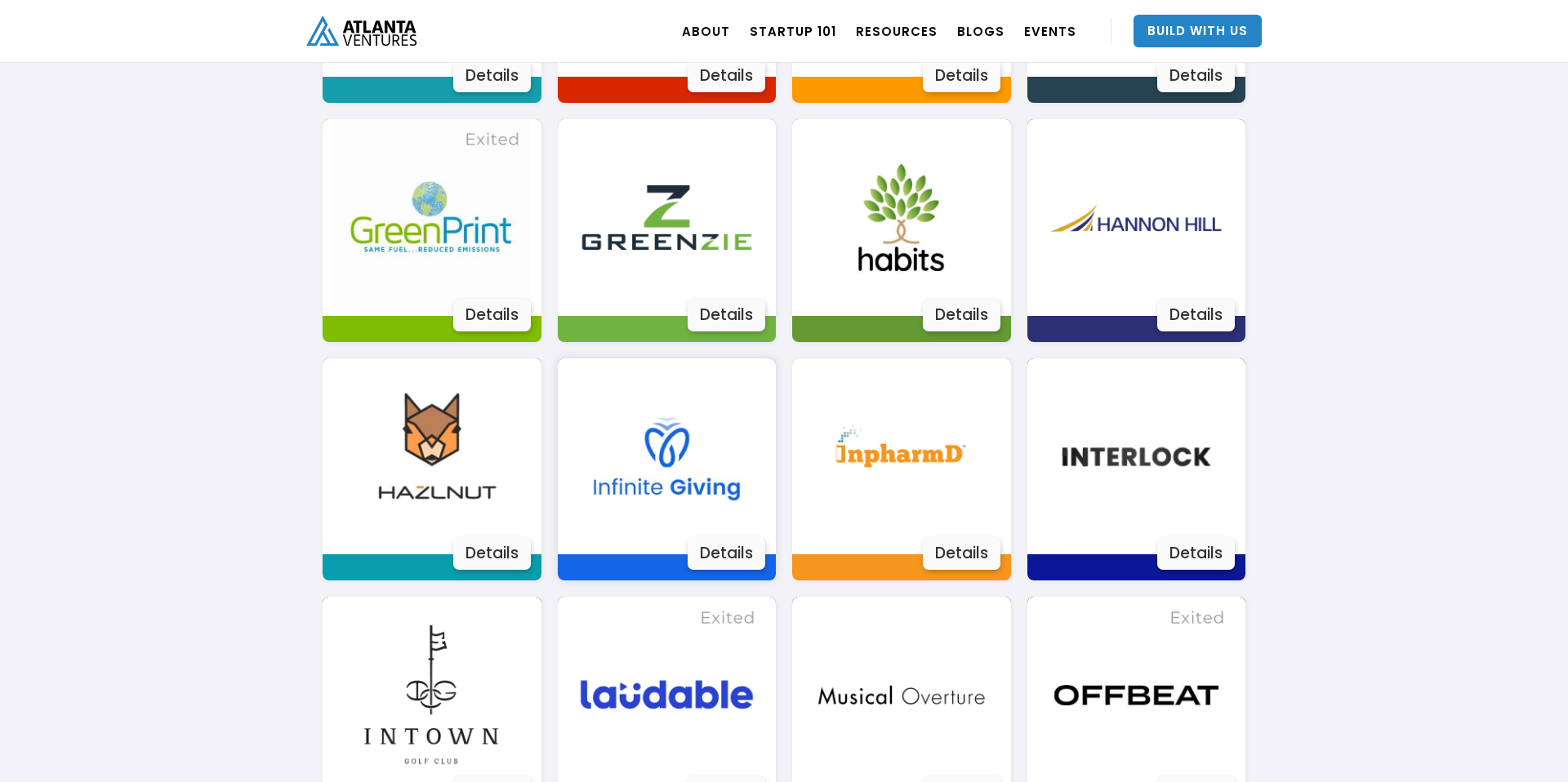 scroll, scrollTop: 1859, scrollLeft: 0, axis: vertical 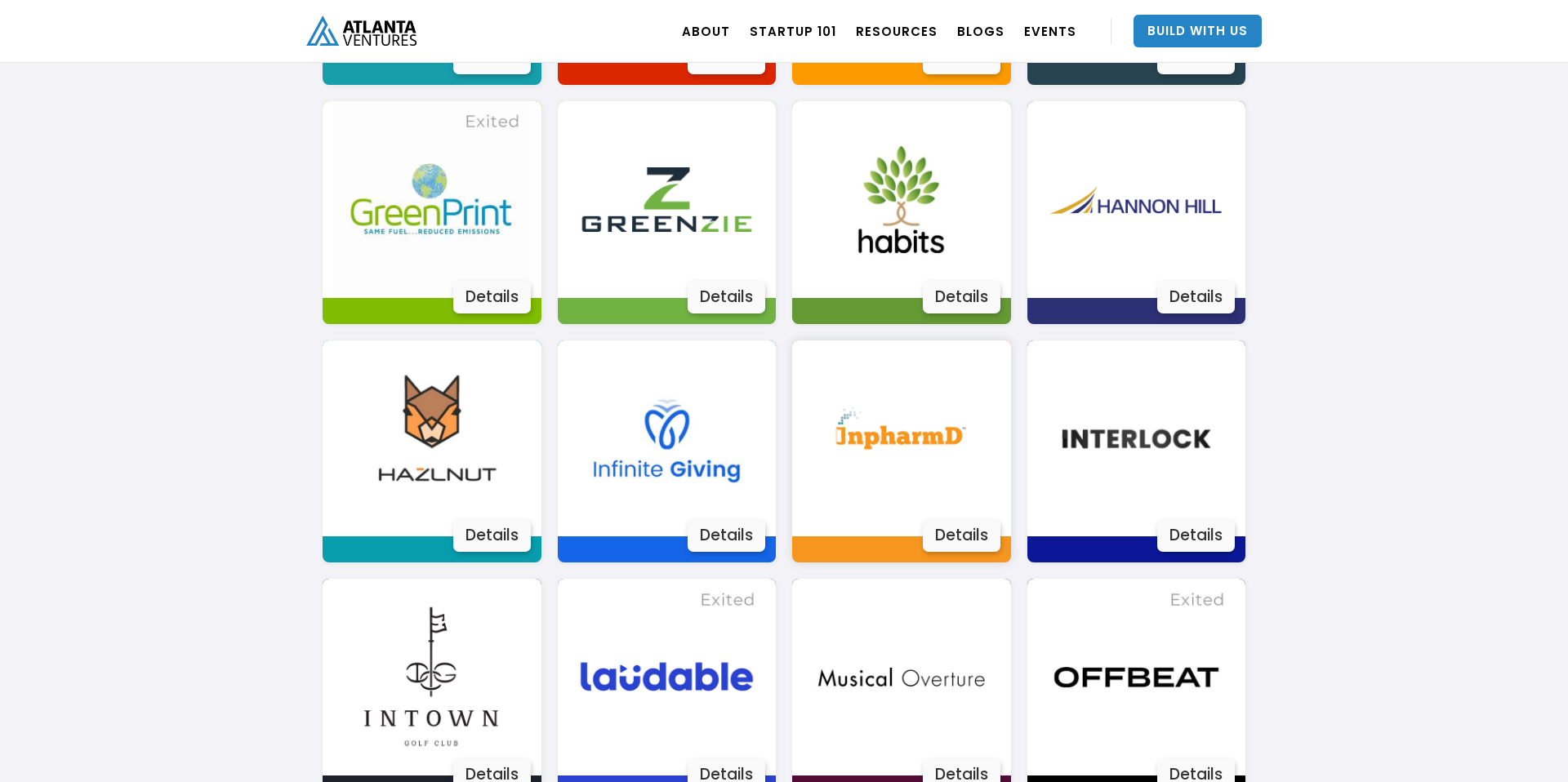 click on "Details" at bounding box center (961, 535) 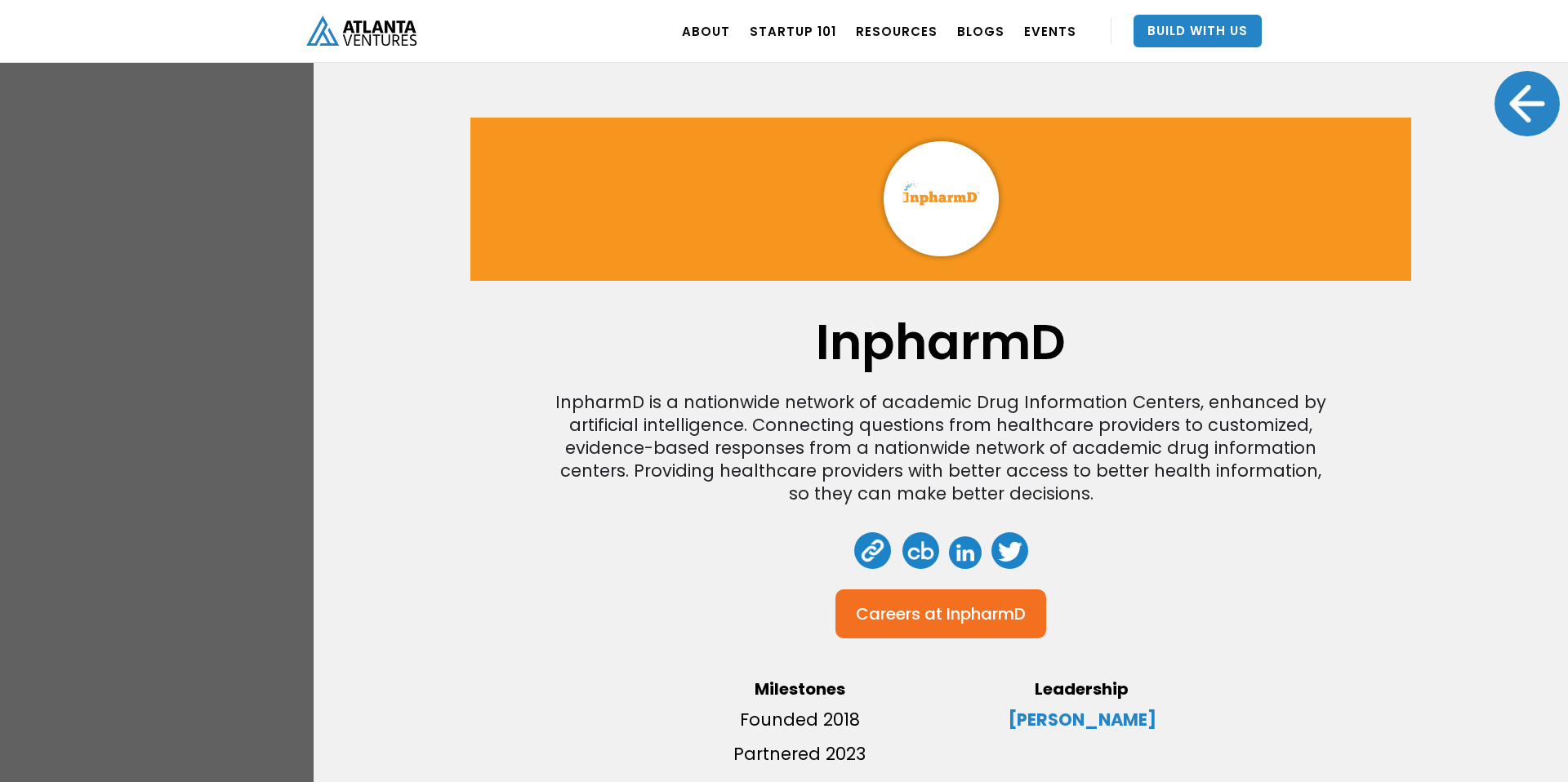 click at bounding box center (965, 553) 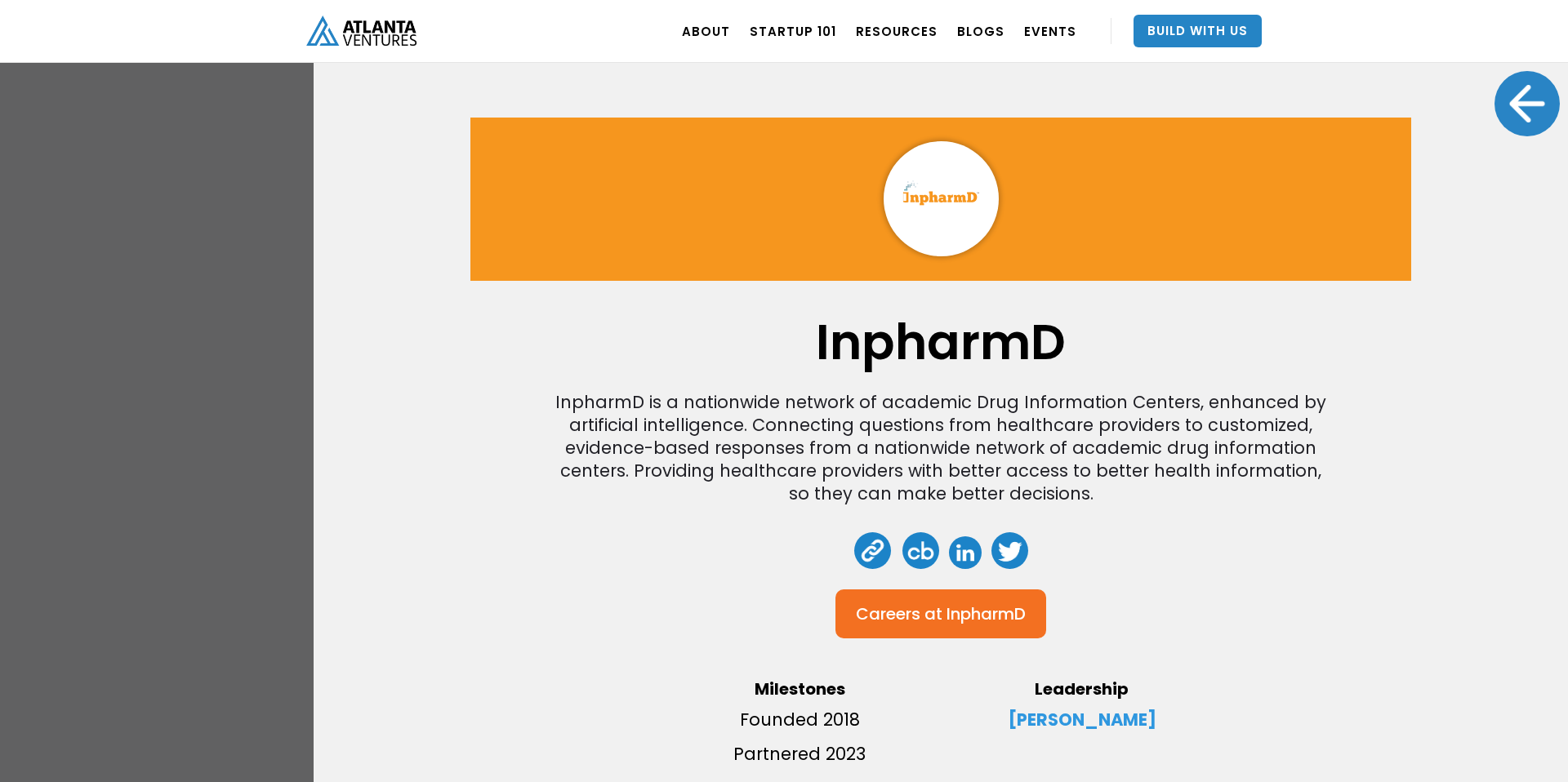 click on "[PERSON_NAME]" at bounding box center [1082, 719] 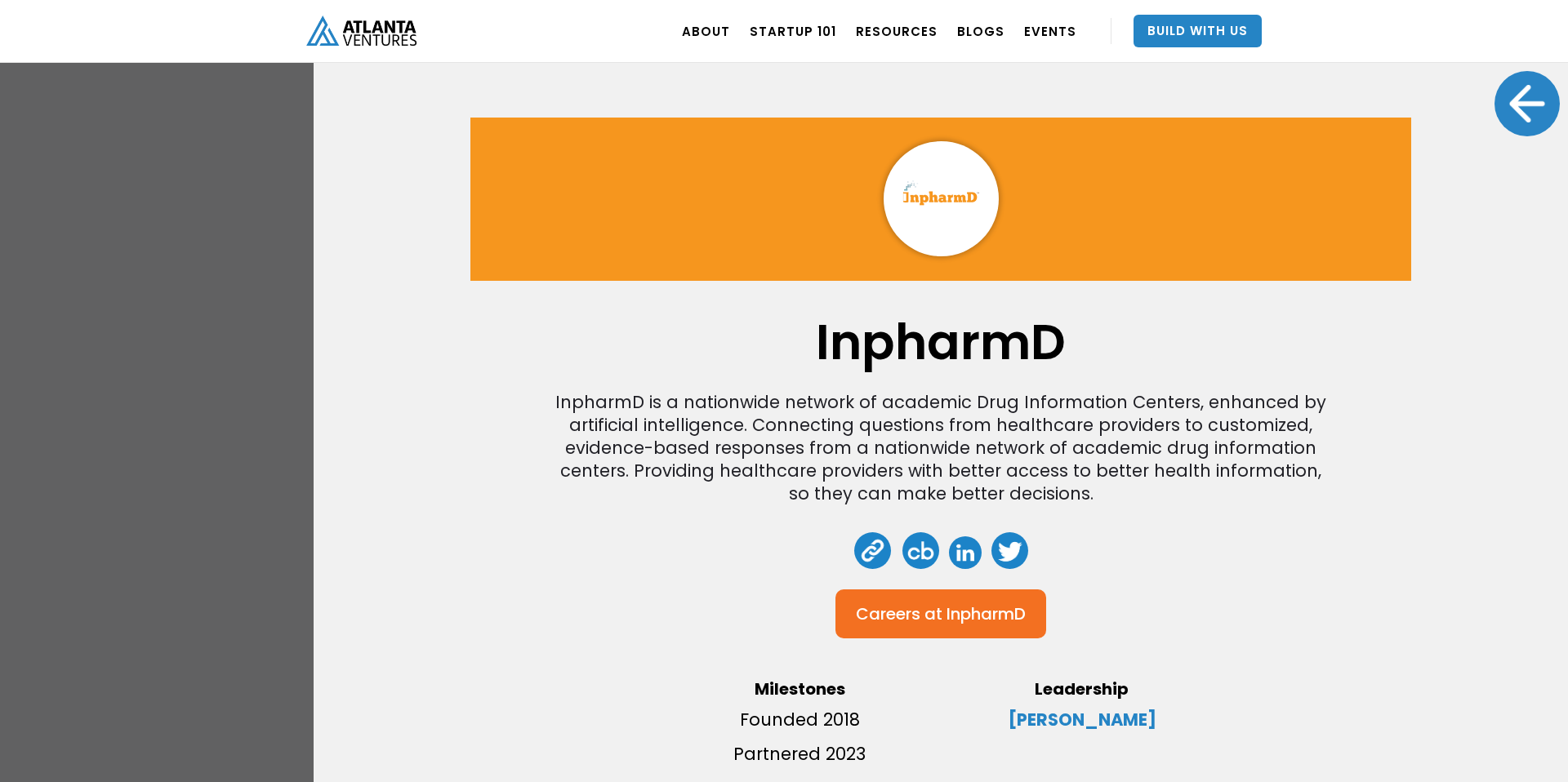 click at bounding box center (1527, 104) 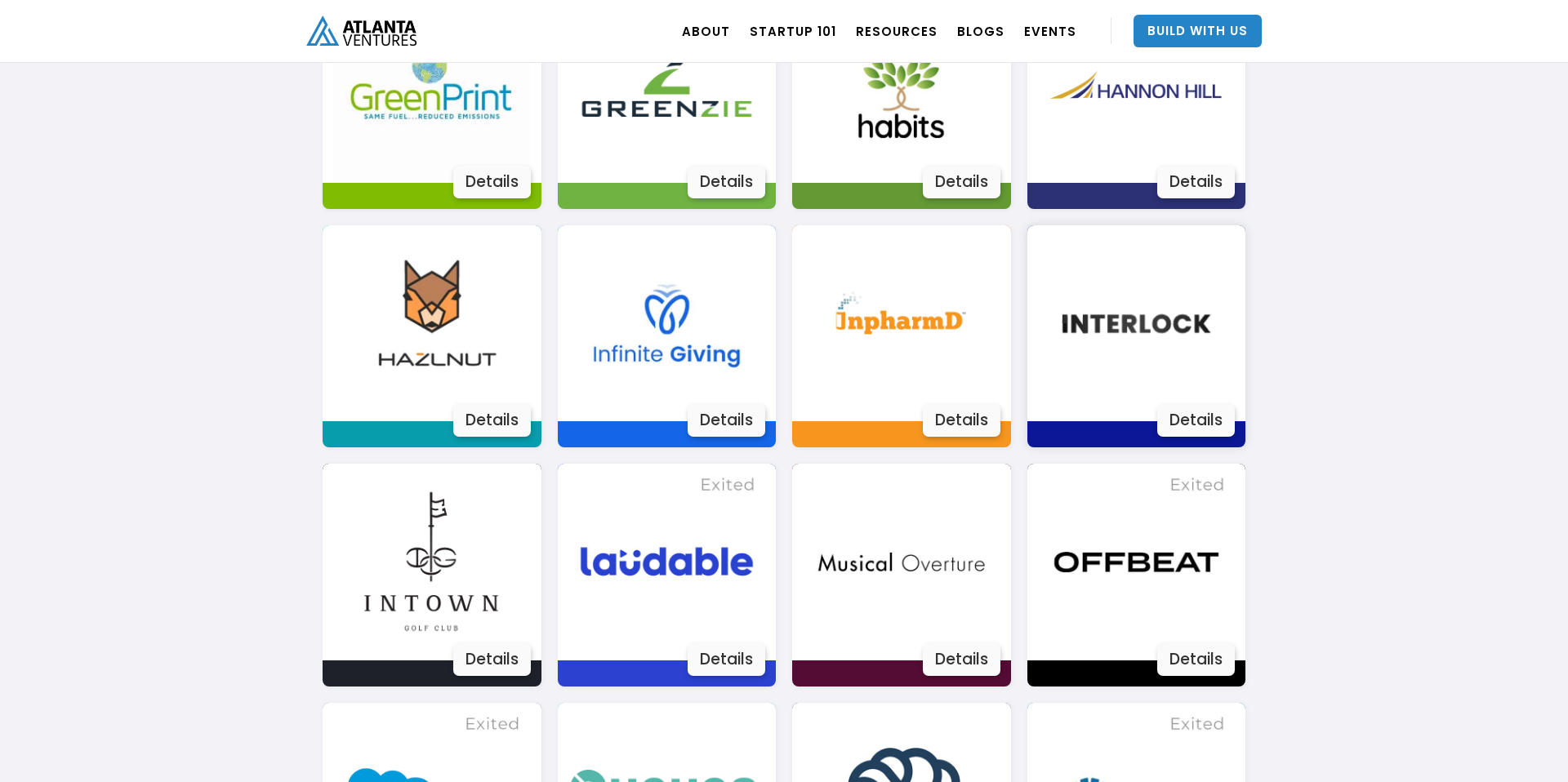 click on "Details" at bounding box center (1196, 420) 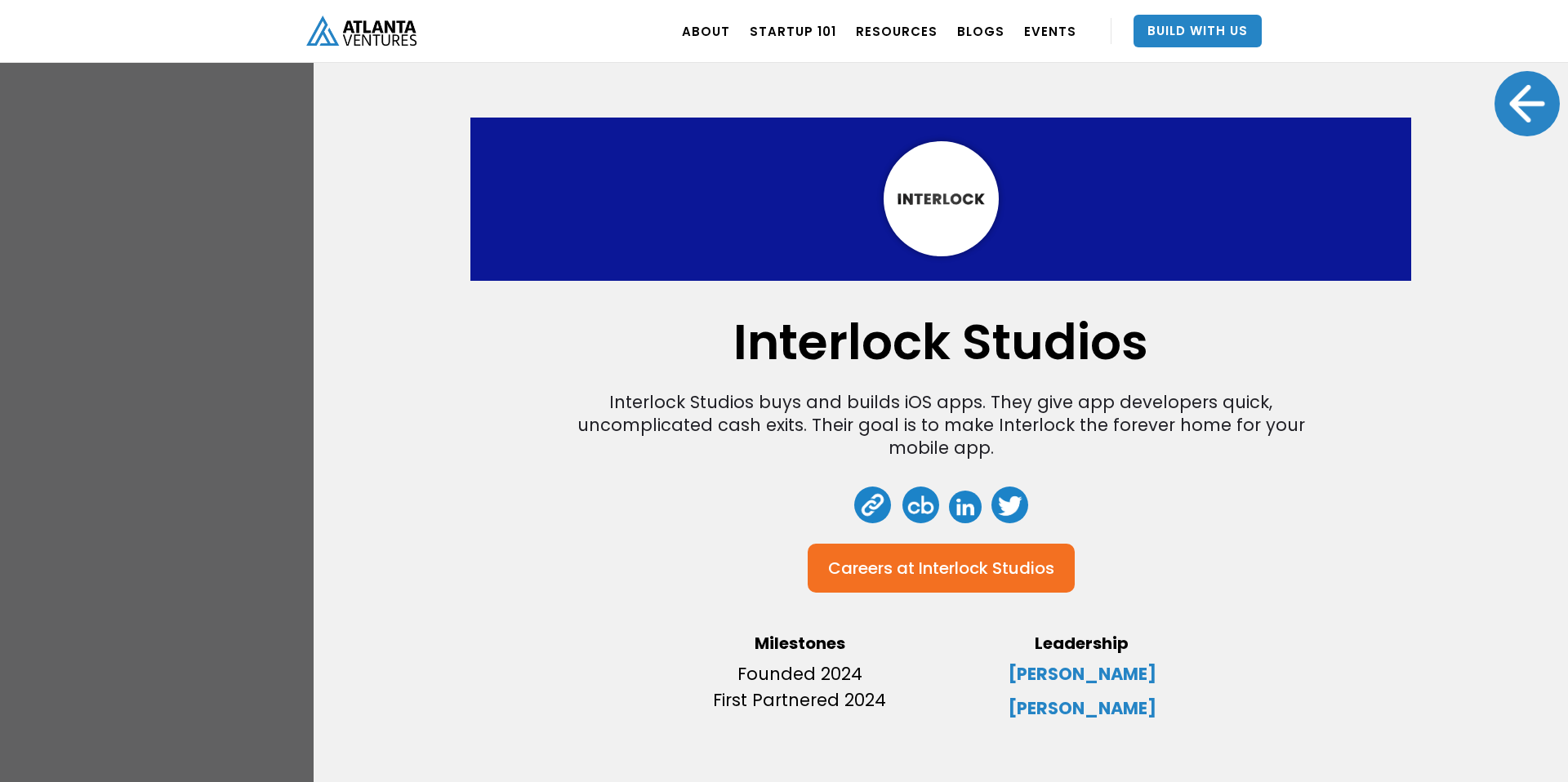click at bounding box center [965, 507] 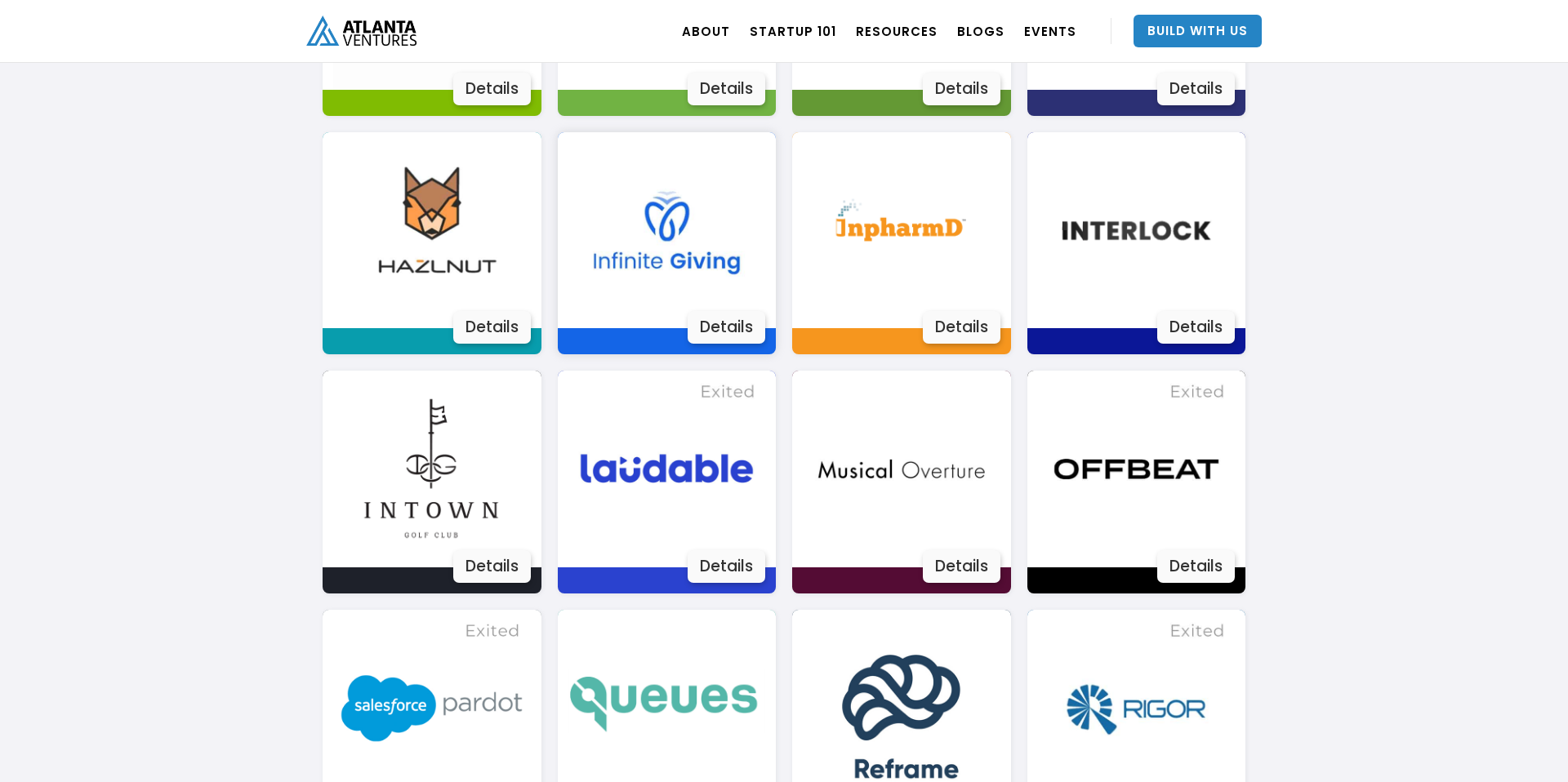 scroll, scrollTop: 2091, scrollLeft: 0, axis: vertical 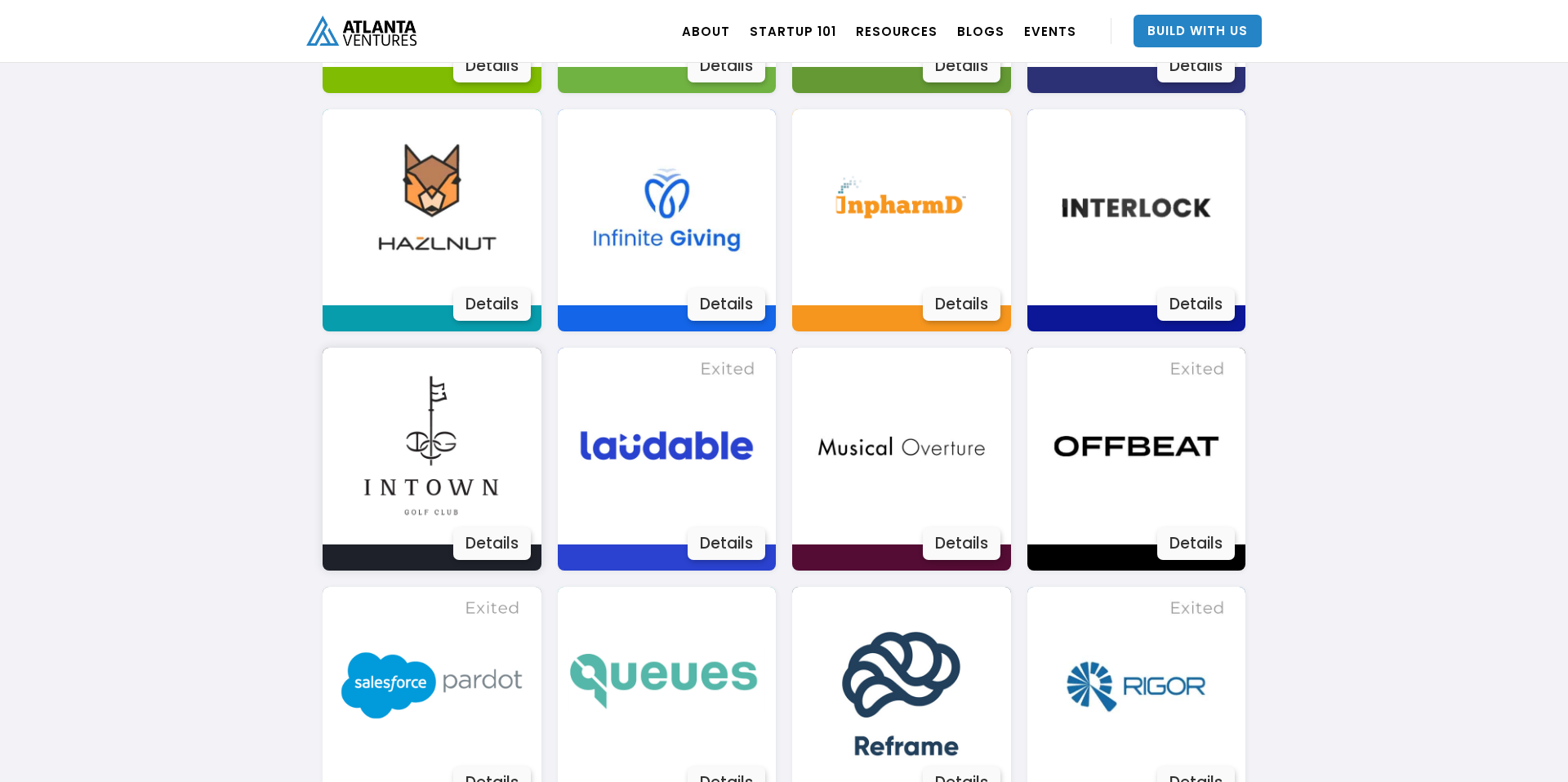 click on "Details" at bounding box center [492, 544] 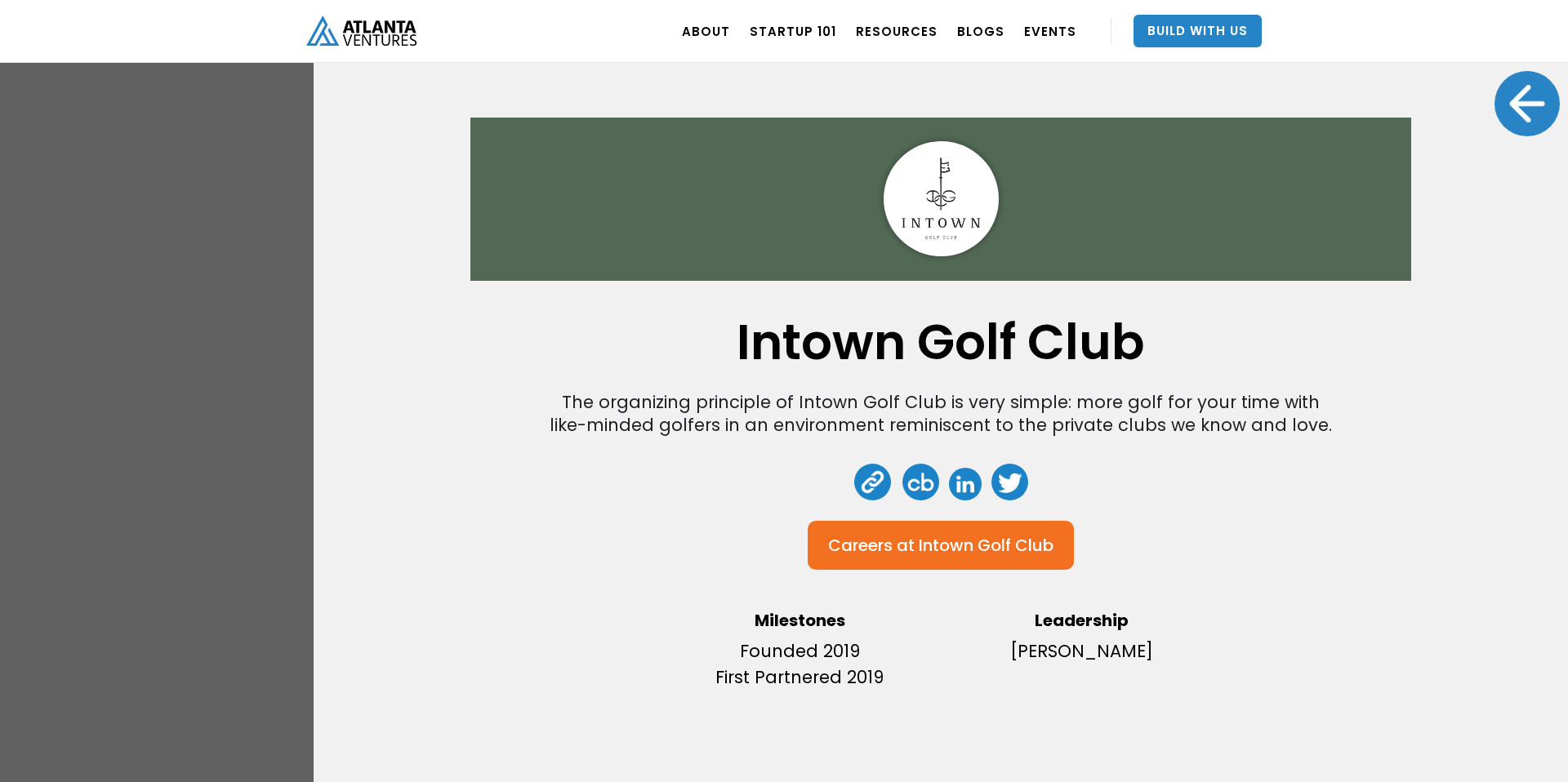 click on "Intown Golf Club" at bounding box center (986, 545) 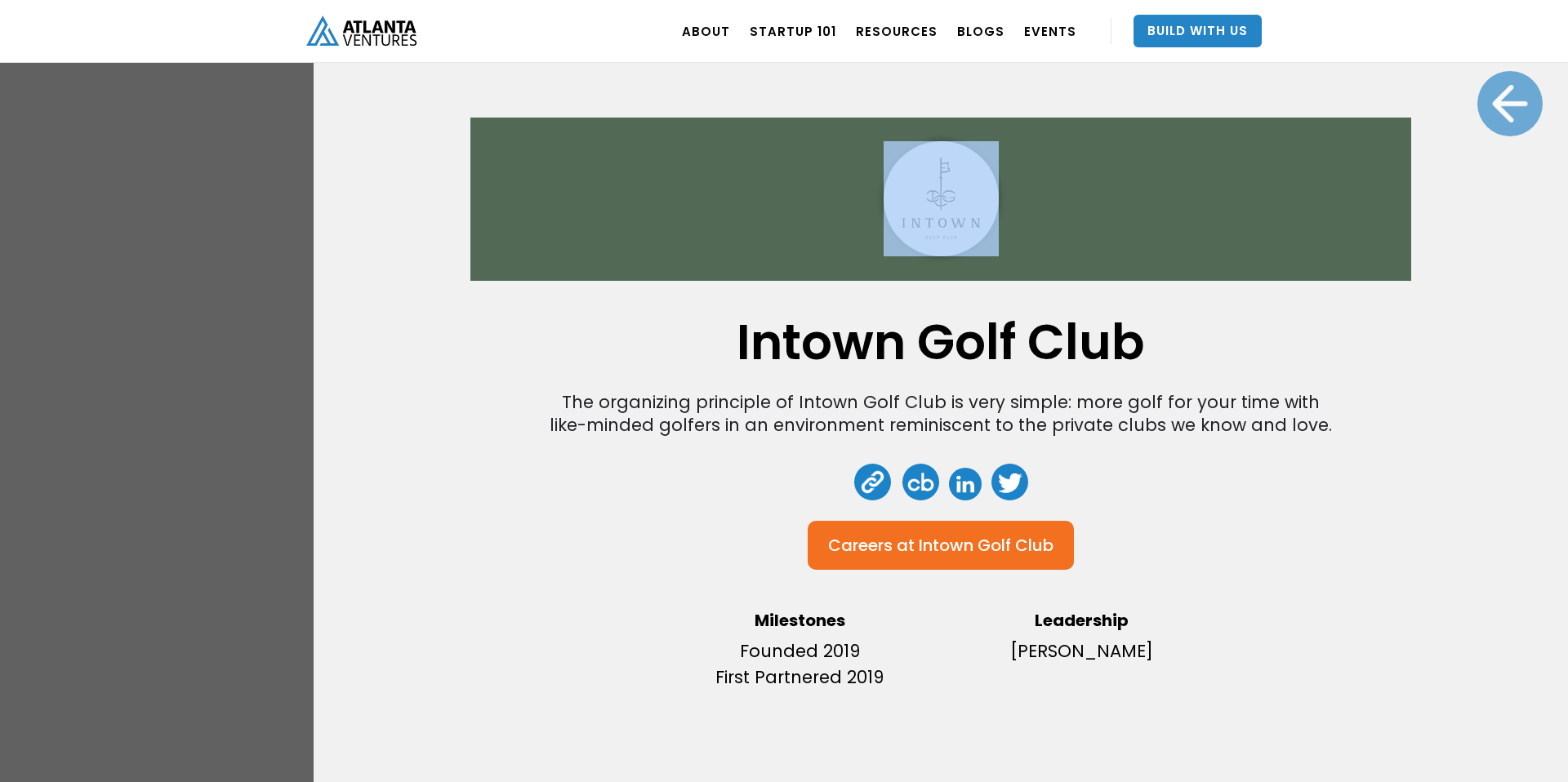 click at bounding box center (1510, 104) 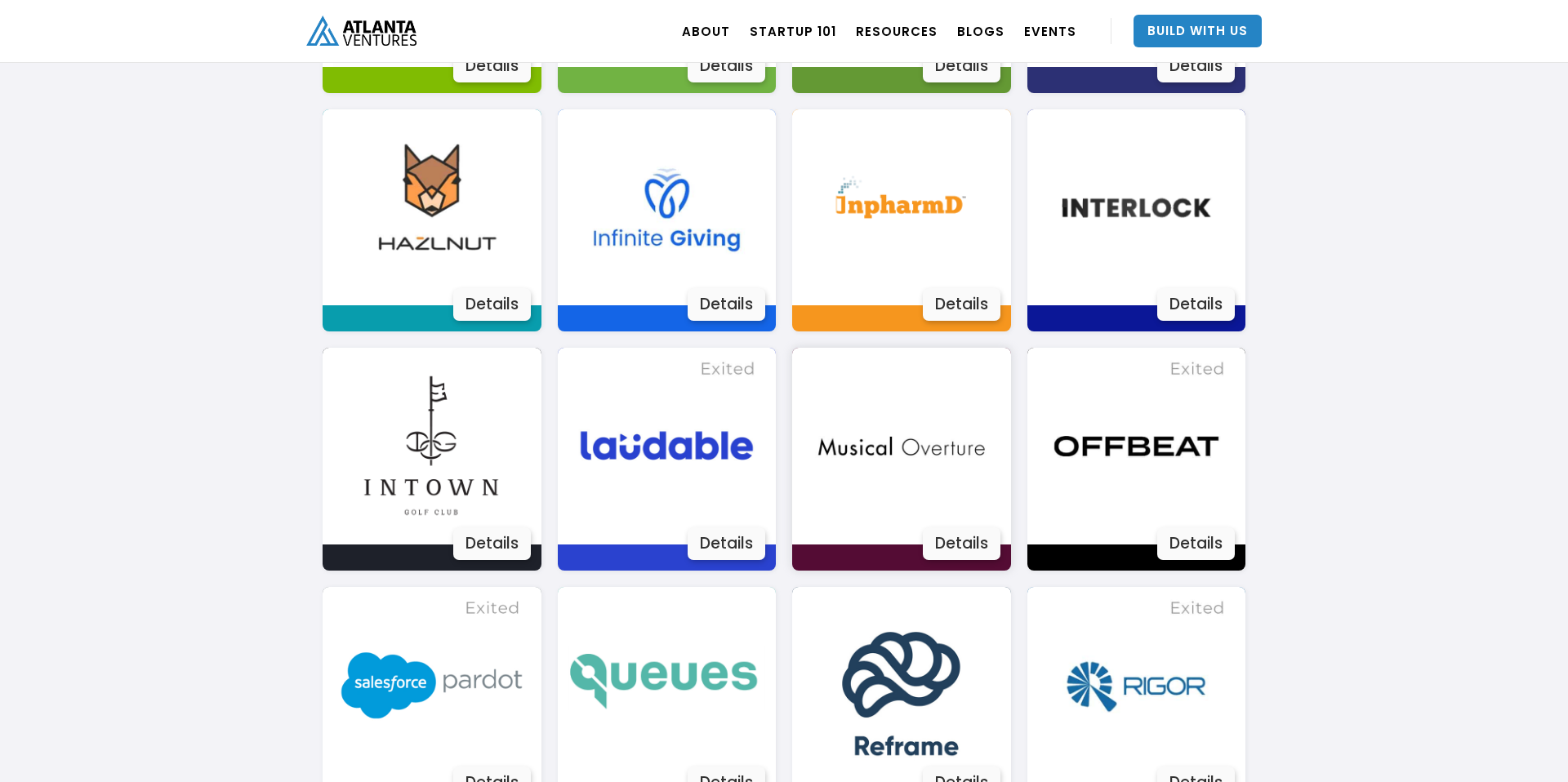 click on "Details" at bounding box center (961, 544) 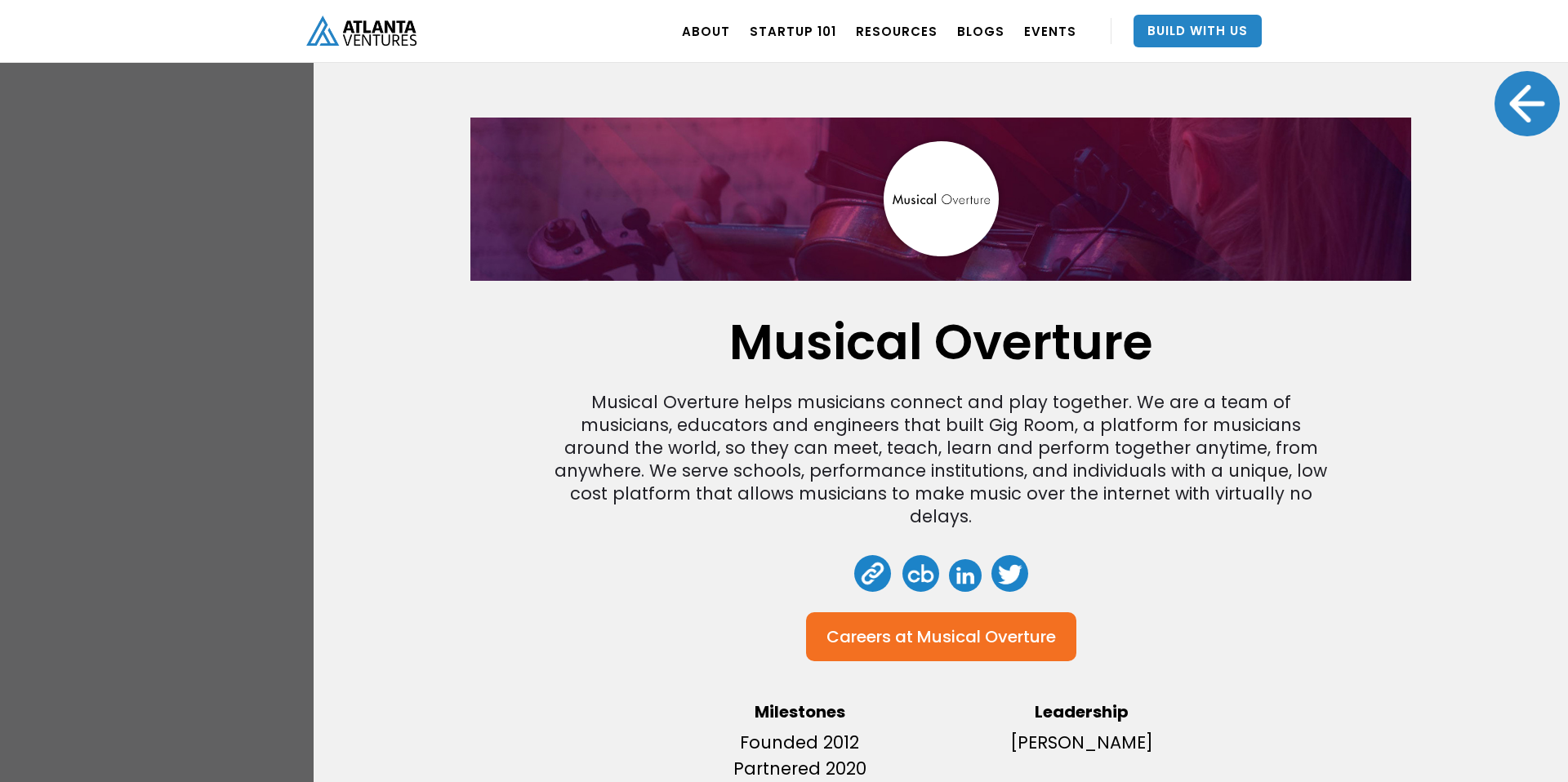 scroll, scrollTop: 2222, scrollLeft: 0, axis: vertical 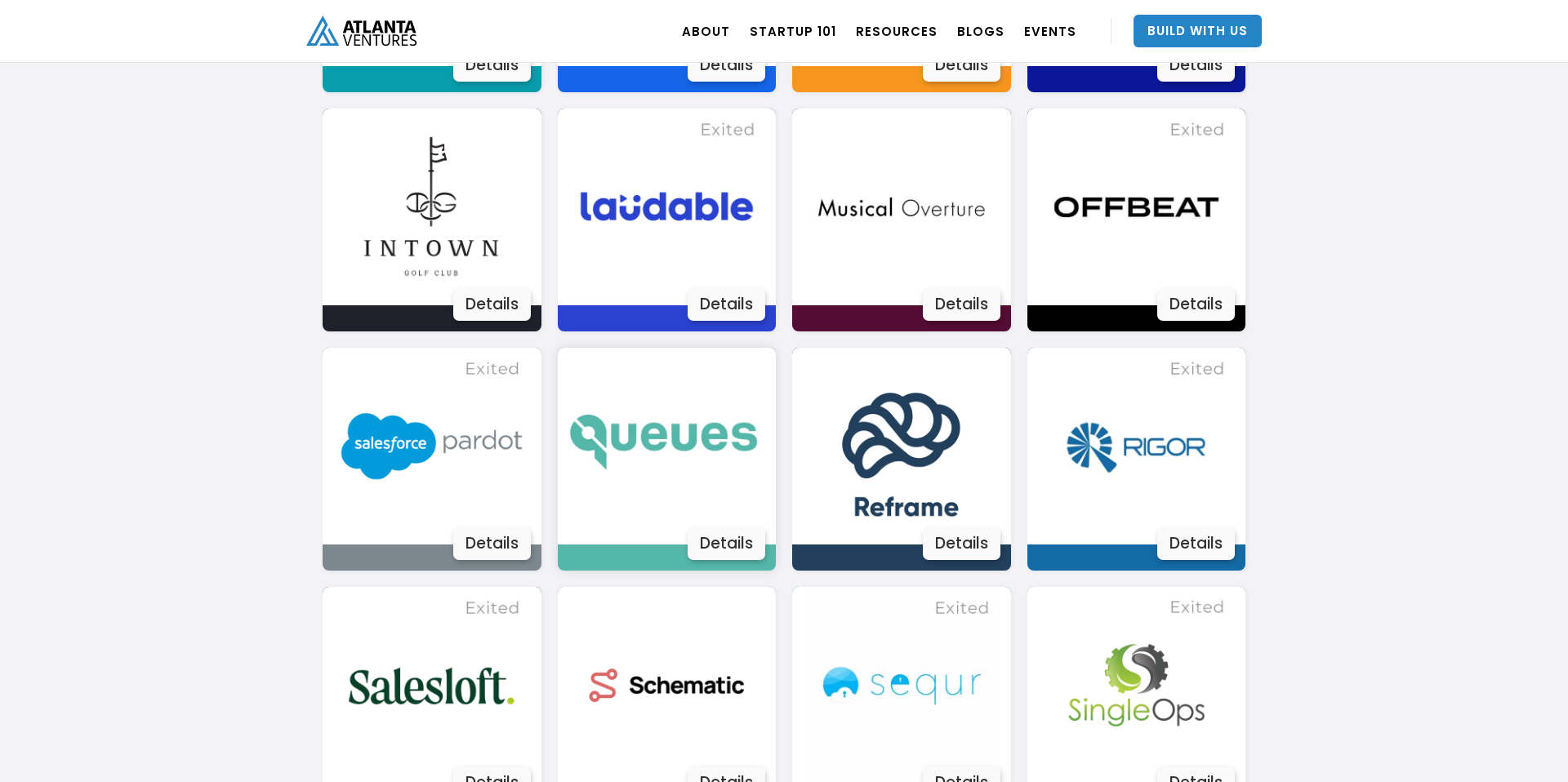 click on "Details" at bounding box center [726, 544] 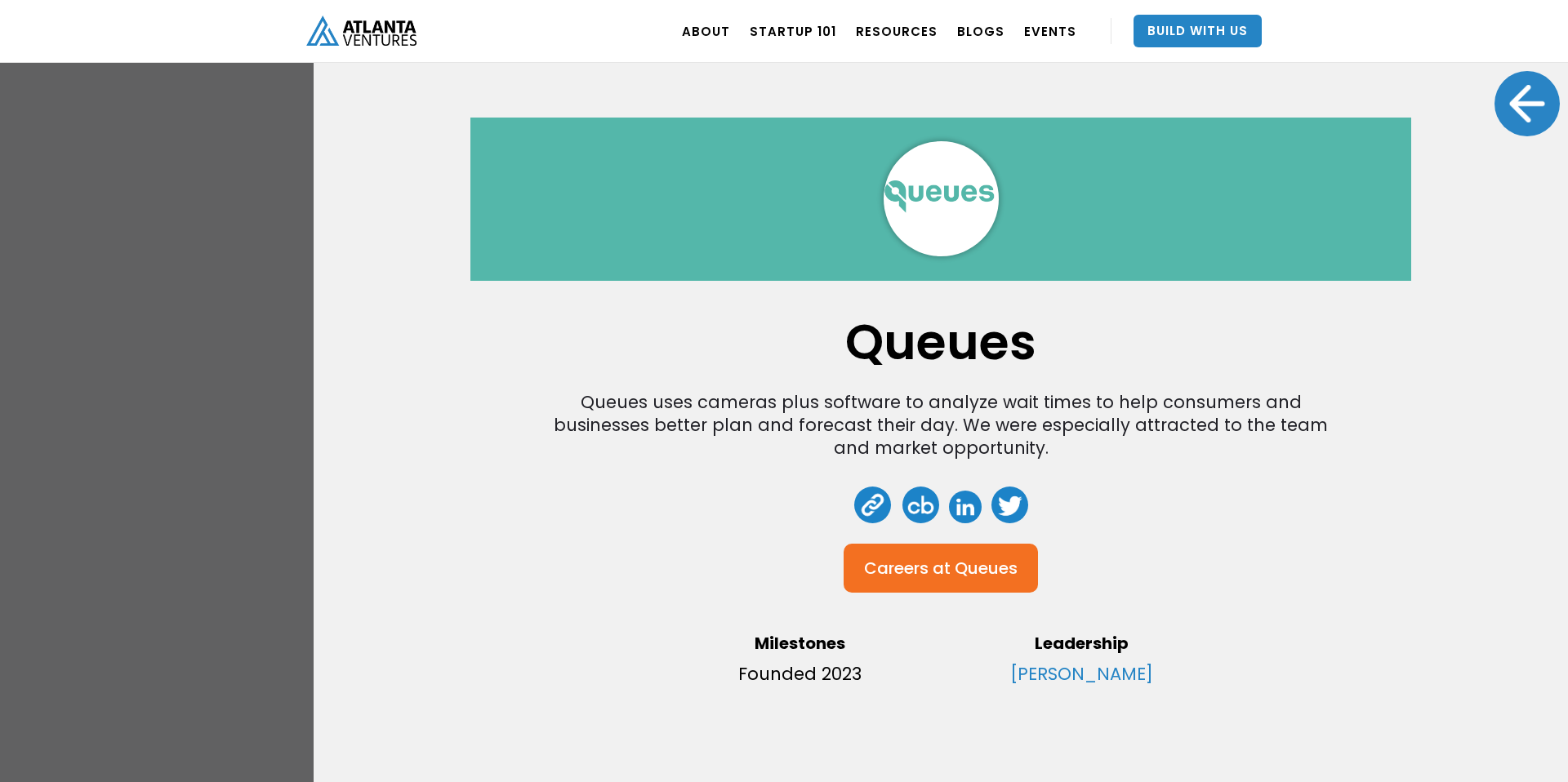 click at bounding box center [965, 507] 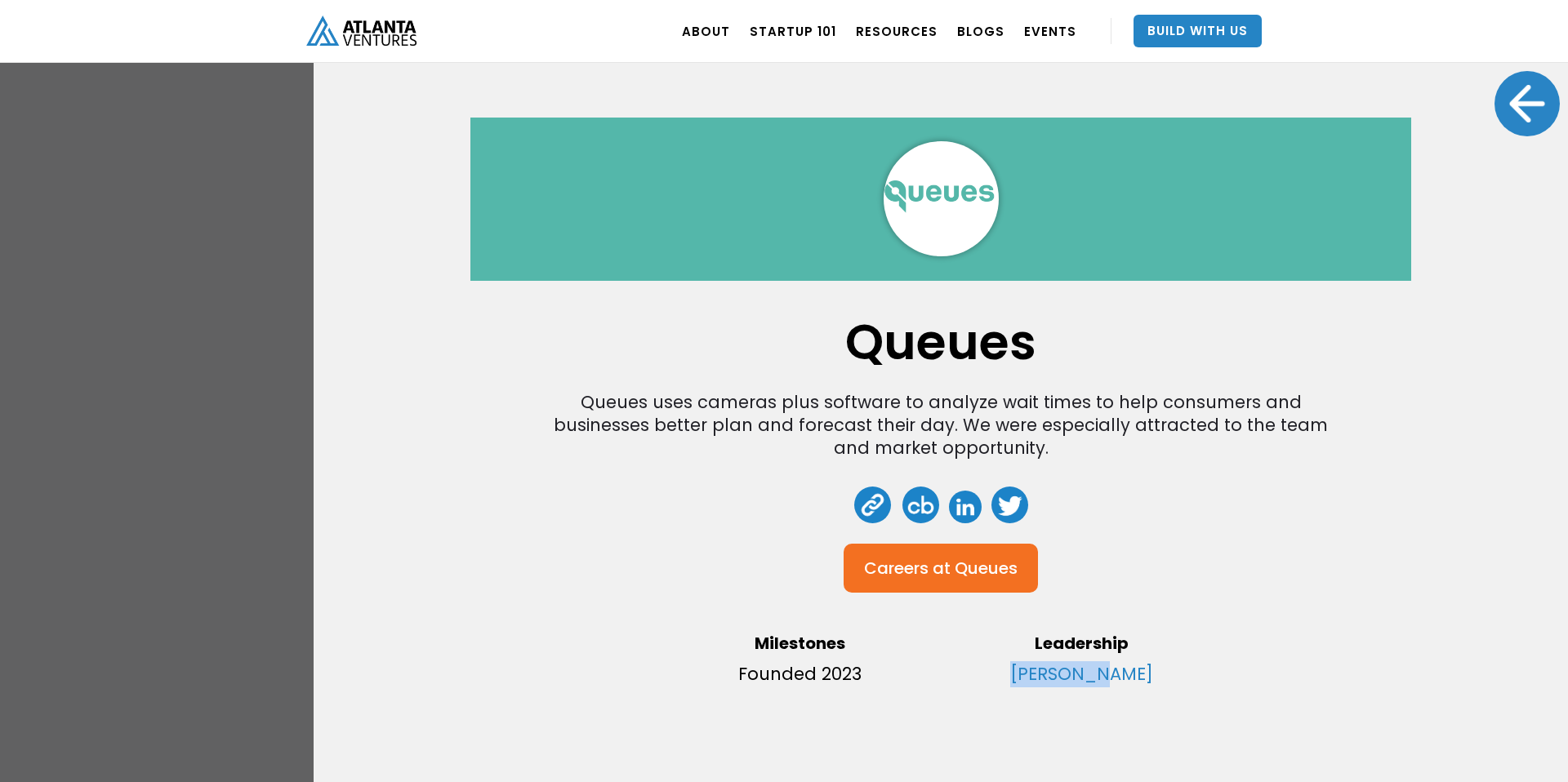 drag, startPoint x: 1167, startPoint y: 672, endPoint x: 1022, endPoint y: 669, distance: 145.03103 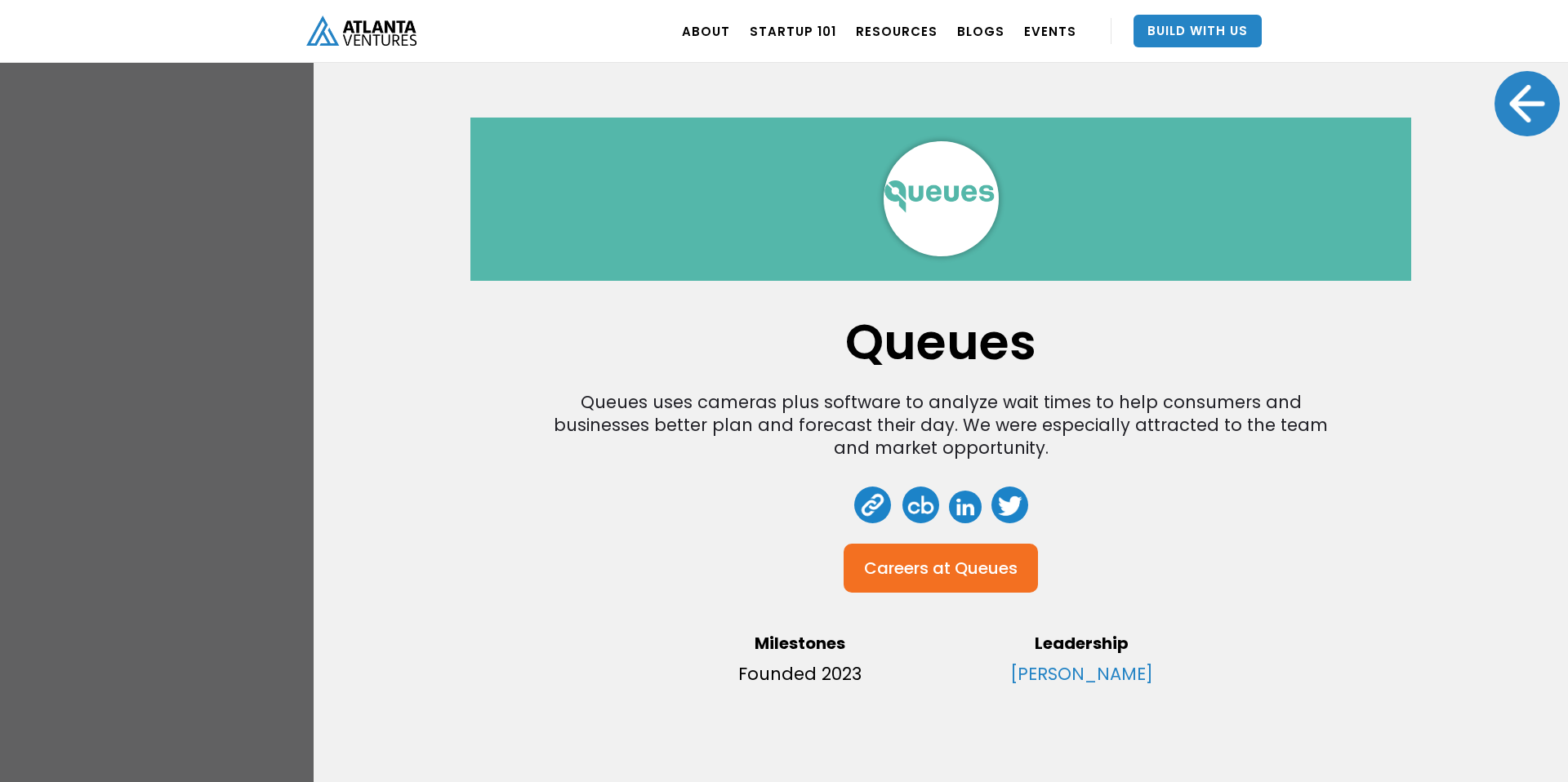 click at bounding box center [1527, 104] 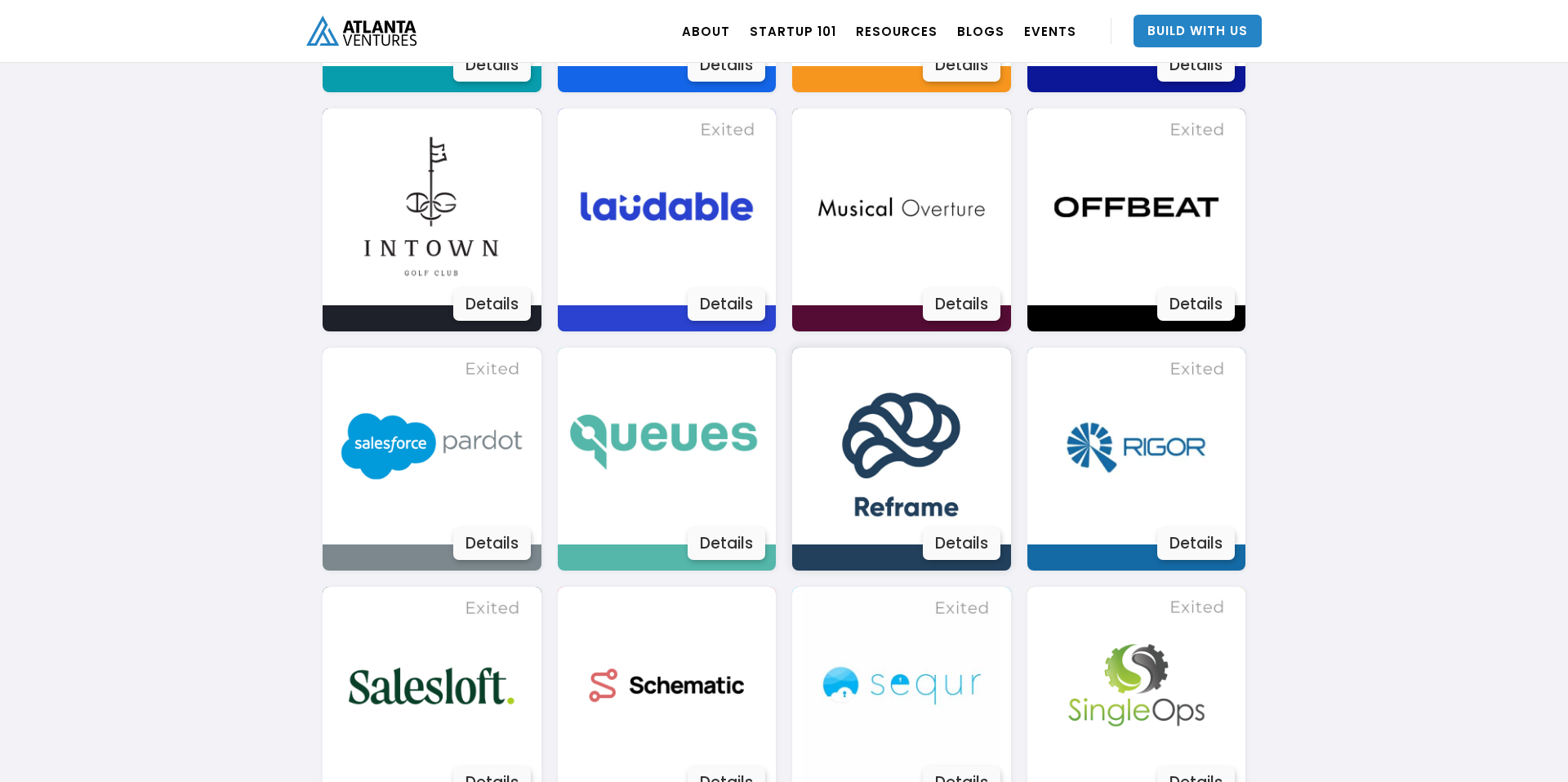click on "Details" at bounding box center [961, 544] 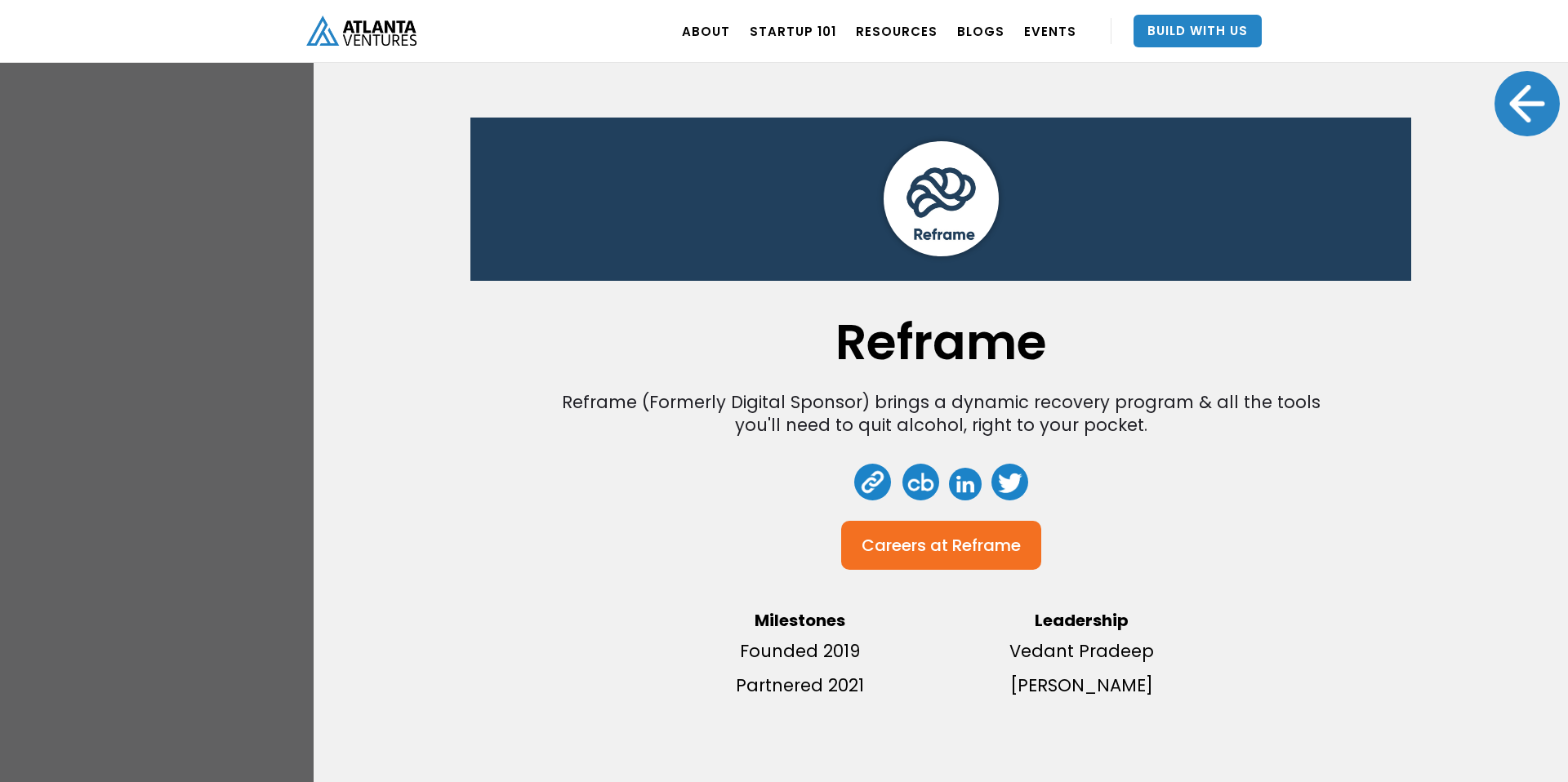 click at bounding box center (965, 484) 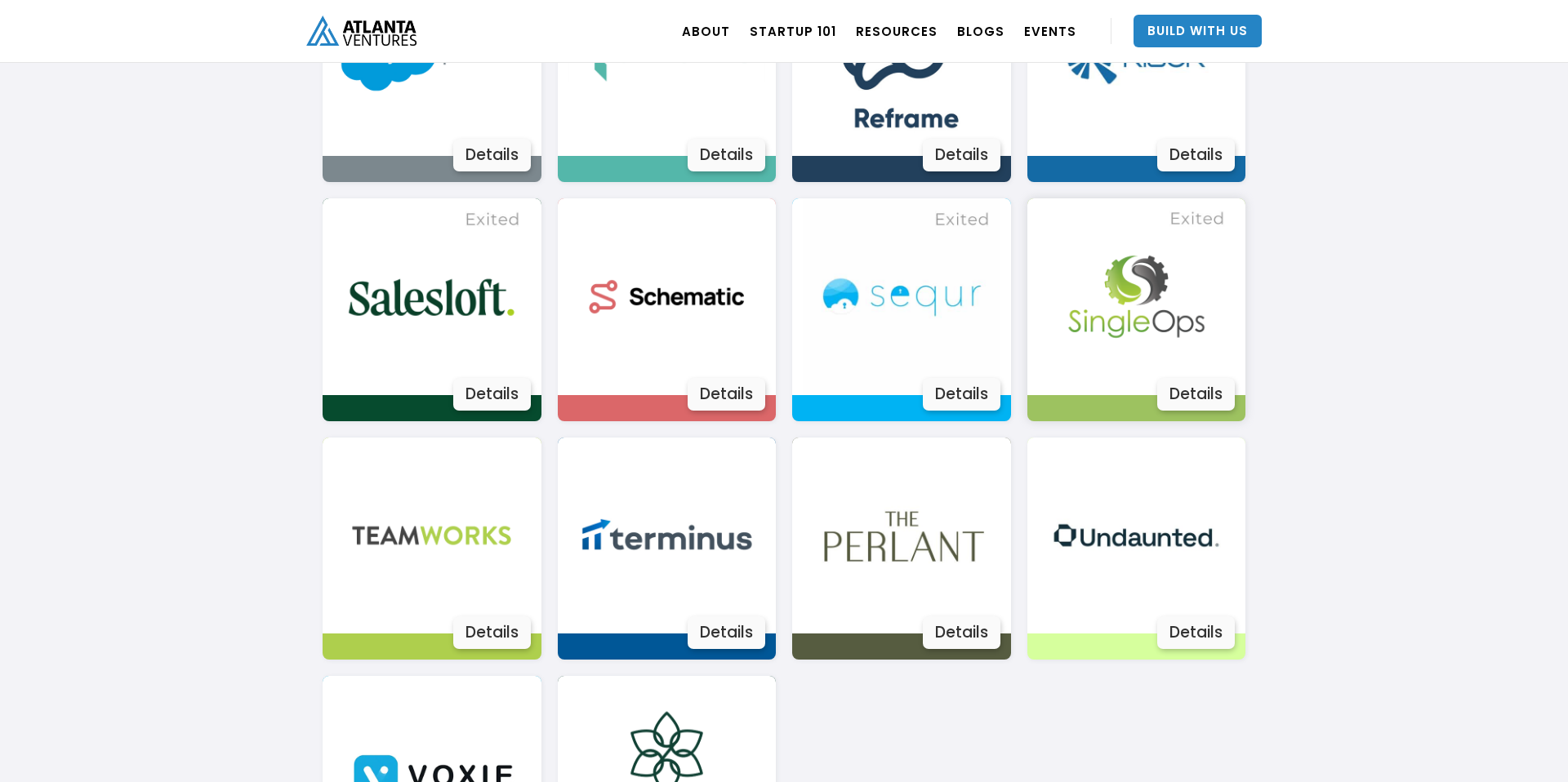 scroll, scrollTop: 2726, scrollLeft: 0, axis: vertical 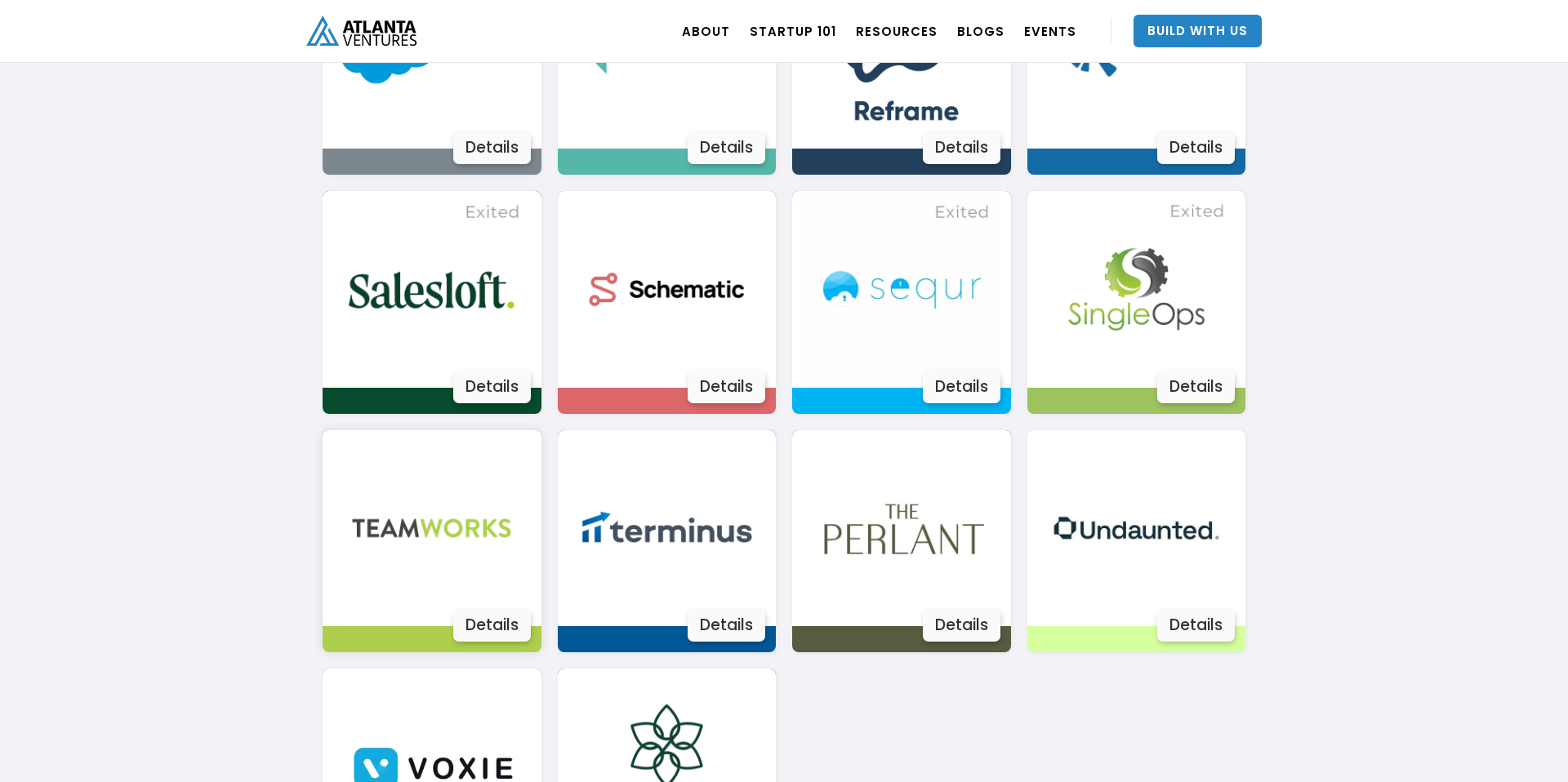 click on "Details" at bounding box center [492, 625] 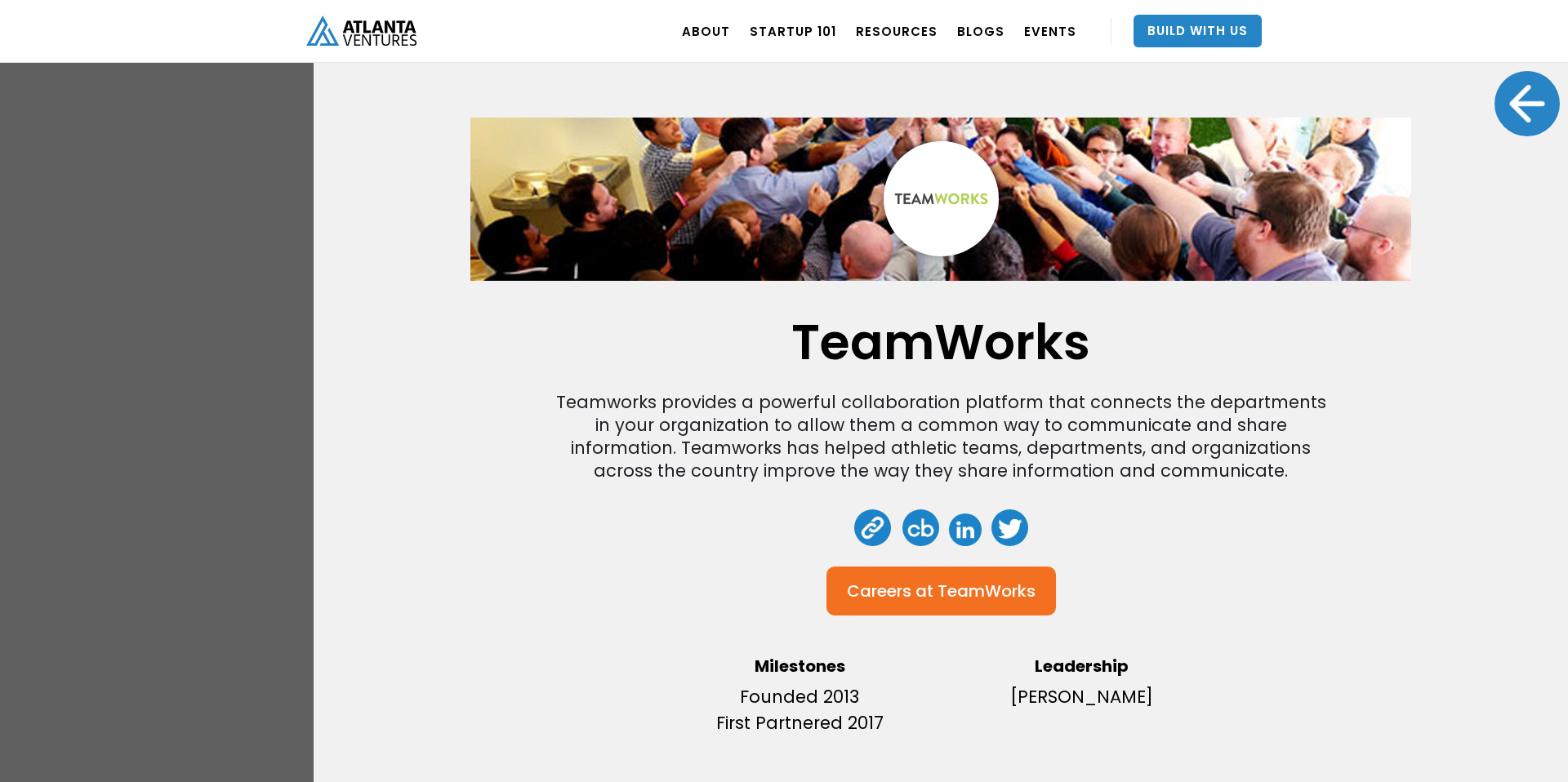 click at bounding box center (965, 530) 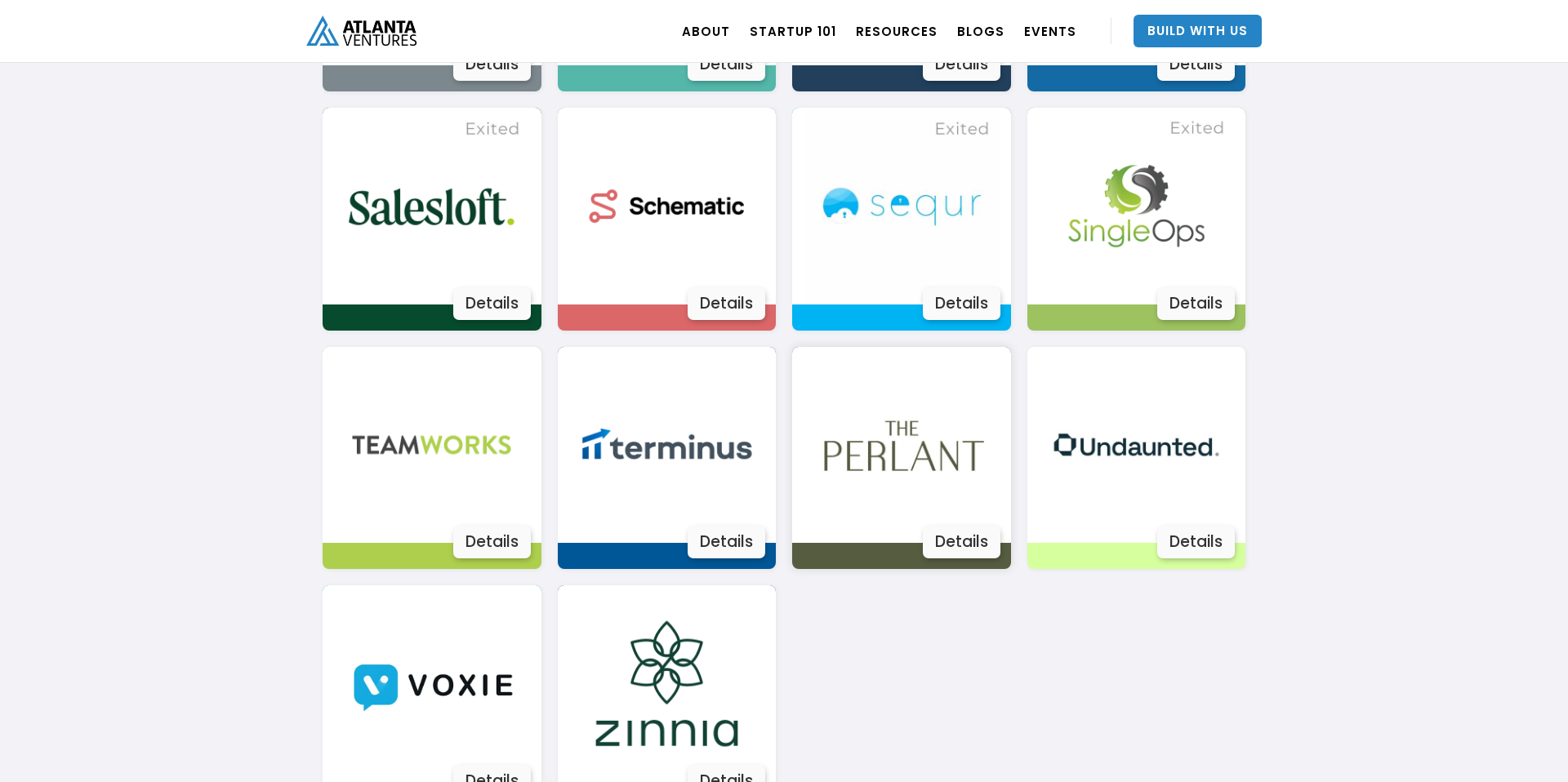 scroll, scrollTop: 2806, scrollLeft: 0, axis: vertical 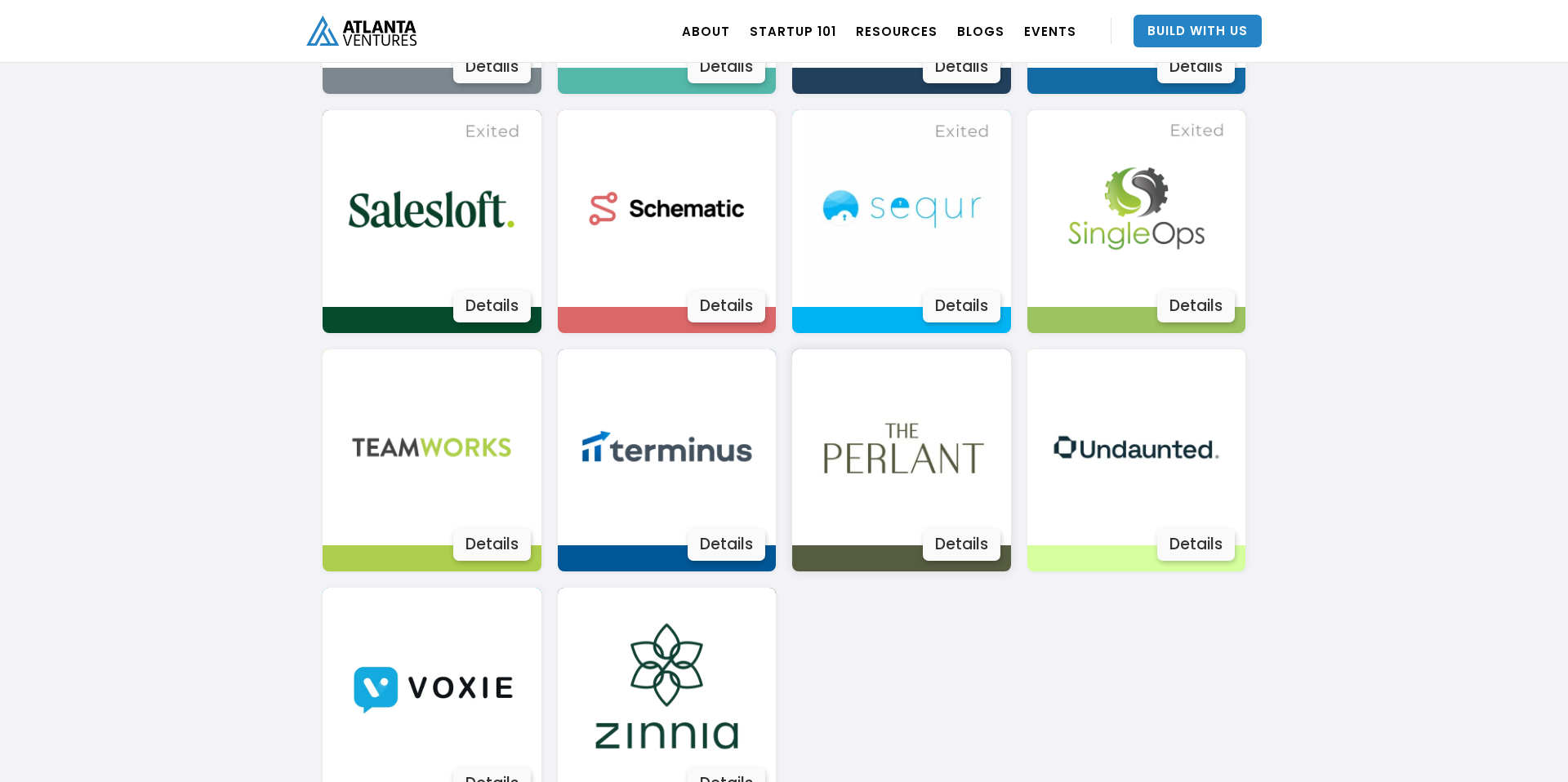 click on "Details" at bounding box center (961, 544) 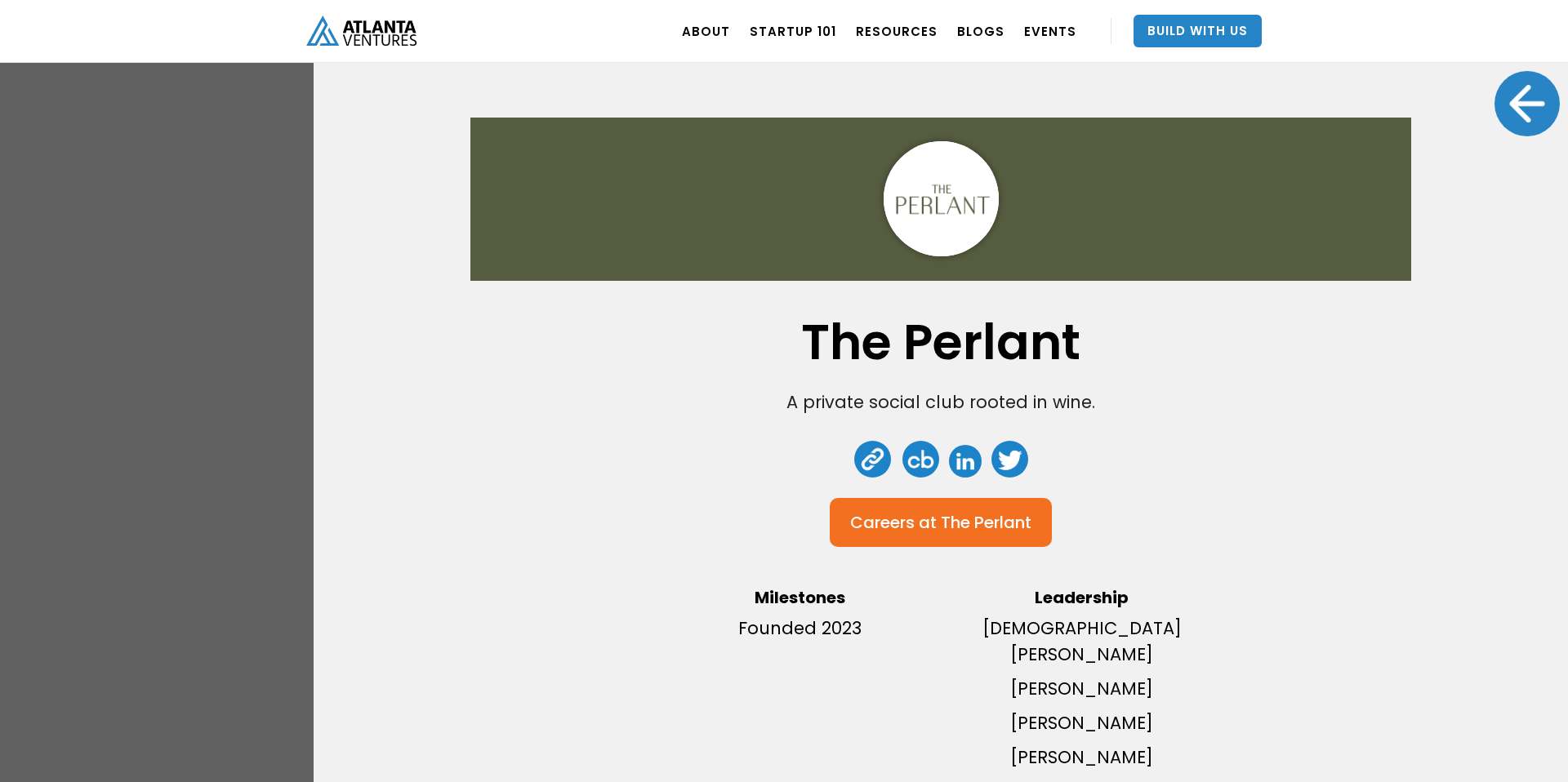 click at bounding box center (965, 461) 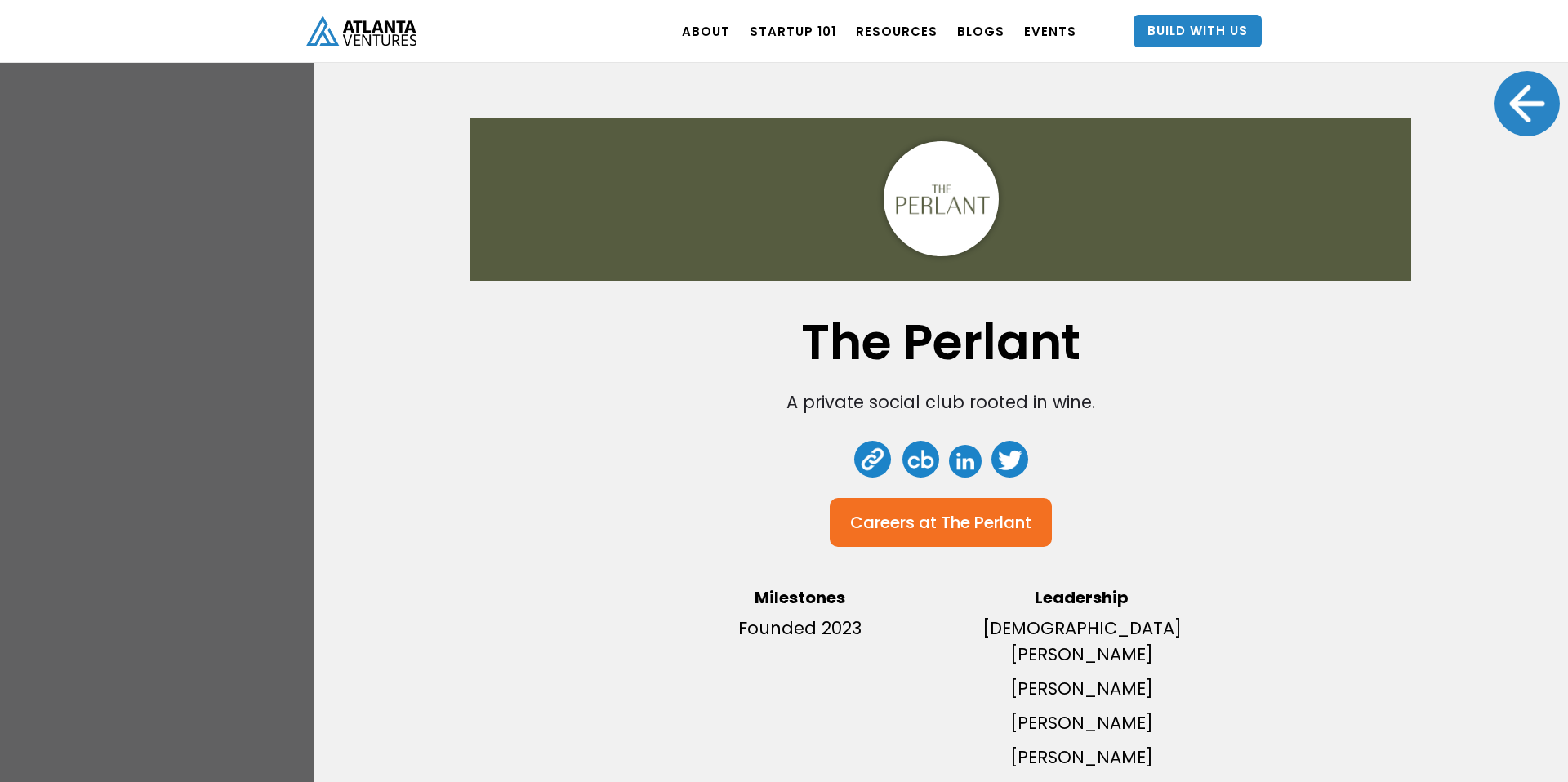 scroll, scrollTop: 2923, scrollLeft: 0, axis: vertical 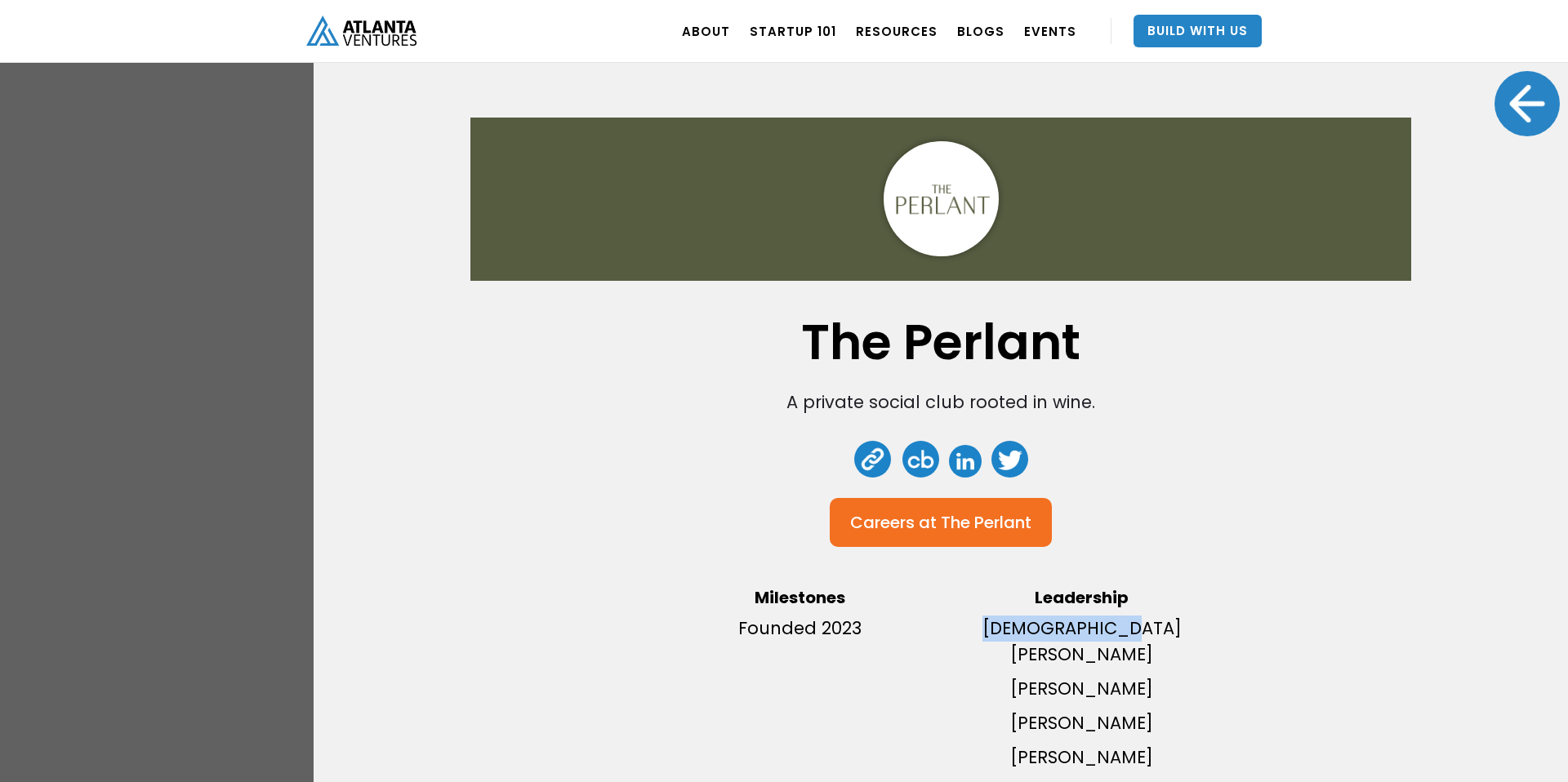 drag, startPoint x: 1016, startPoint y: 626, endPoint x: 1143, endPoint y: 626, distance: 127 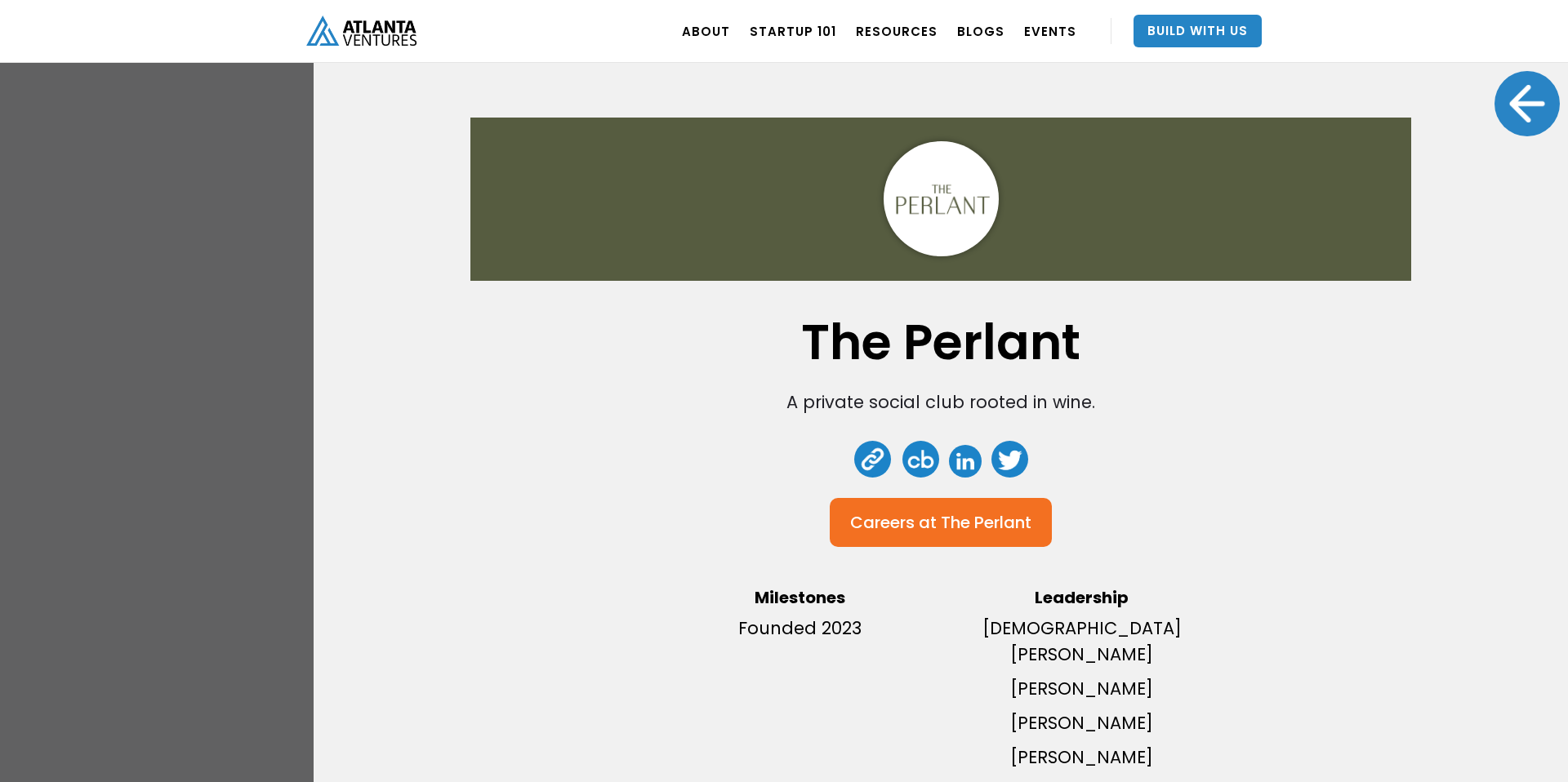 click at bounding box center [1527, 104] 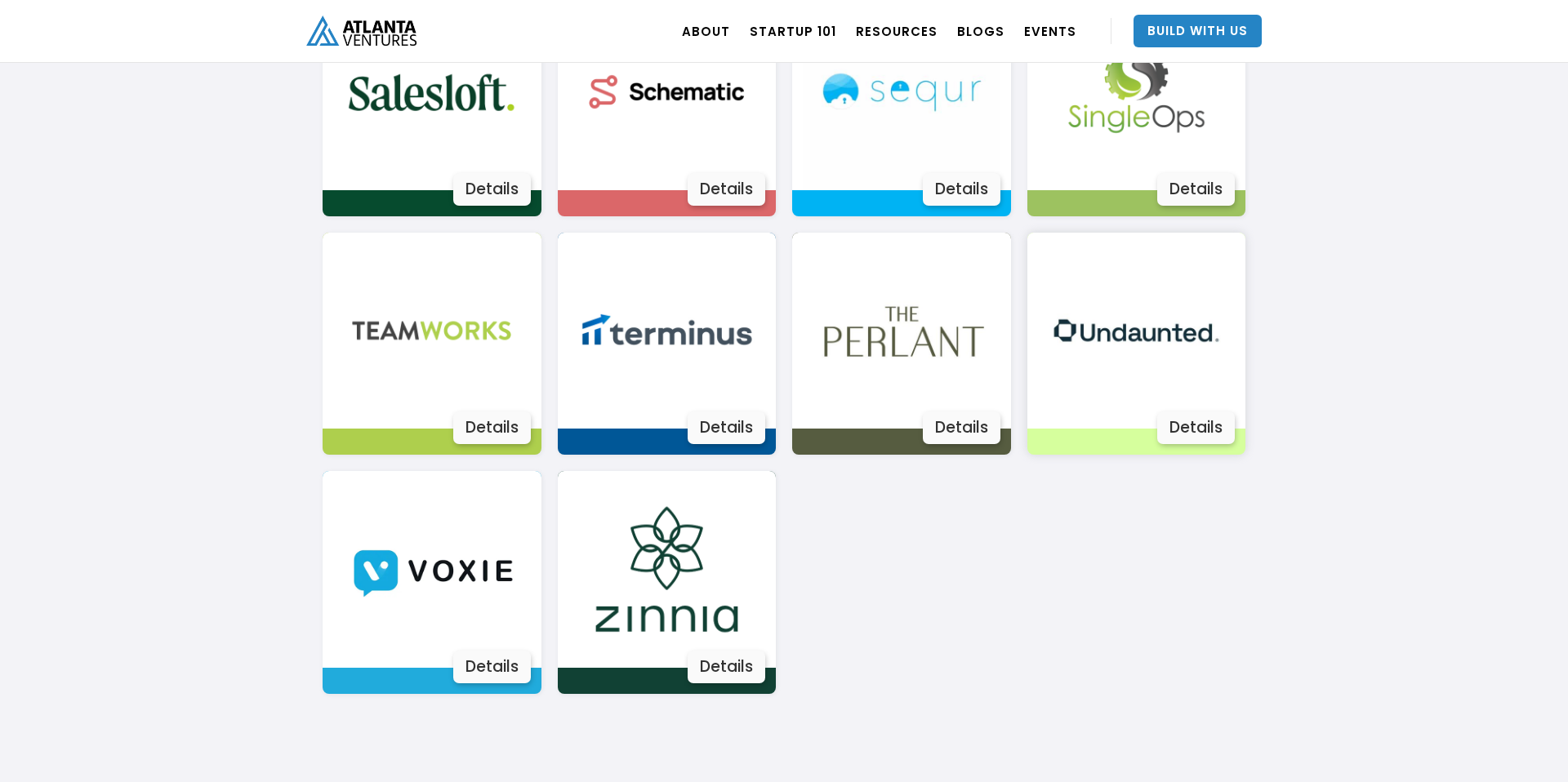 click on "Details" at bounding box center [1196, 428] 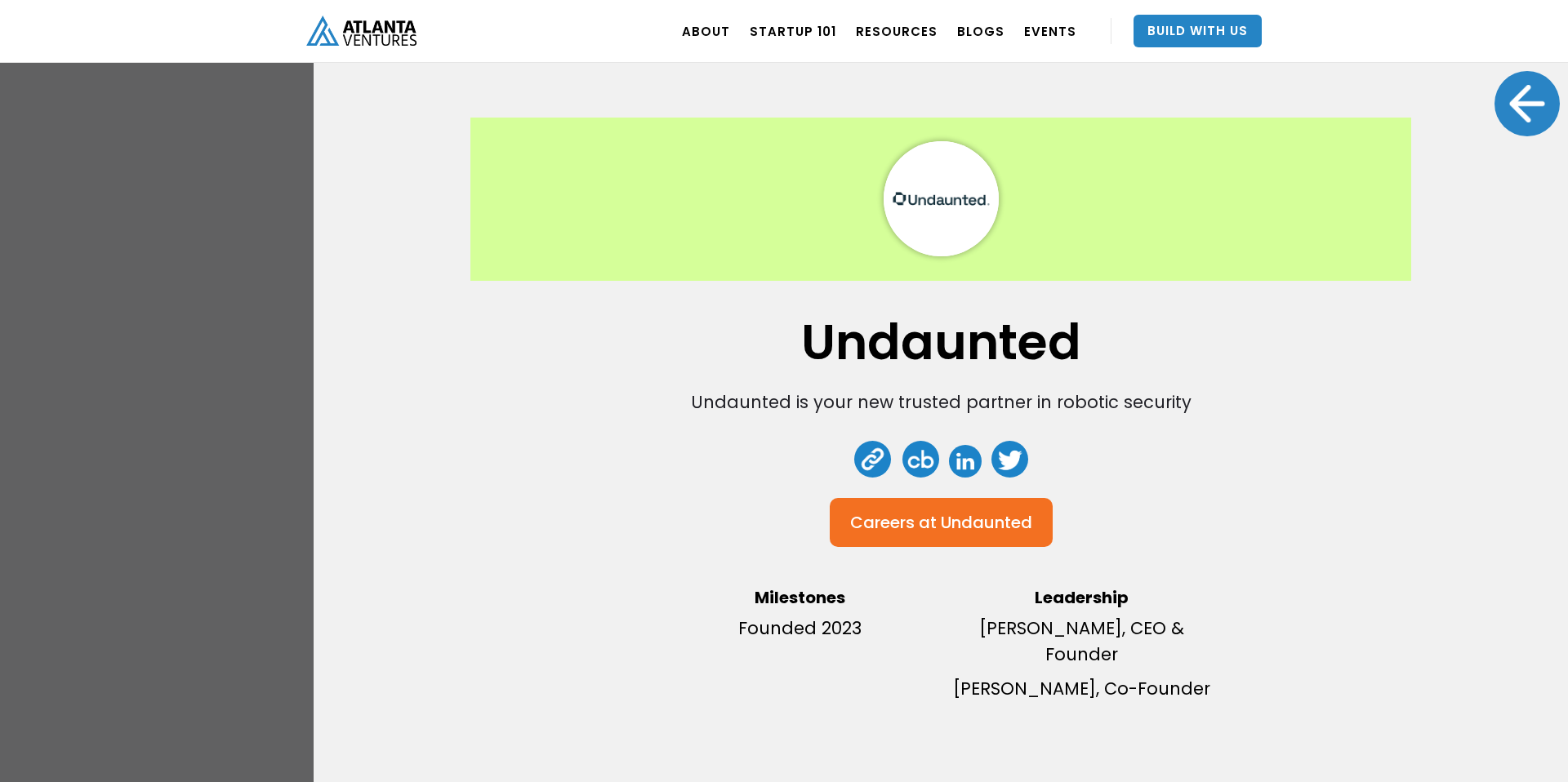 click at bounding box center (965, 461) 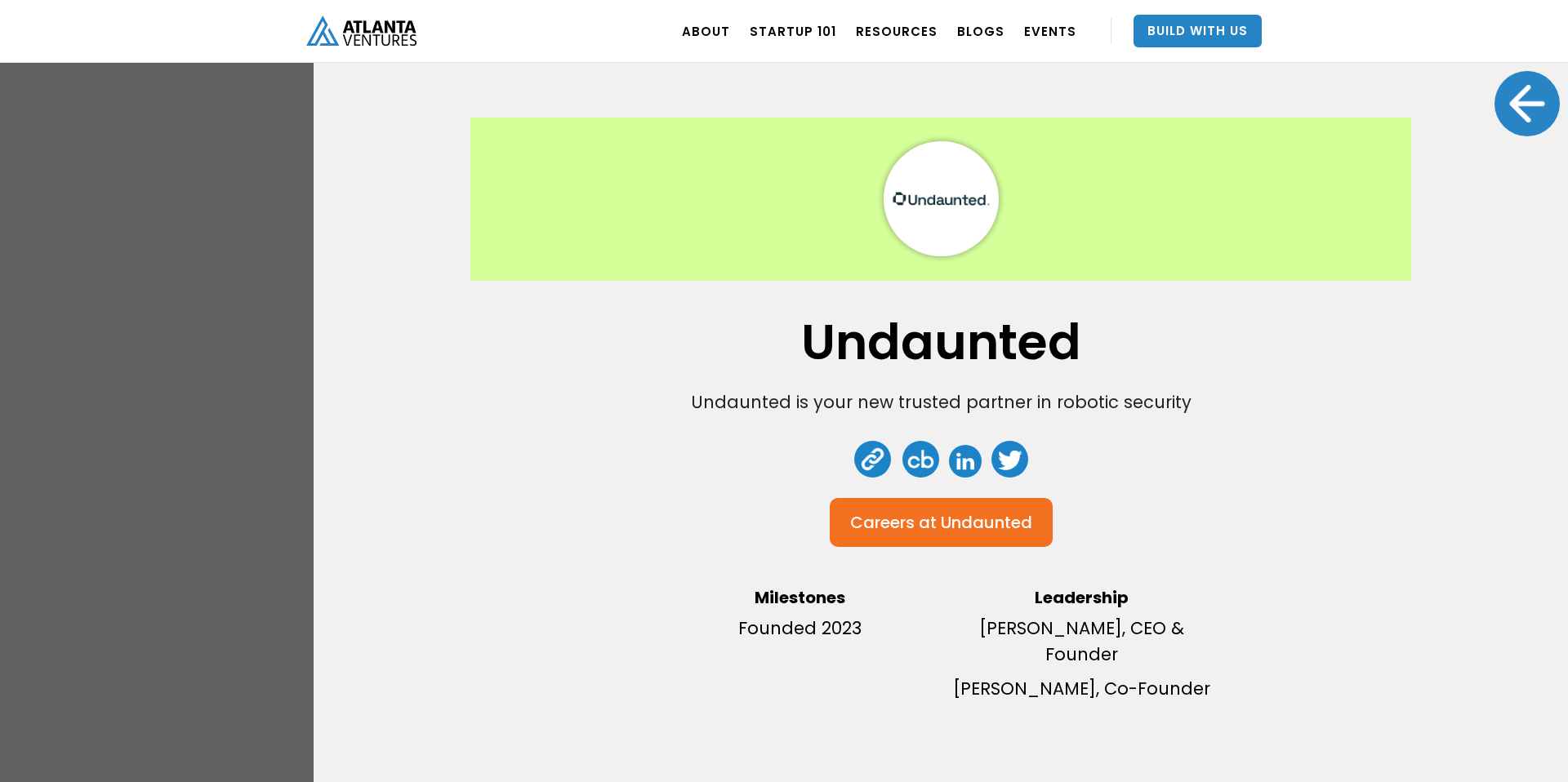 click on "Undaunted Undaunted is your new trusted partner in robotic security Careers at Undaunted Milestones Founded 2023 Leadership [PERSON_NAME], CEO & Founder [PERSON_NAME], Co-Founder" at bounding box center (784, 391) 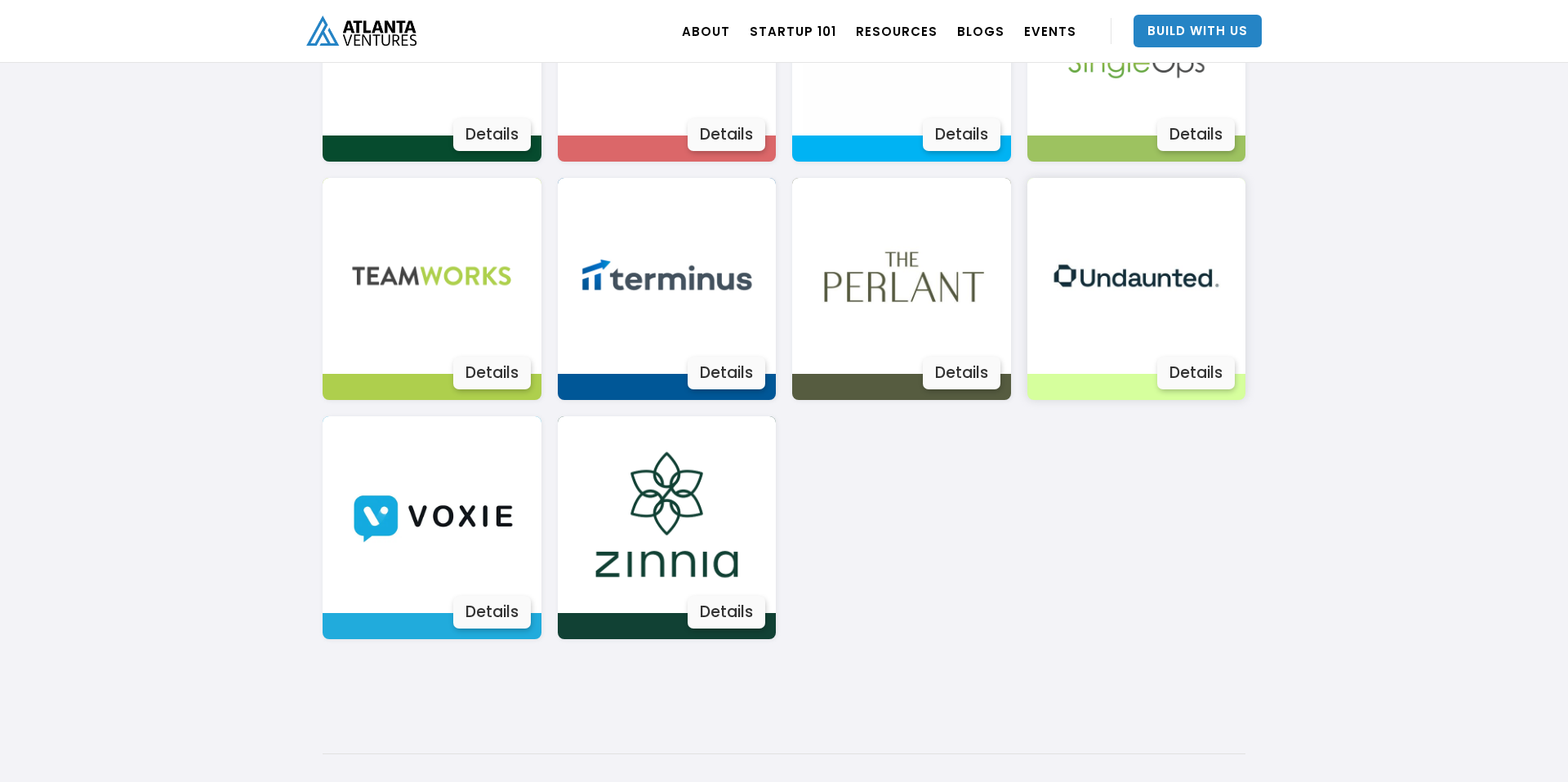 scroll, scrollTop: 2990, scrollLeft: 0, axis: vertical 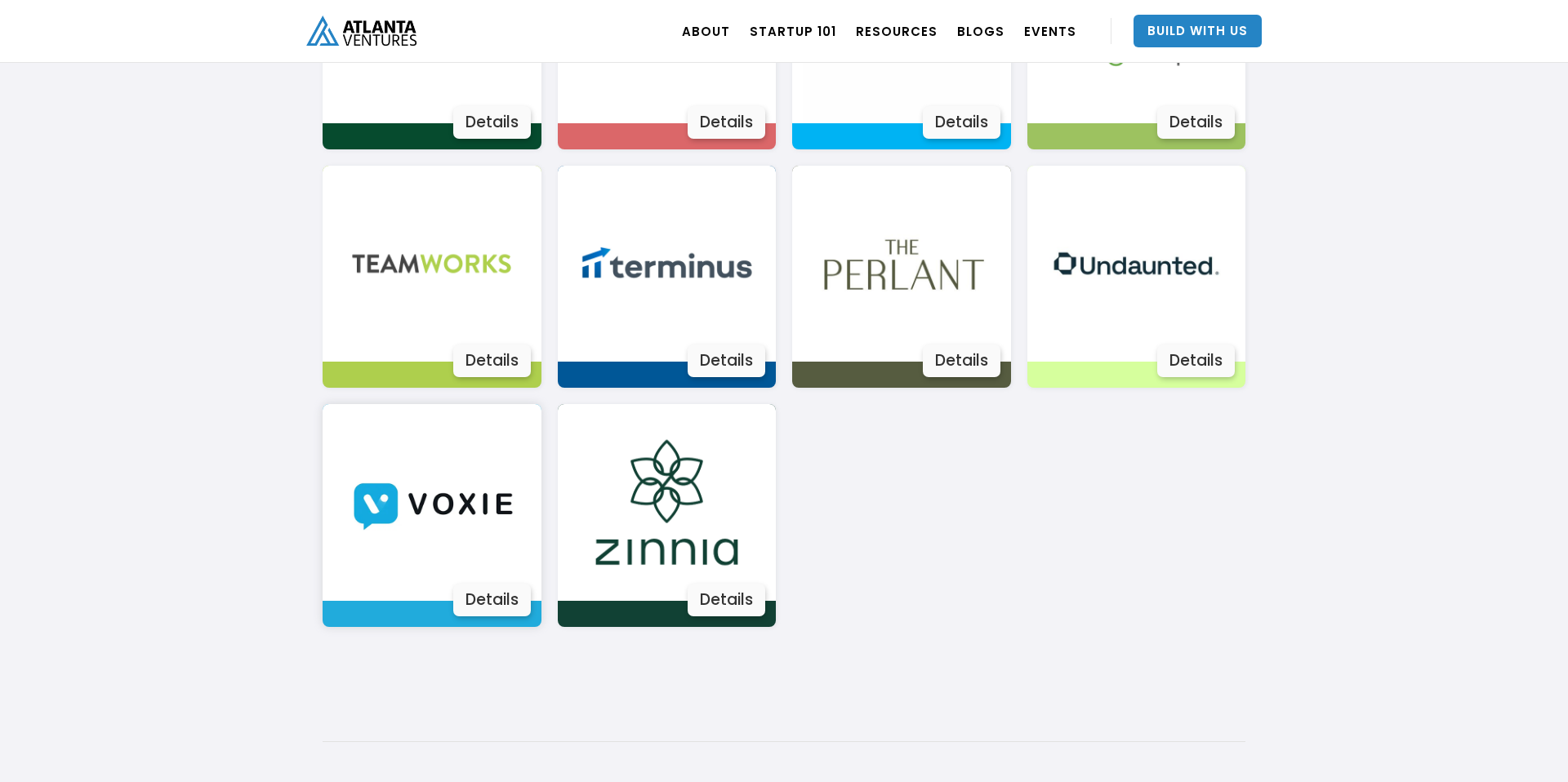 click on "Details" at bounding box center (492, 600) 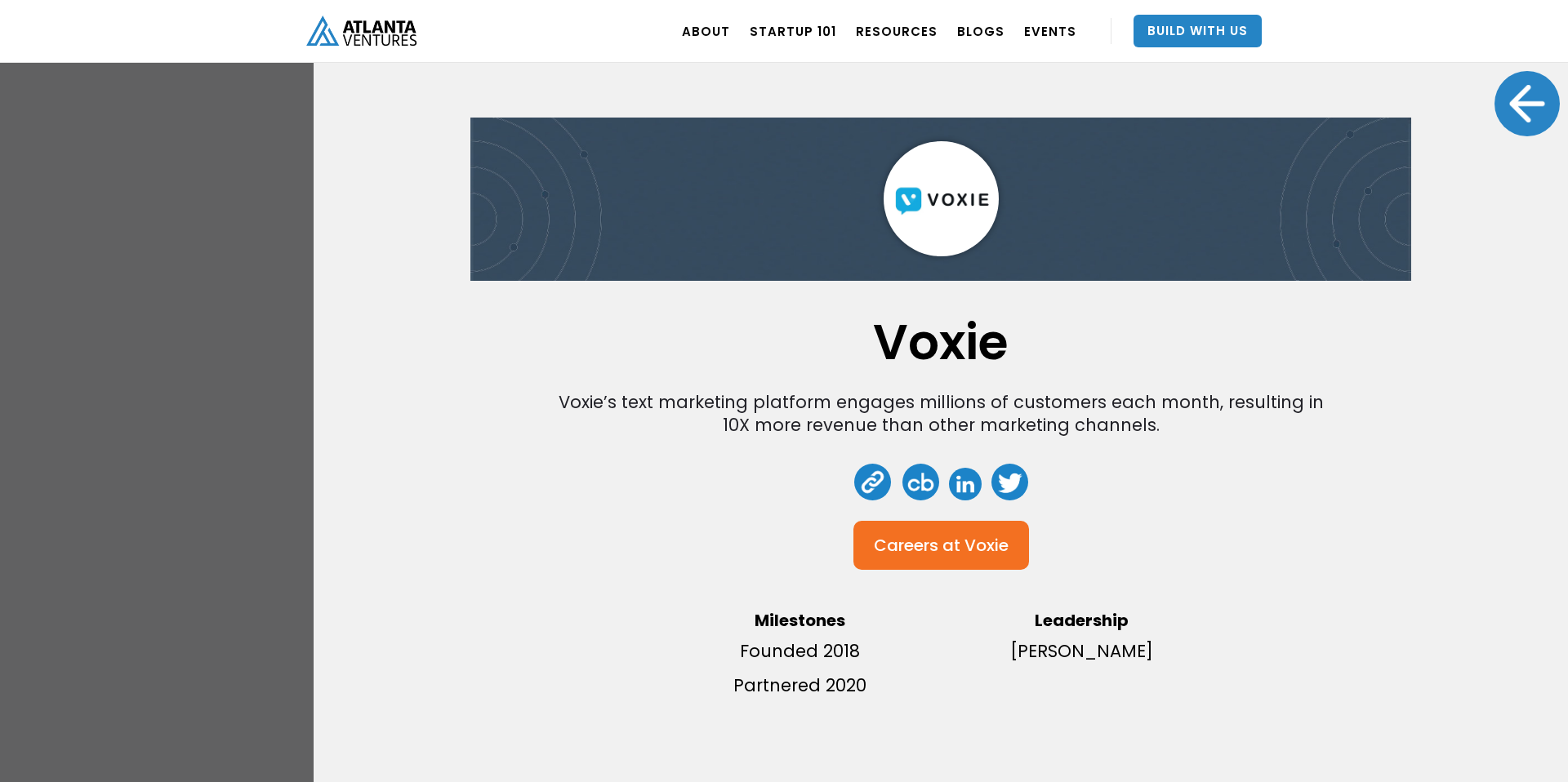 click at bounding box center (965, 484) 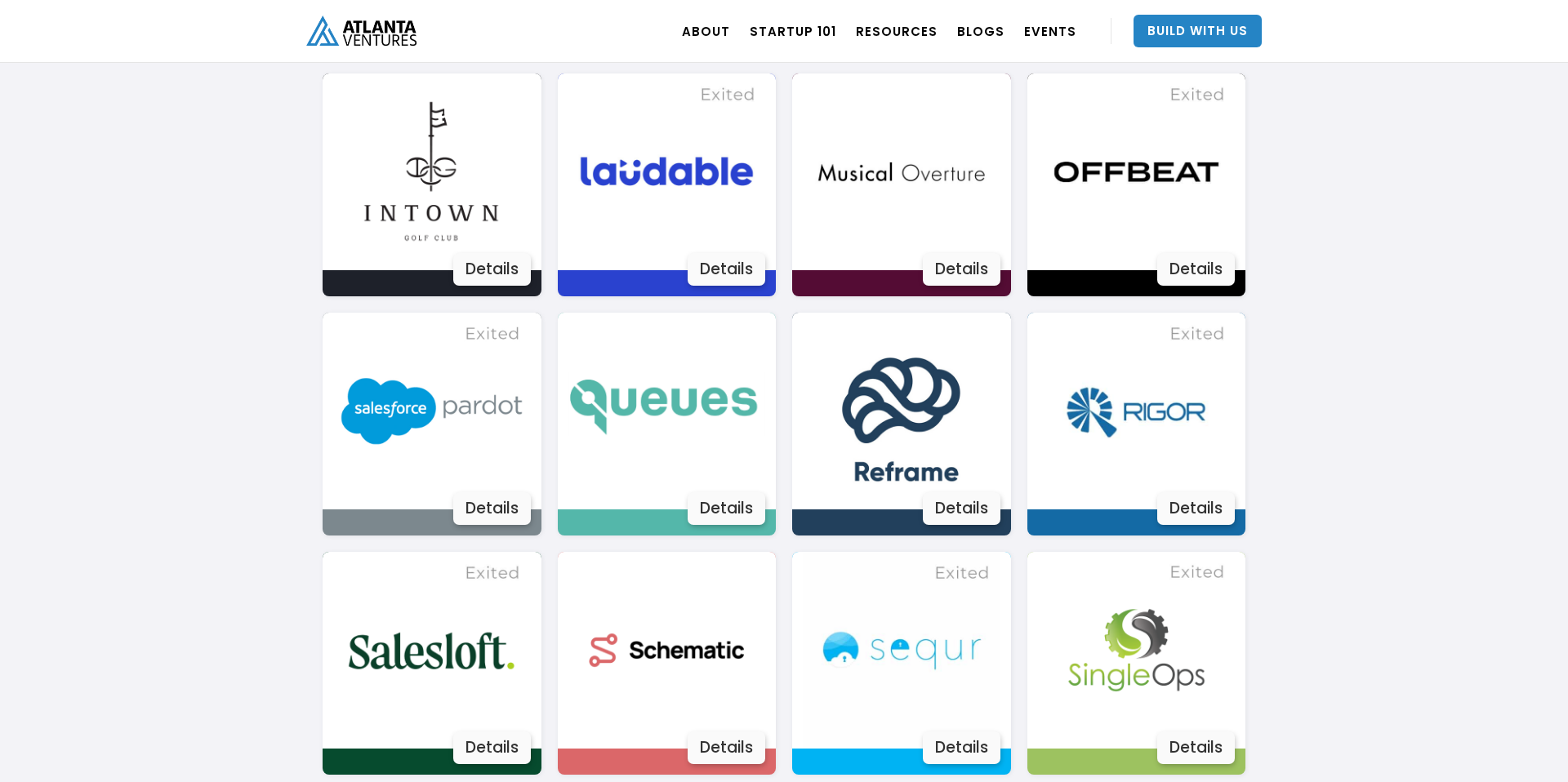 scroll, scrollTop: 2251, scrollLeft: 0, axis: vertical 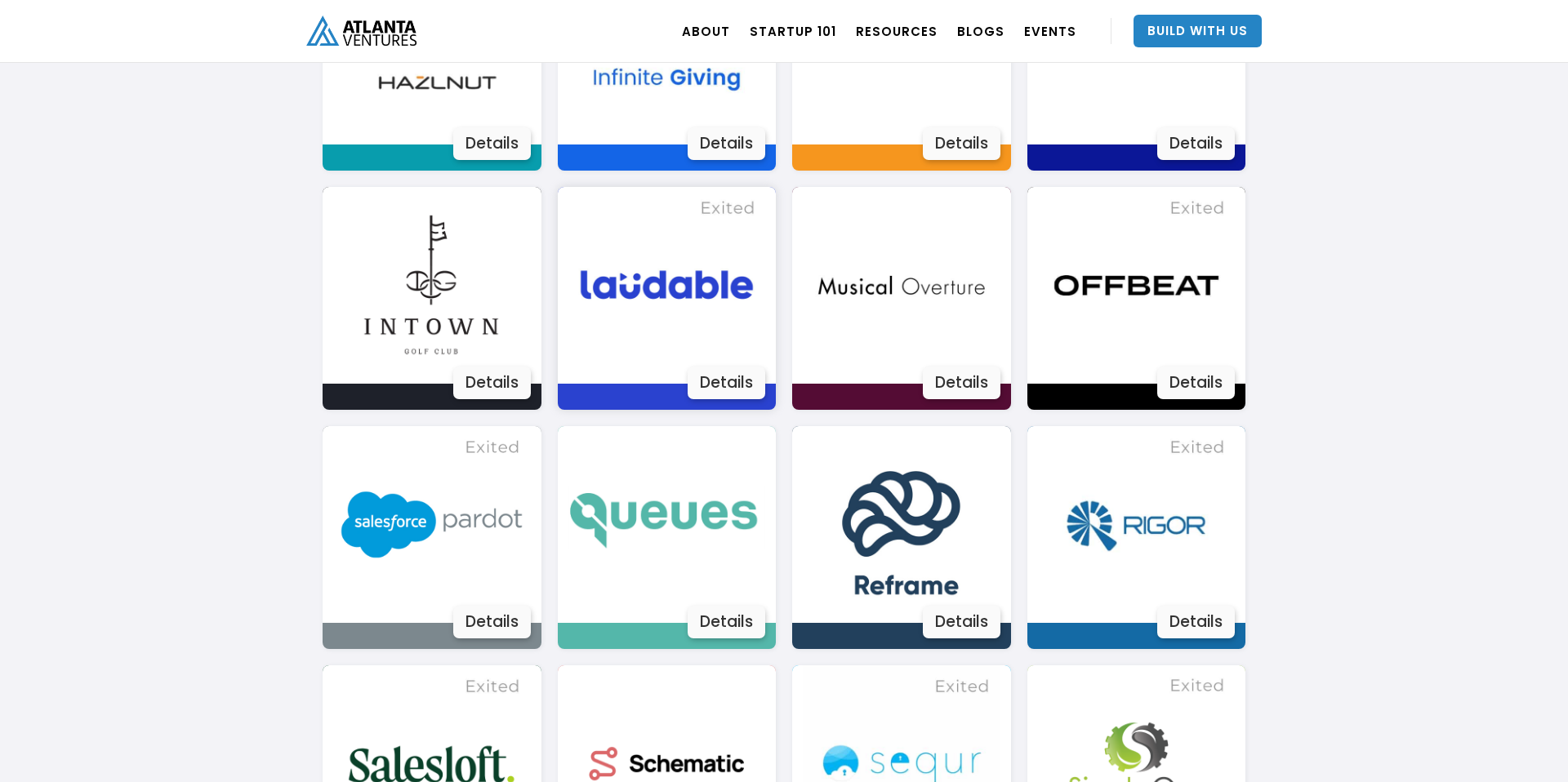click on "Details" at bounding box center [726, 383] 